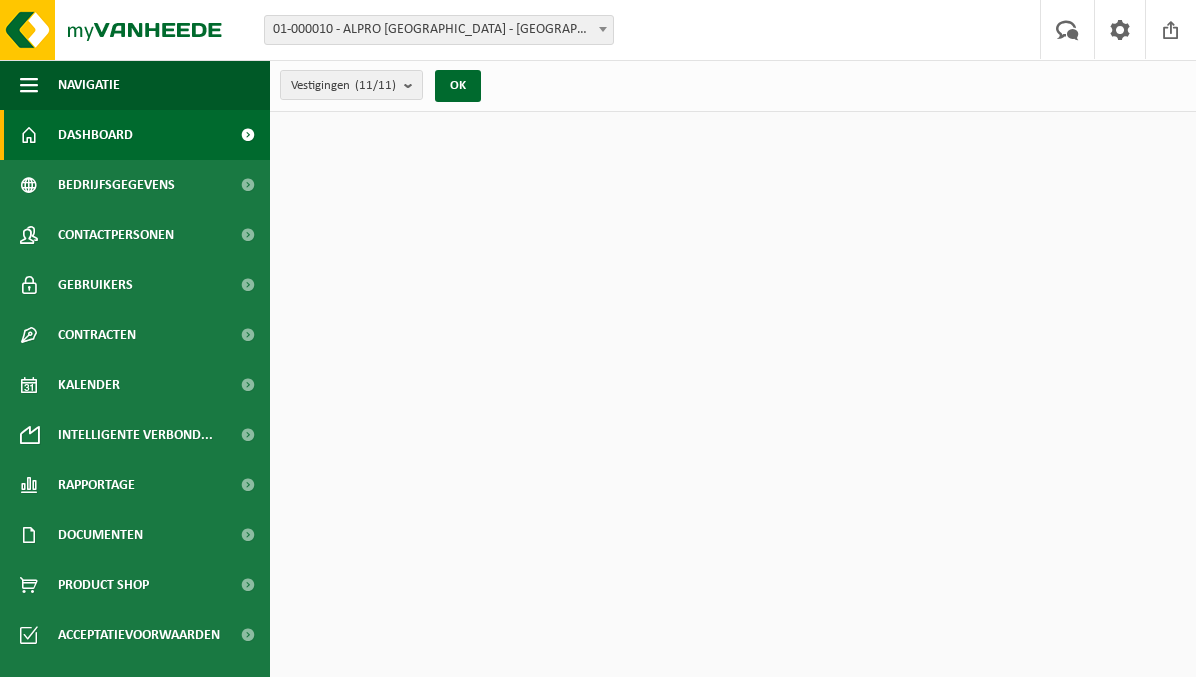 scroll, scrollTop: 0, scrollLeft: 0, axis: both 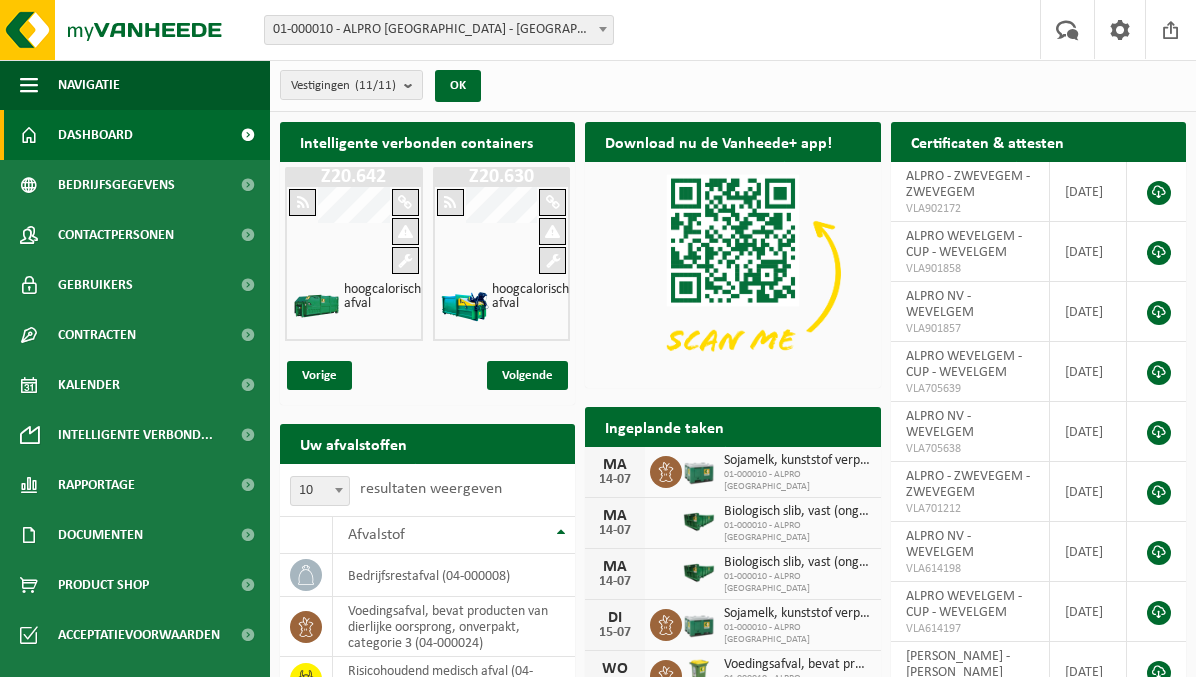 click on "Vestigingen  (11/11)               Alles selecteren   Alles deselecteren   Actieve selecteren         ALPRO NV - WEVELGEM       ALPRO - DEMATRA - NAZARETH       ALPRO - DEMIVAL - DEINZE       ALPRO - FRIGOLANDA - HEULE       ALPRO - LINEAGE - HEULE       ALPRO - ZWEVEGEM - ZWEVEGEM       ALPRO AFVAL/PALLETTEAM - WEVELGEM       ALPRO CVA - LOCATIE P304 OPSLAG 4 KGA ZOUTEN - WEVELGEM       ALPRO HOOFDKANTOOR - ST DENIJS WESTREM - SINT-DENIJS-WESTREM       ALPRO WEVELGEM - CUP - WEVELGEM       ALPRO WEVELGEM - ROB - WEVELGEM                 OK" at bounding box center [386, 85] 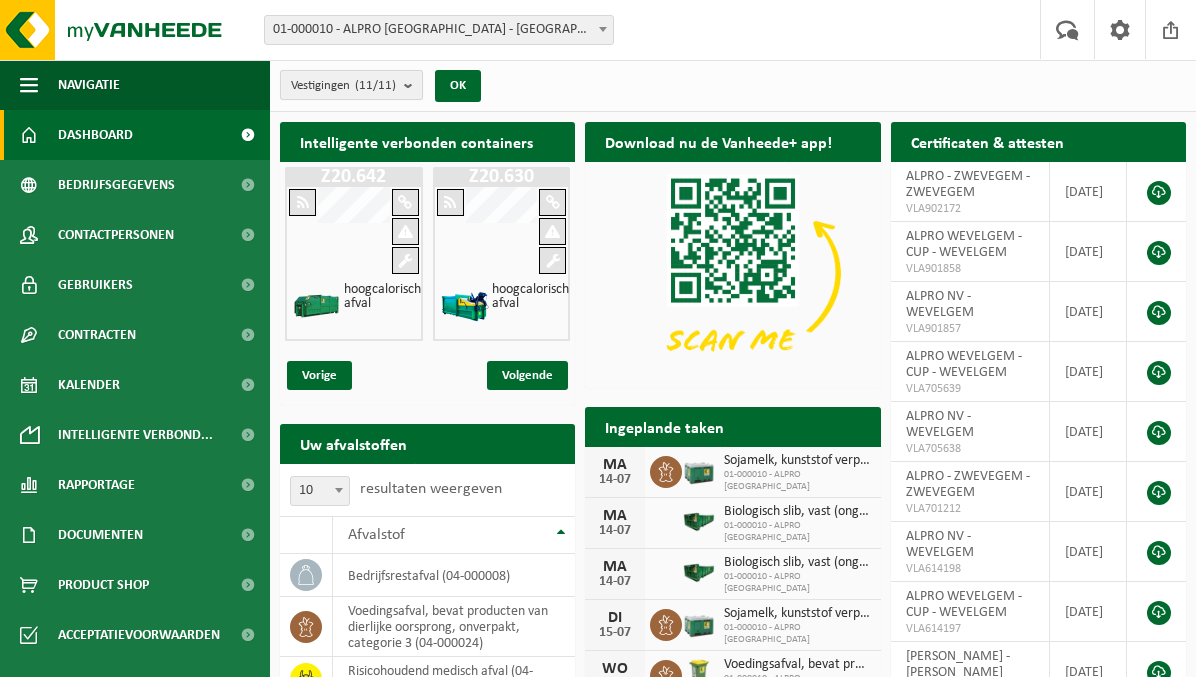 click on "Vestigingen  (11/11)" at bounding box center [351, 85] 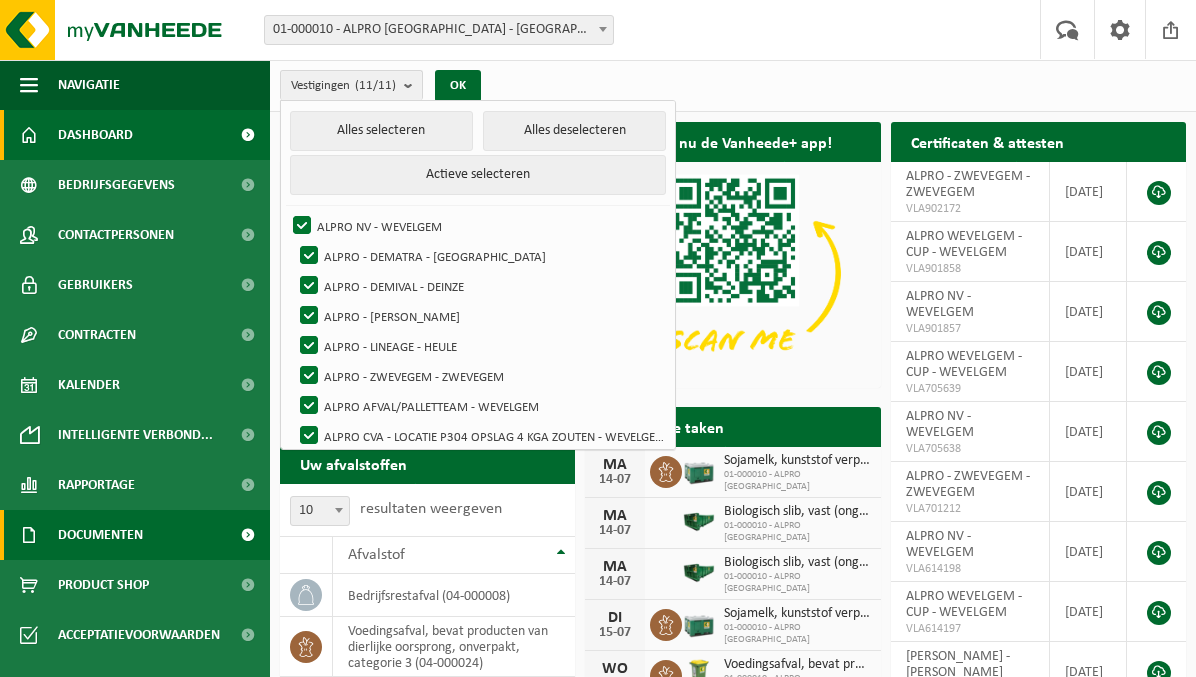click at bounding box center [247, 535] 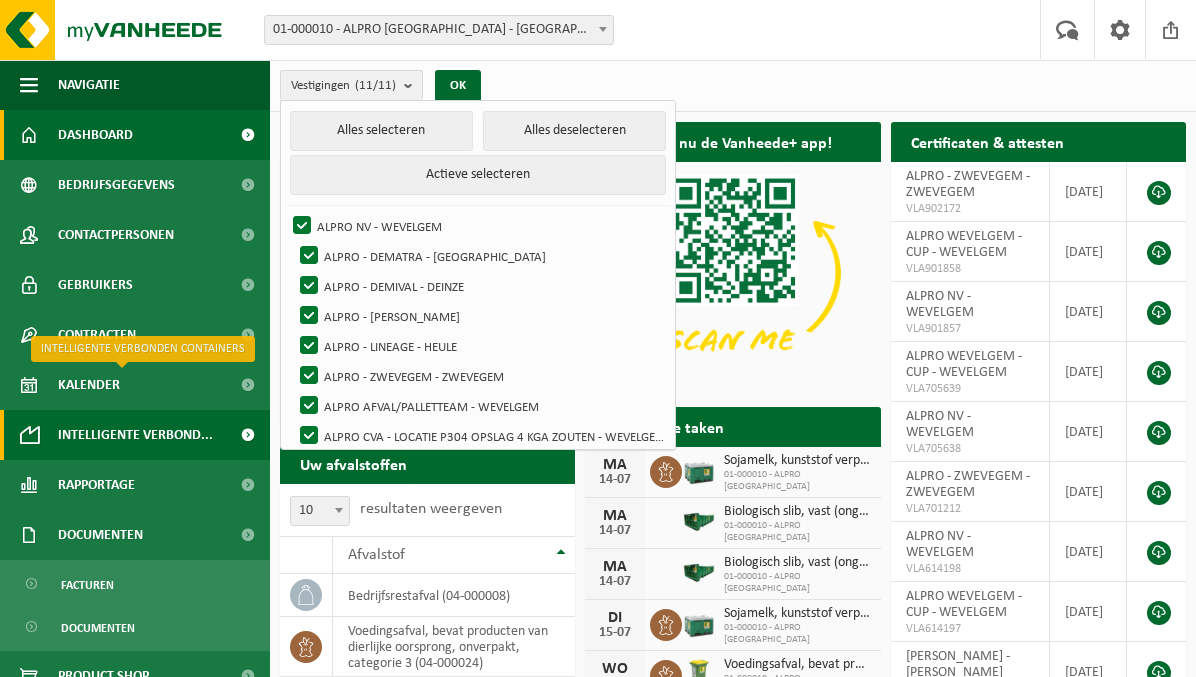 scroll, scrollTop: 74, scrollLeft: 0, axis: vertical 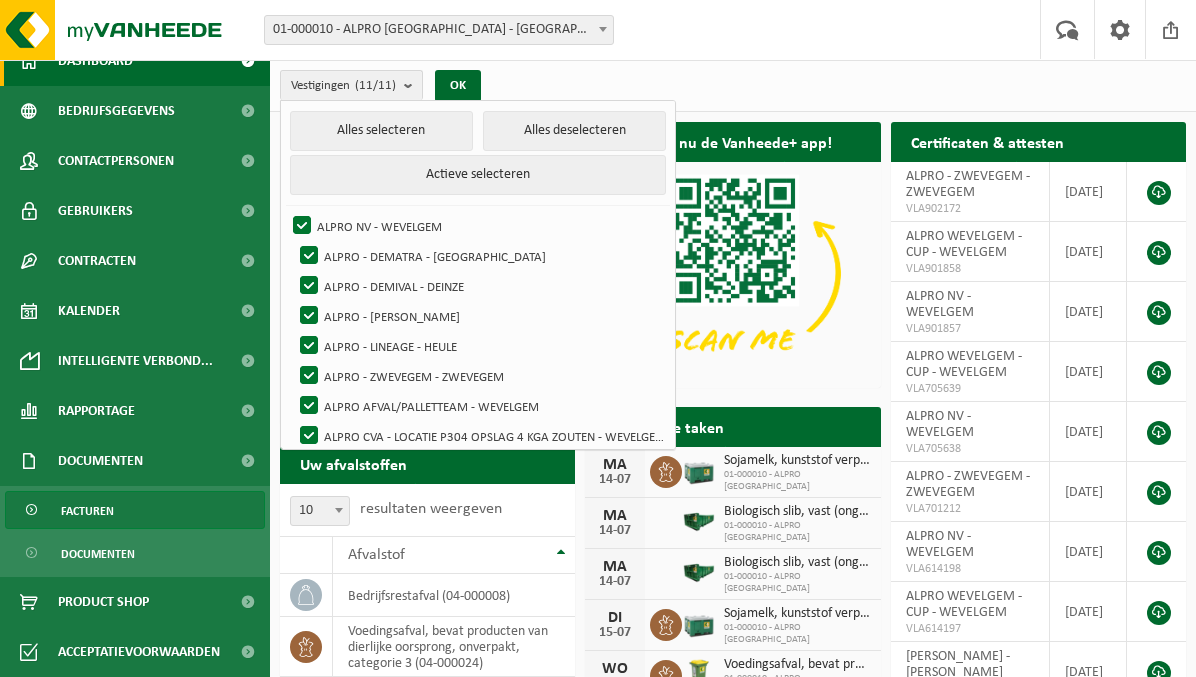 click on "Facturen" at bounding box center (135, 510) 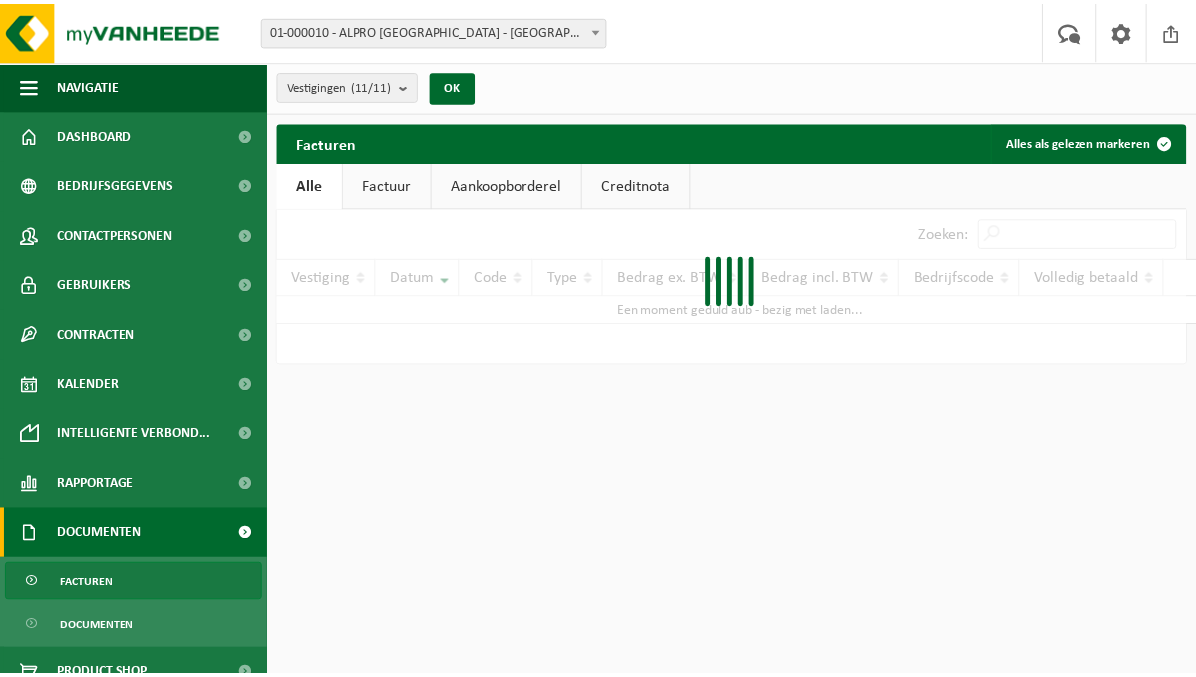 scroll, scrollTop: 0, scrollLeft: 0, axis: both 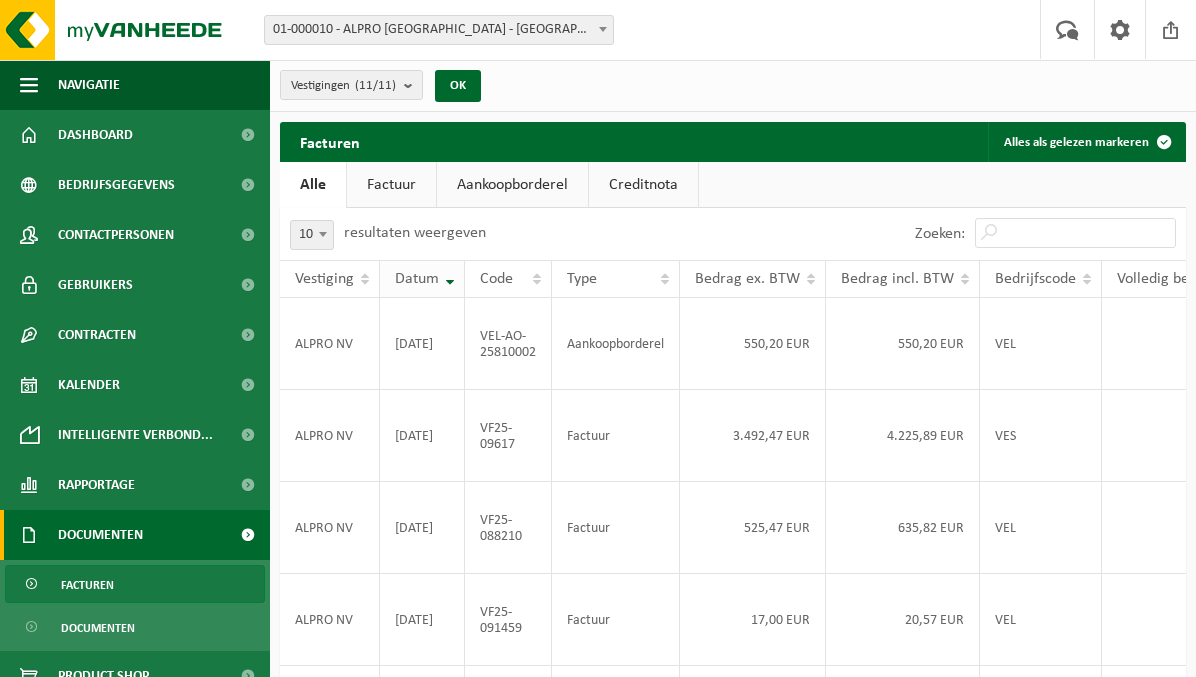 click on "Datum" at bounding box center [422, 279] 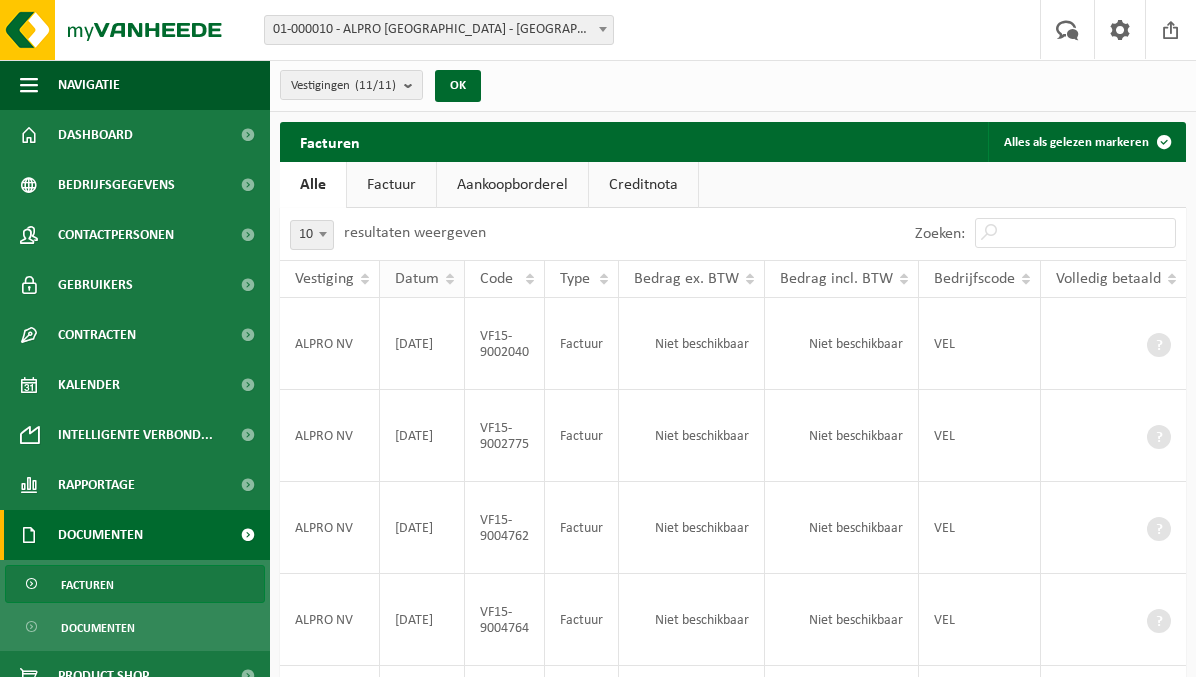 click on "Datum" at bounding box center (422, 279) 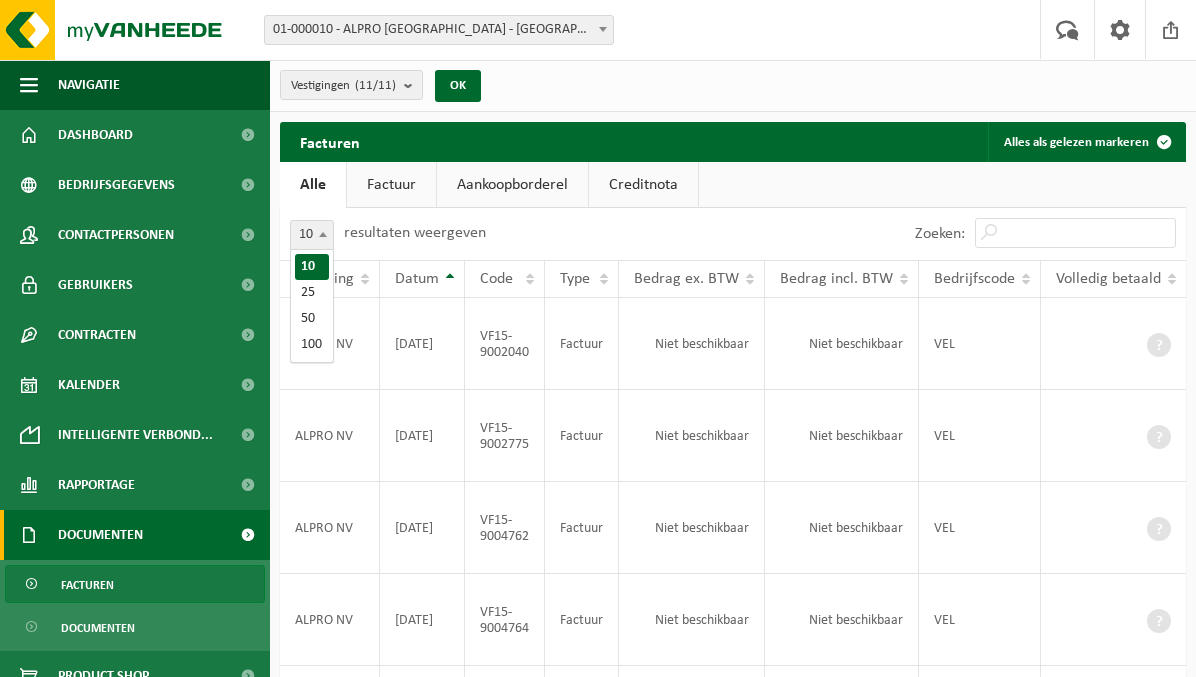 click at bounding box center (323, 234) 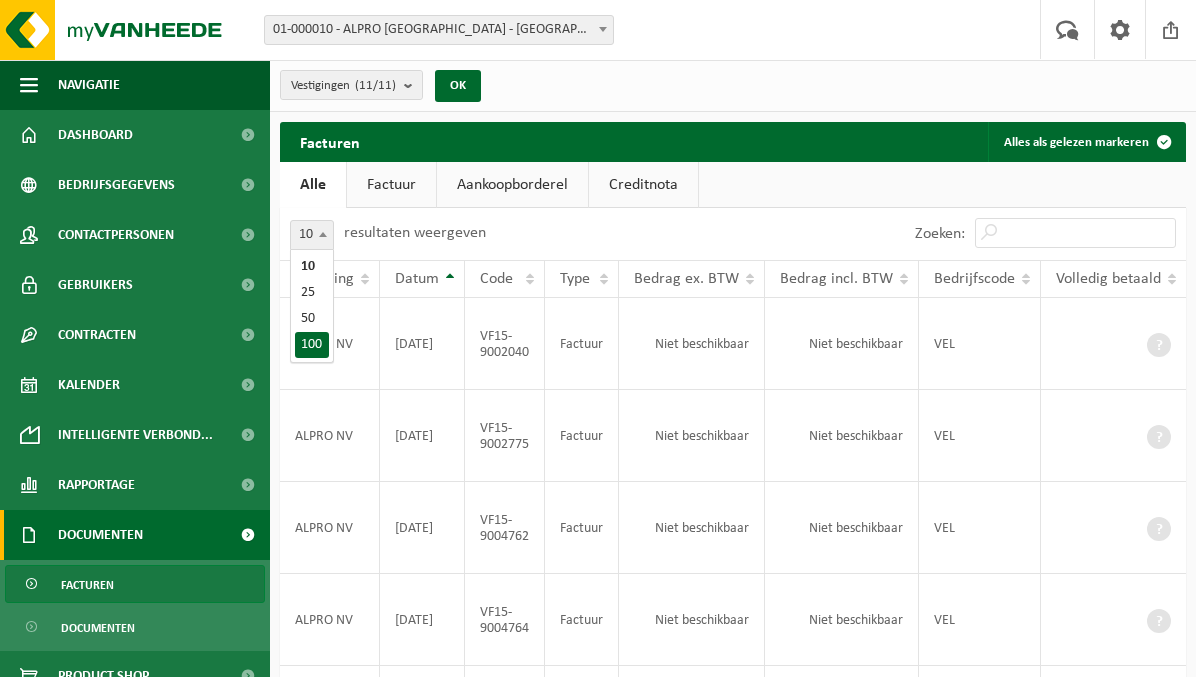 select on "100" 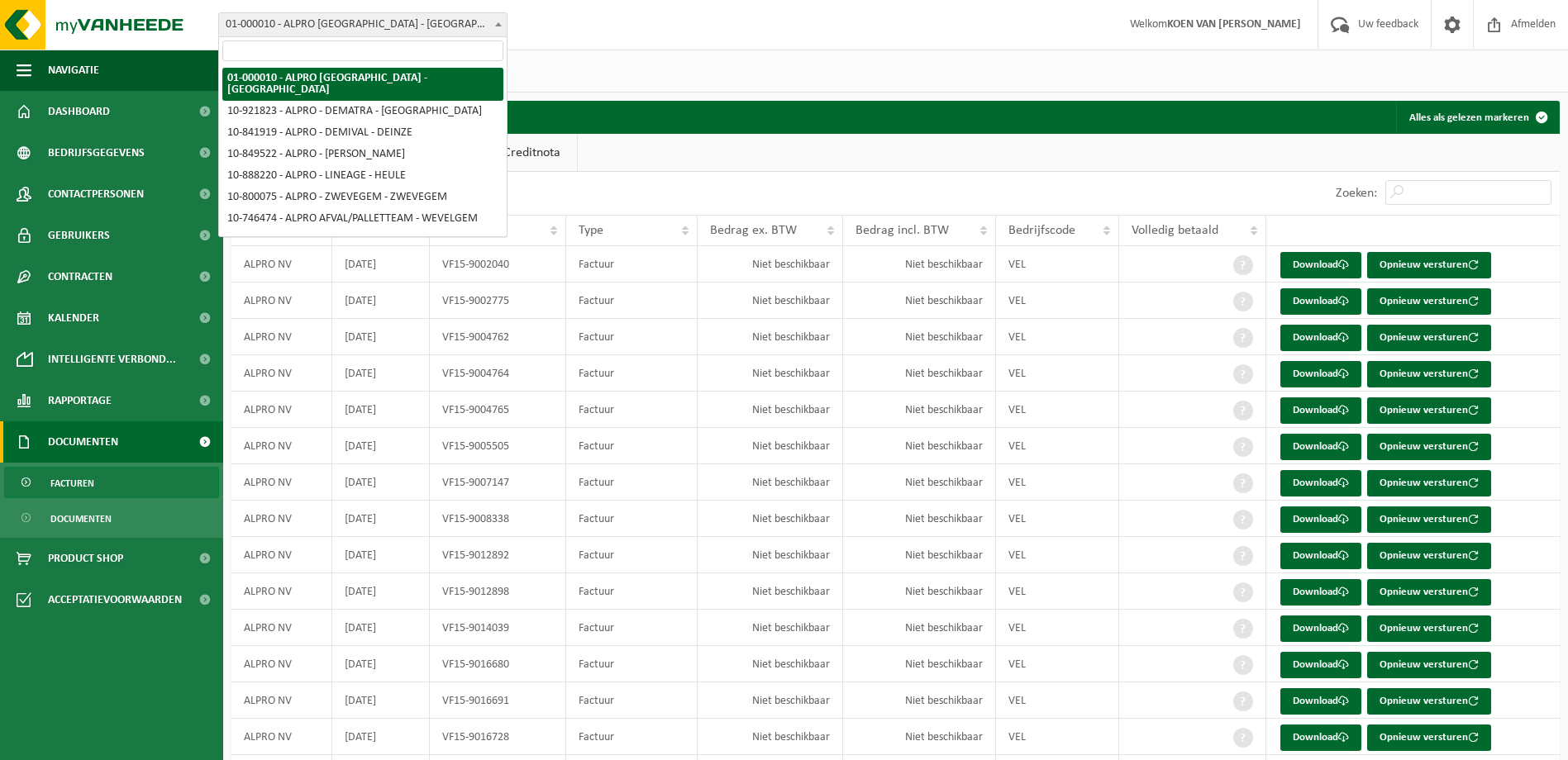 click at bounding box center [498, 24] 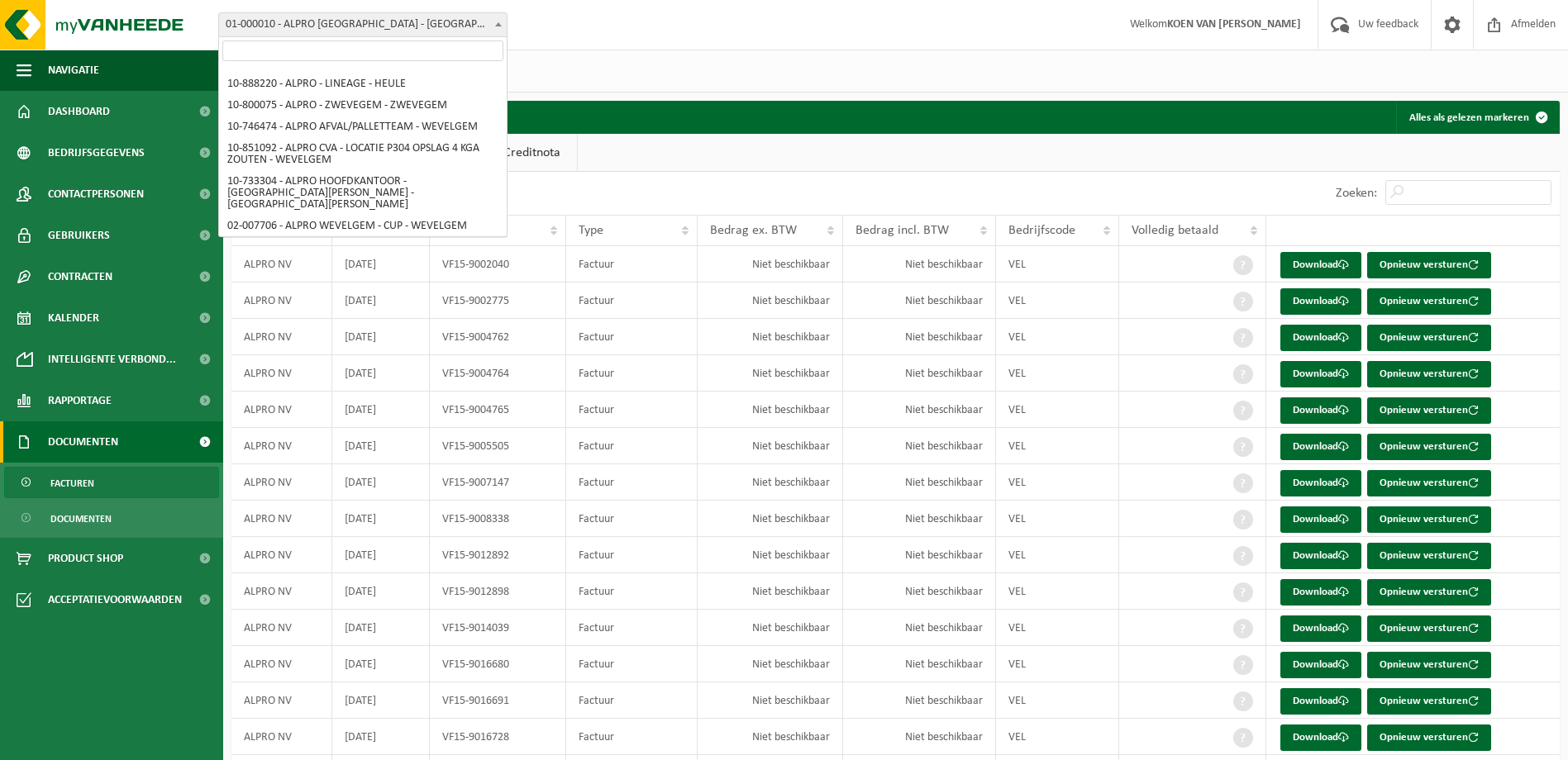 scroll, scrollTop: 94, scrollLeft: 0, axis: vertical 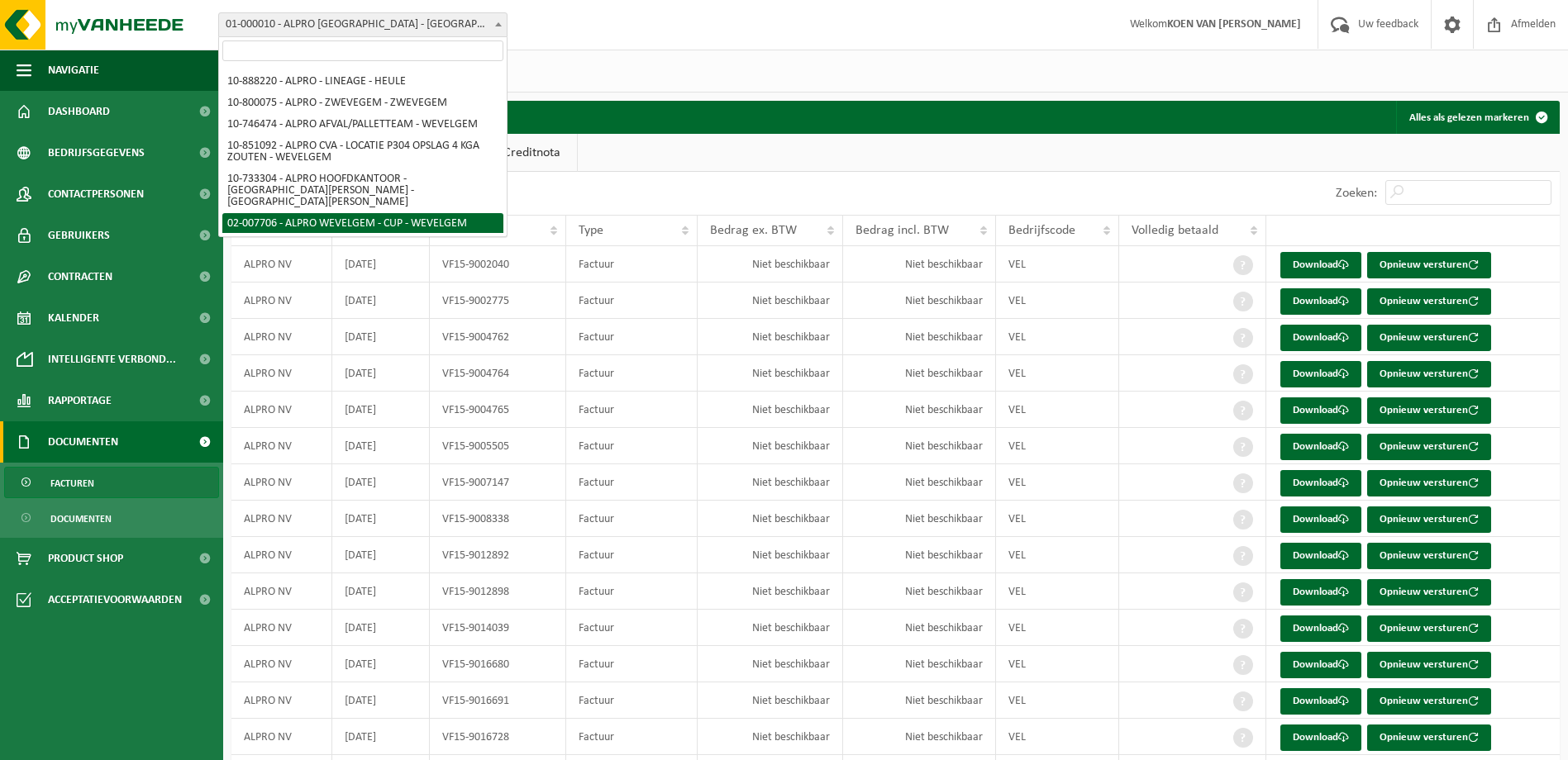 select on "1043" 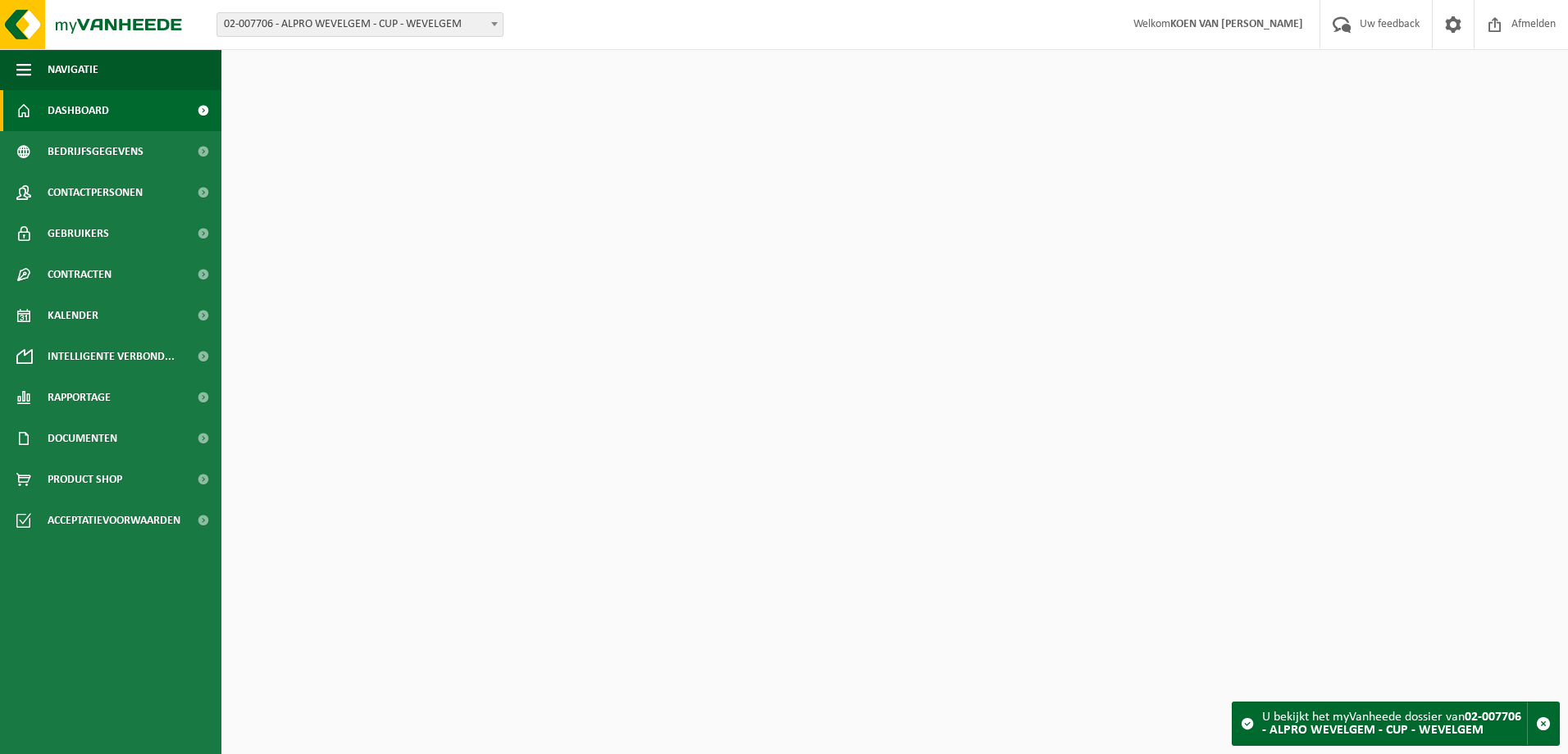 scroll, scrollTop: 0, scrollLeft: 0, axis: both 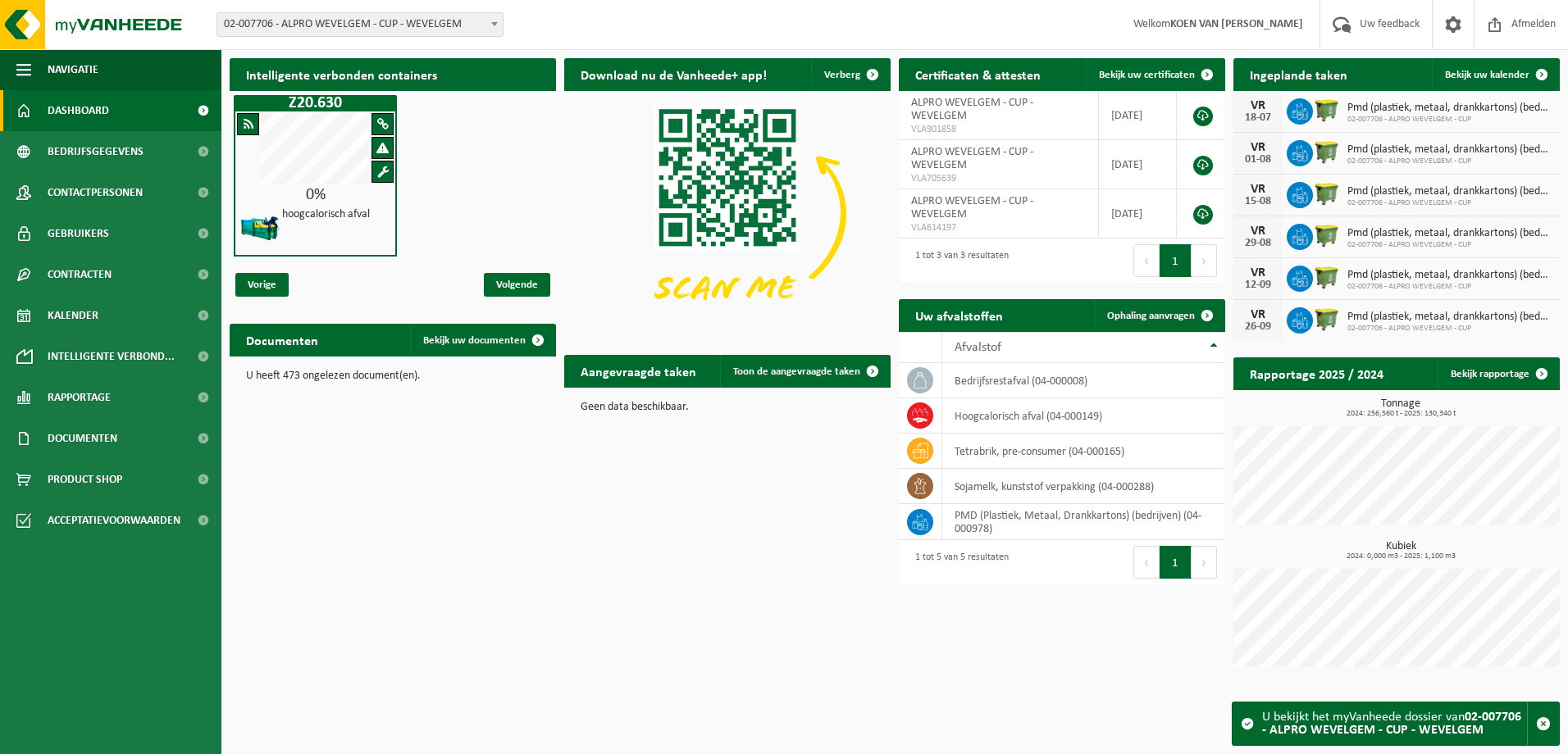 click on "02-007706 - ALPRO WEVELGEM - CUP - WEVELGEM" at bounding box center (360, 25) 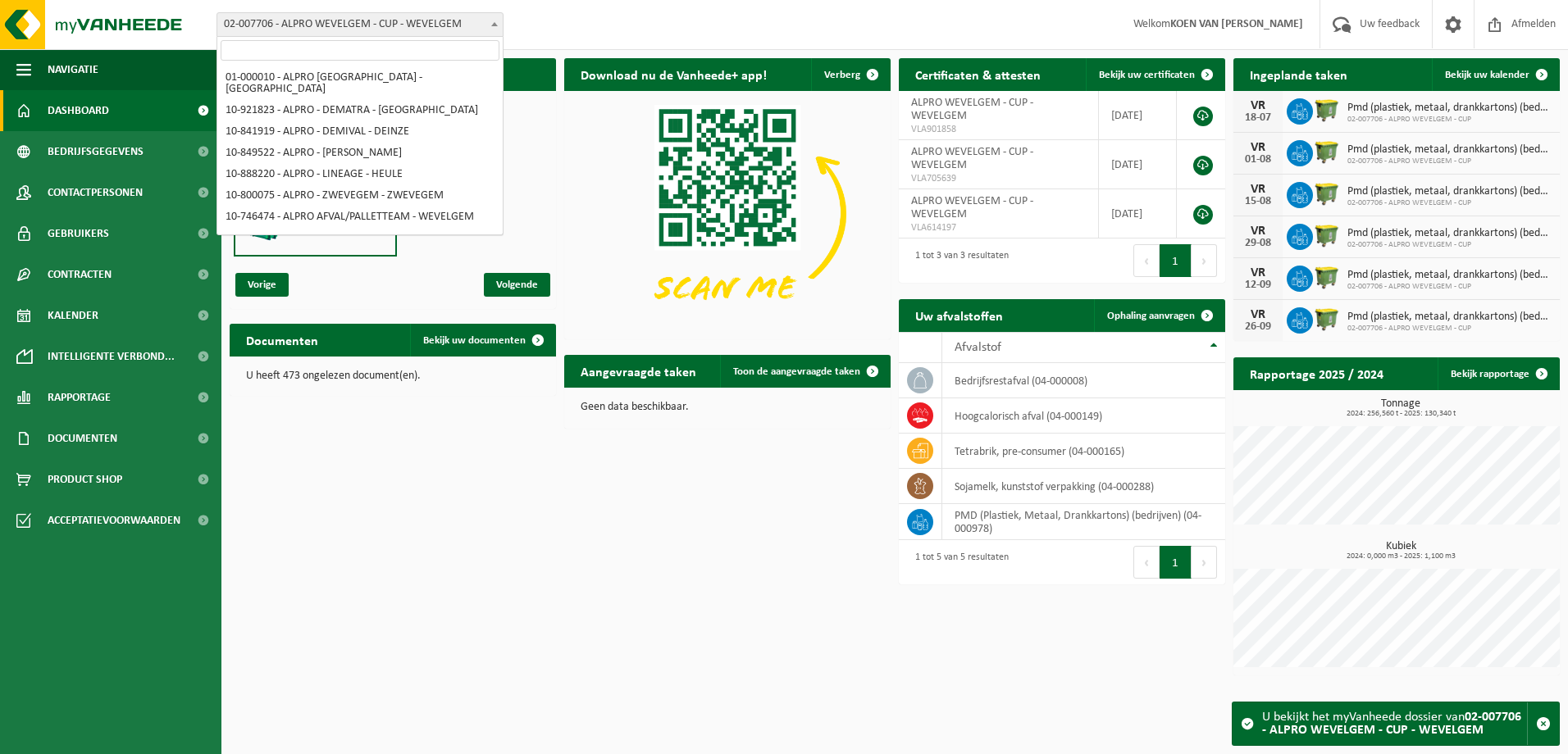 scroll, scrollTop: 93, scrollLeft: 0, axis: vertical 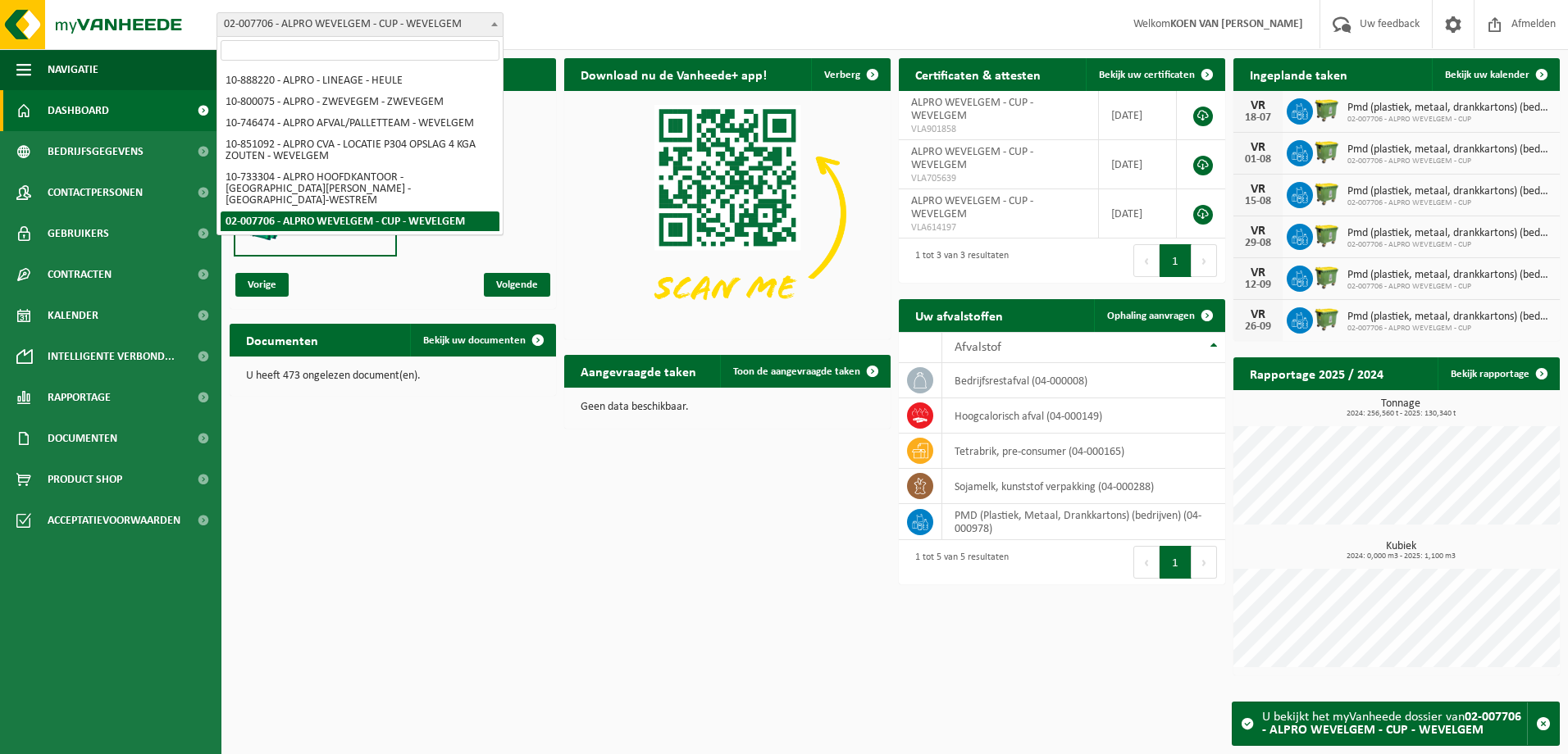 click at bounding box center [495, 24] 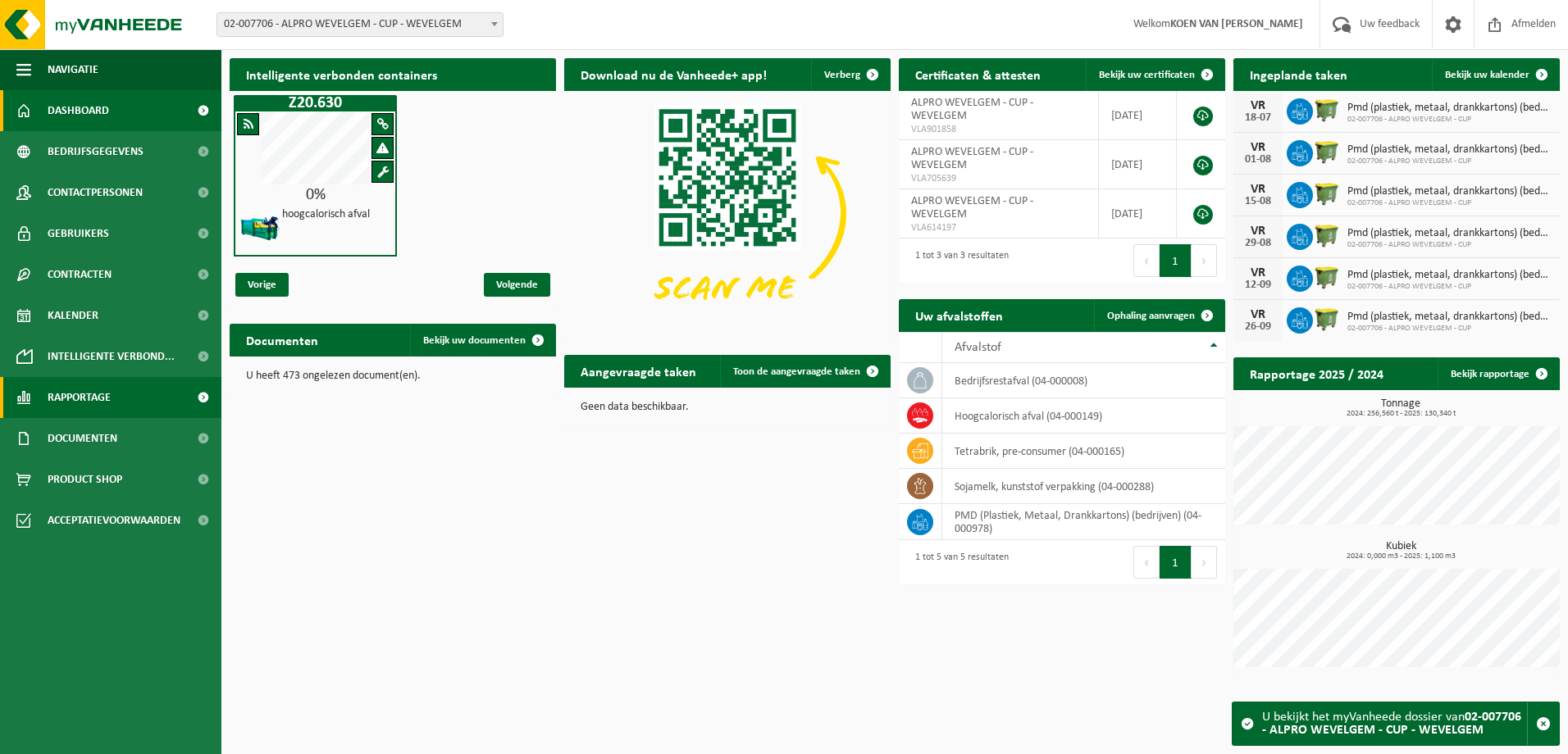 click on "Rapportage" at bounding box center (111, 397) 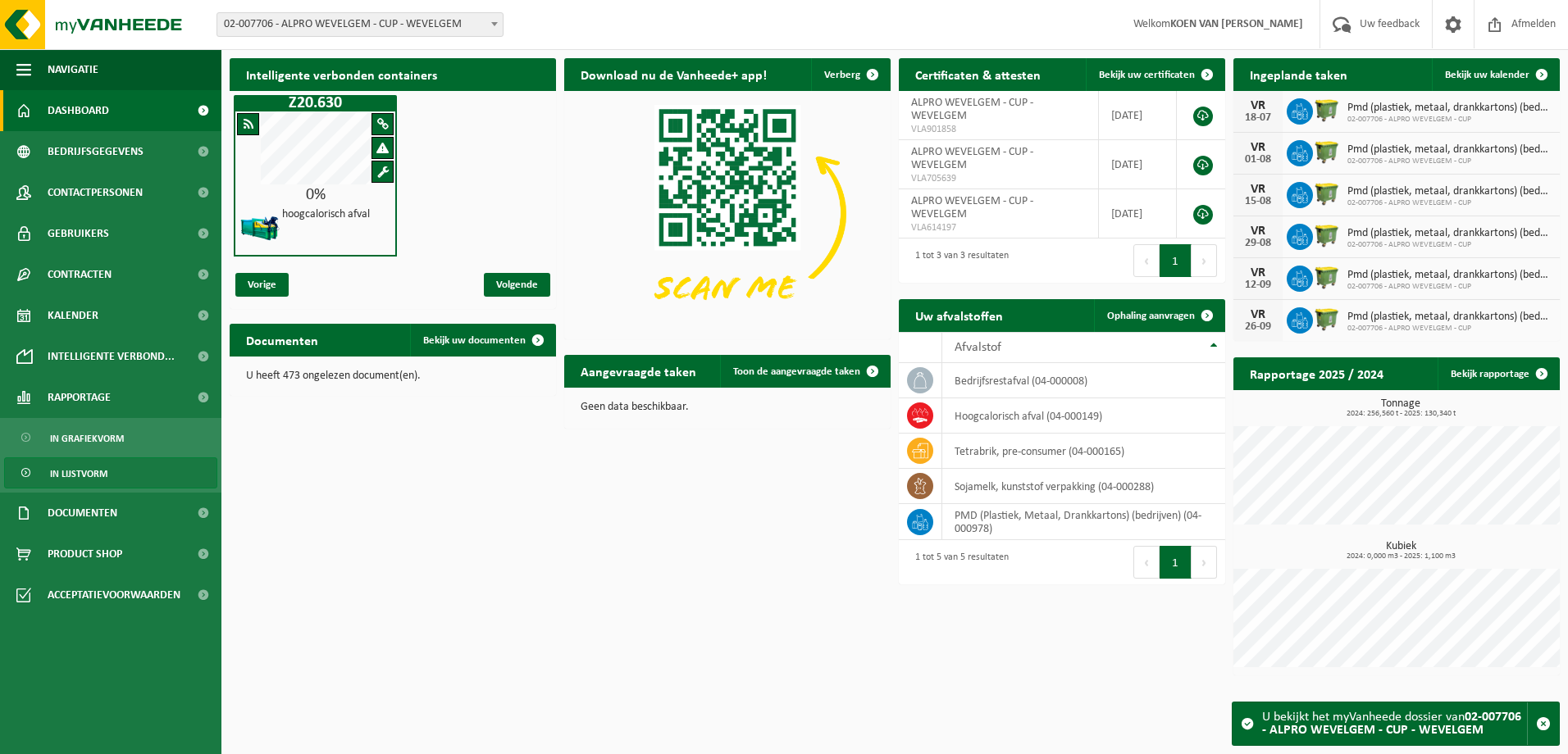 click on "In lijstvorm" at bounding box center (79, 474) 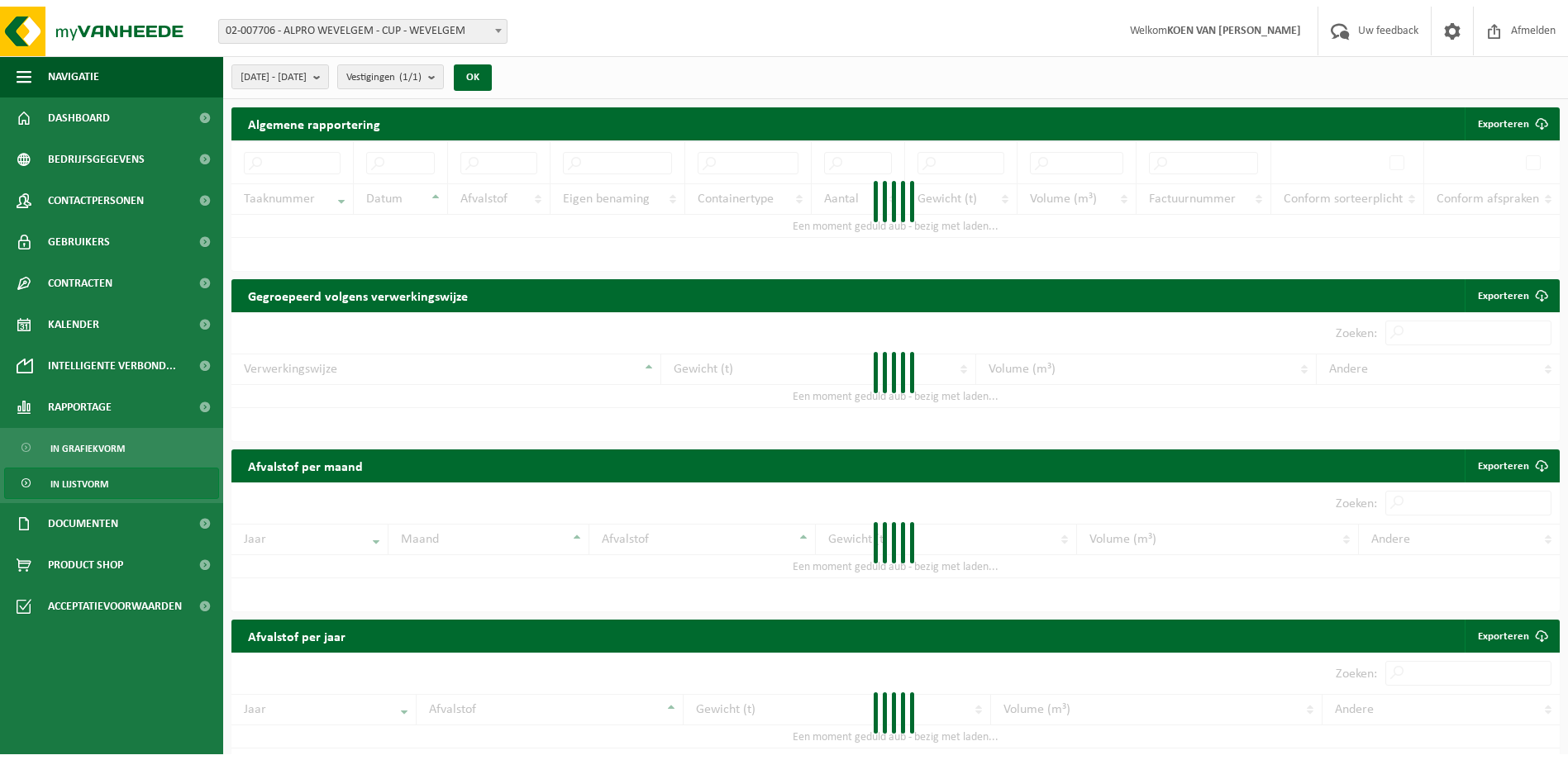 scroll, scrollTop: 0, scrollLeft: 0, axis: both 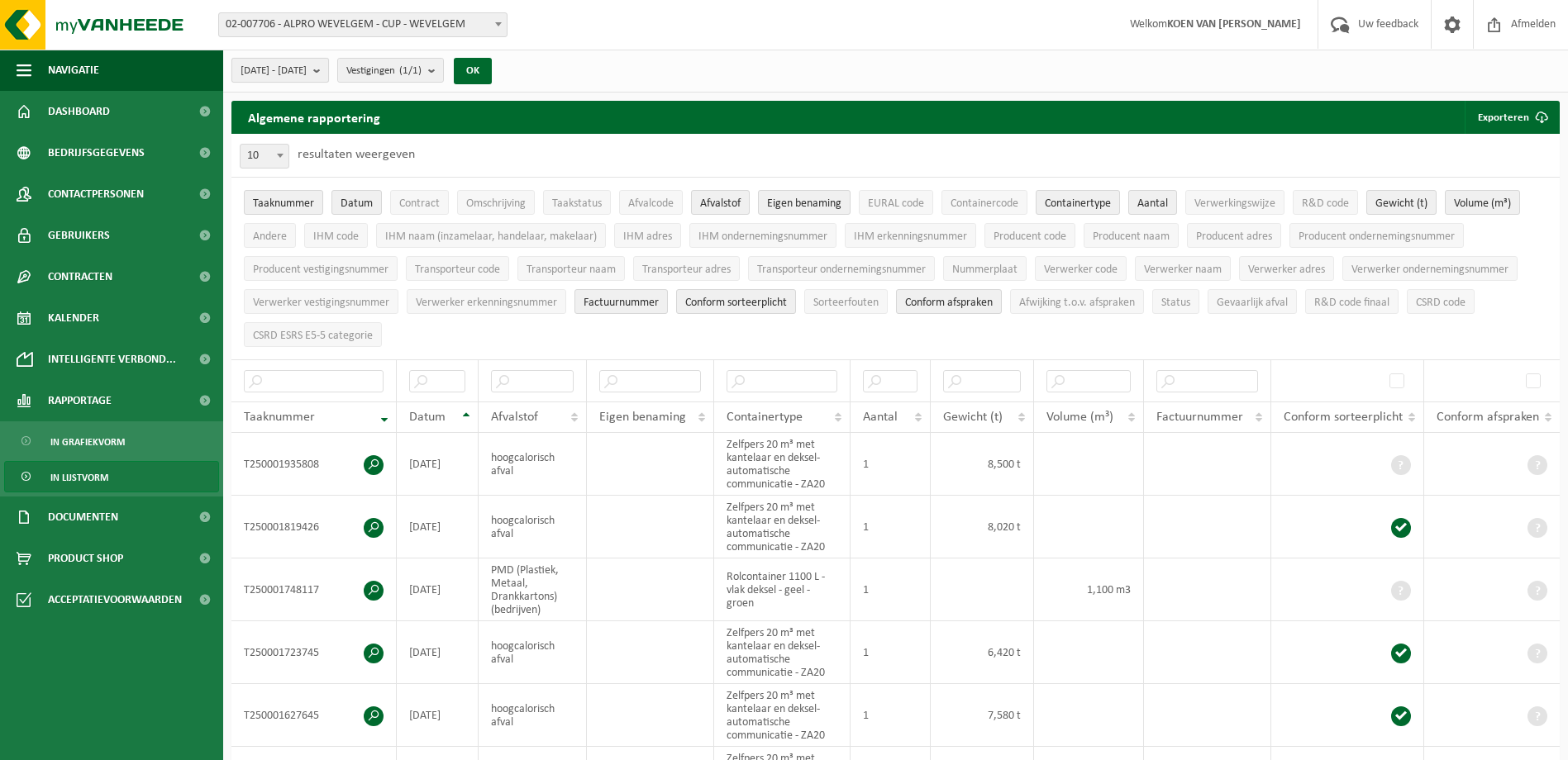 click on "2025-02-01 - 2025-07-14" at bounding box center (280, 70) 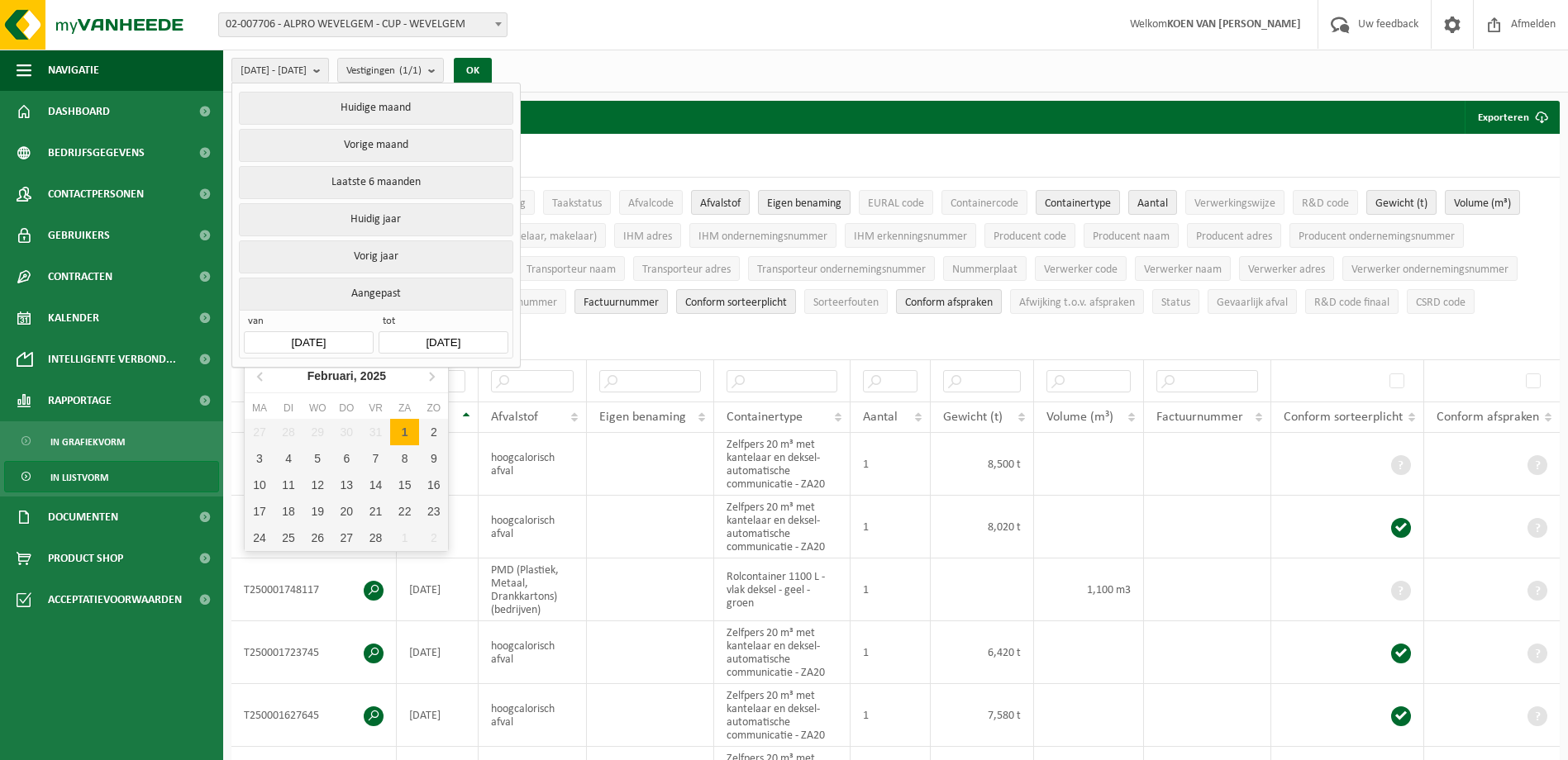 click on "2025-02-01" at bounding box center (308, 342) 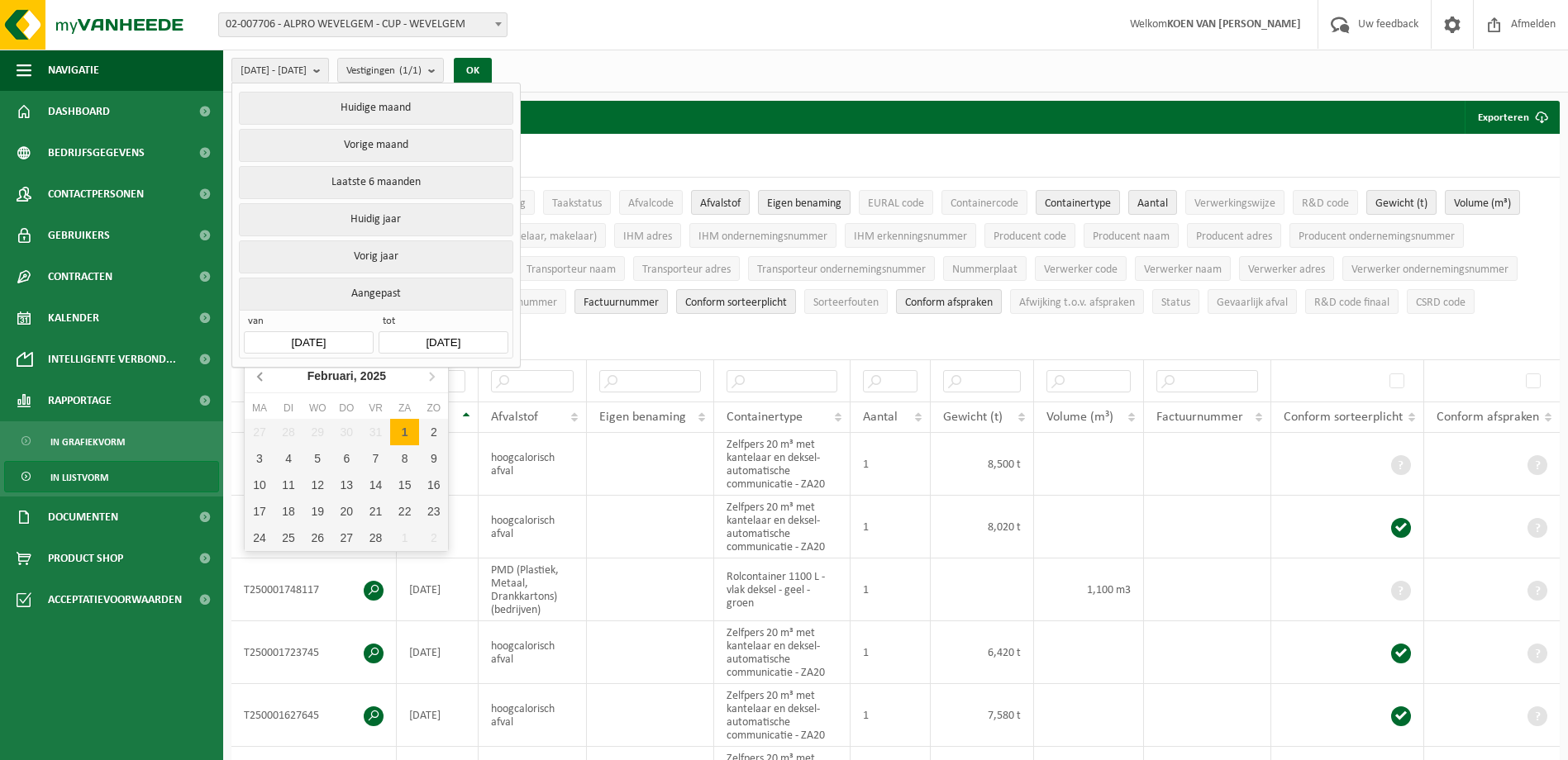 click 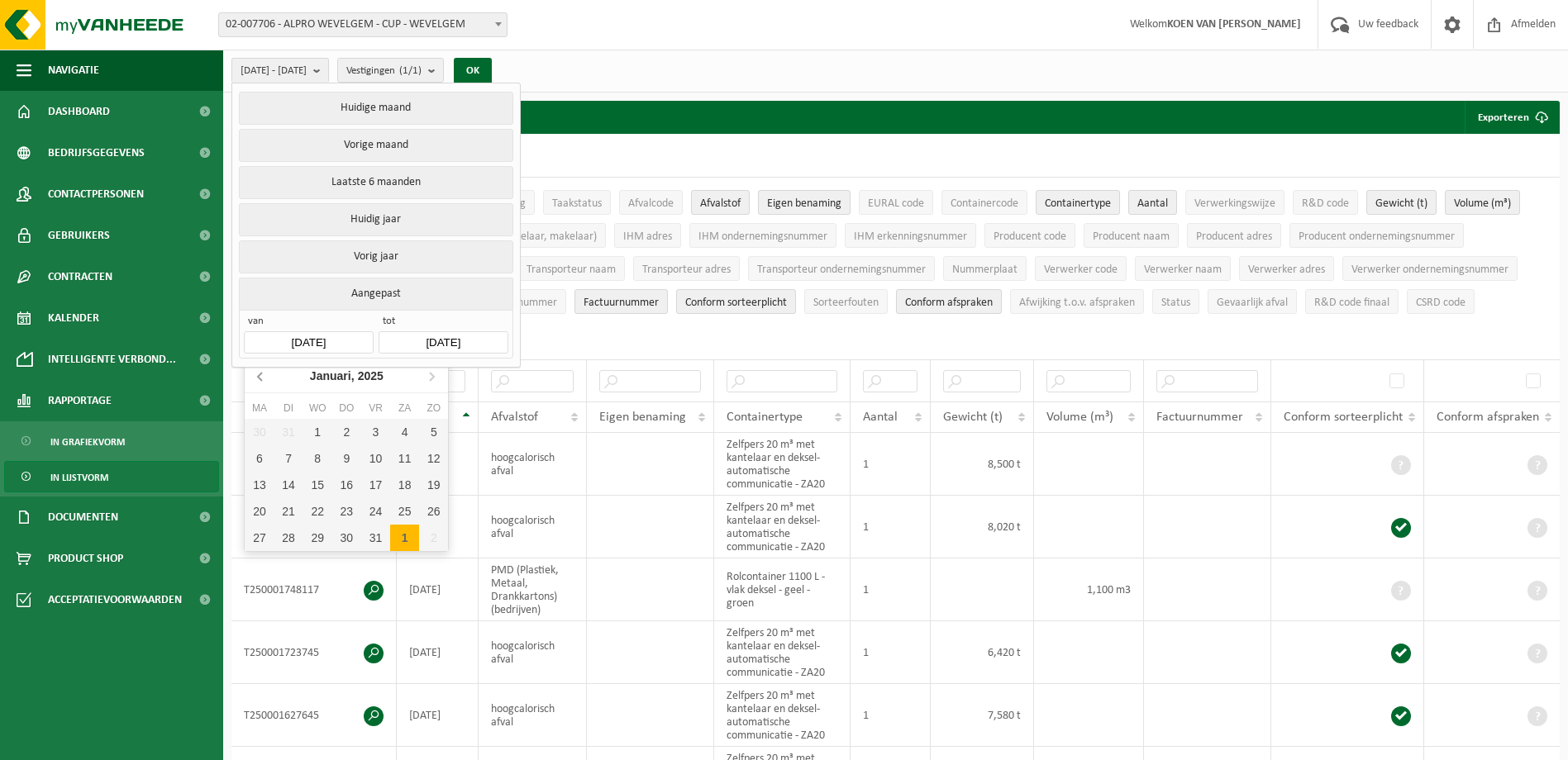 click 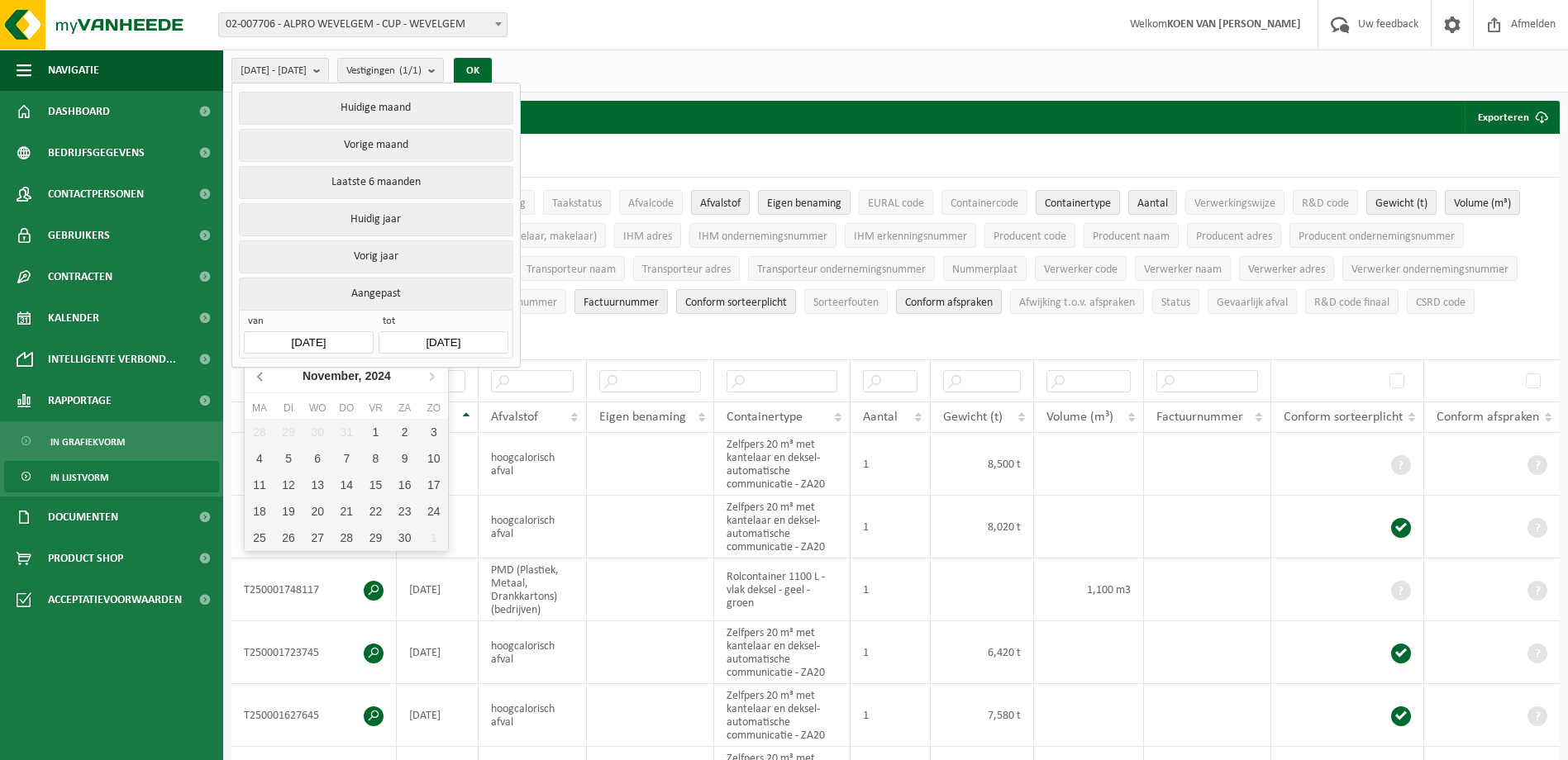 click 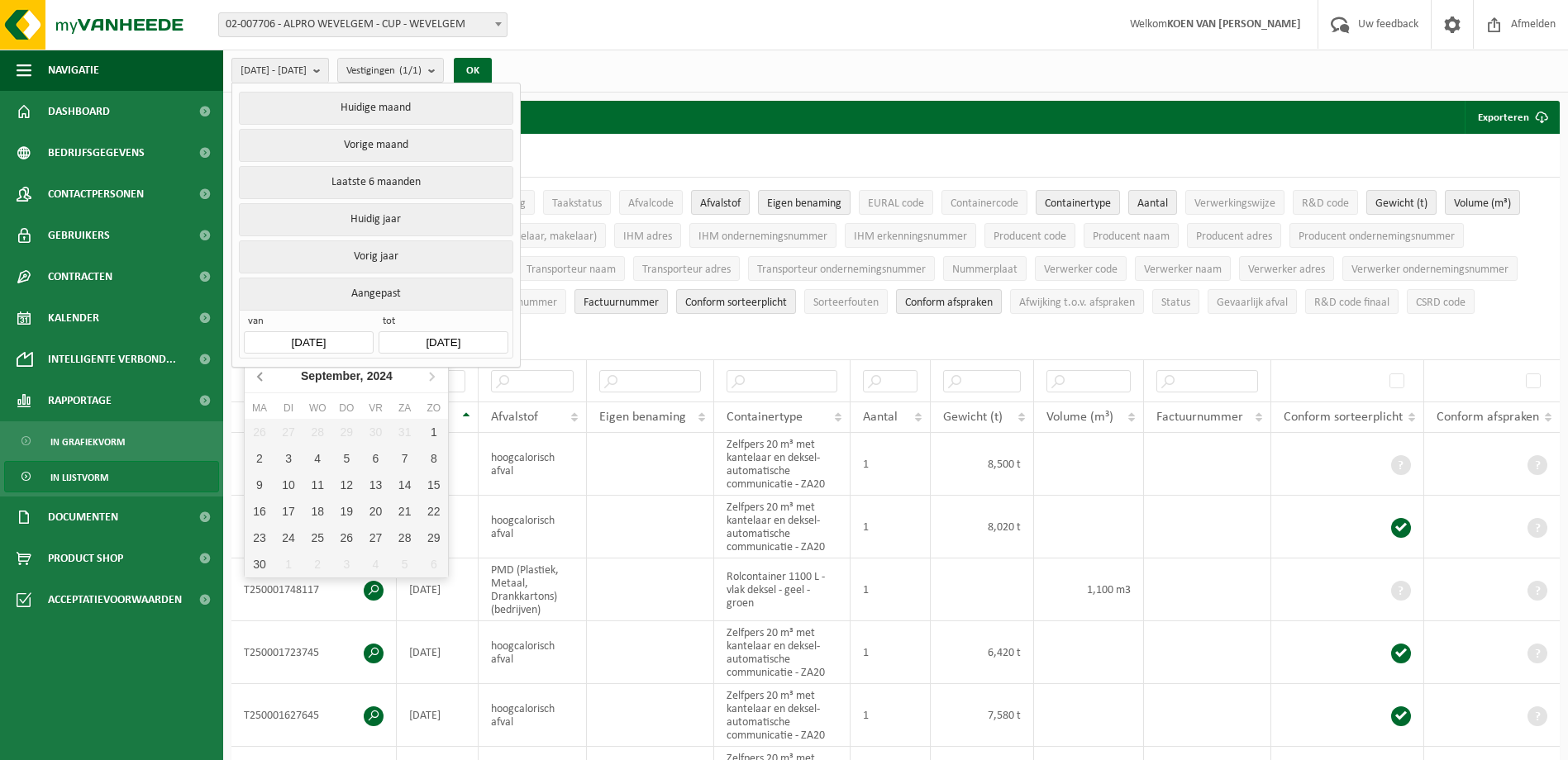 click 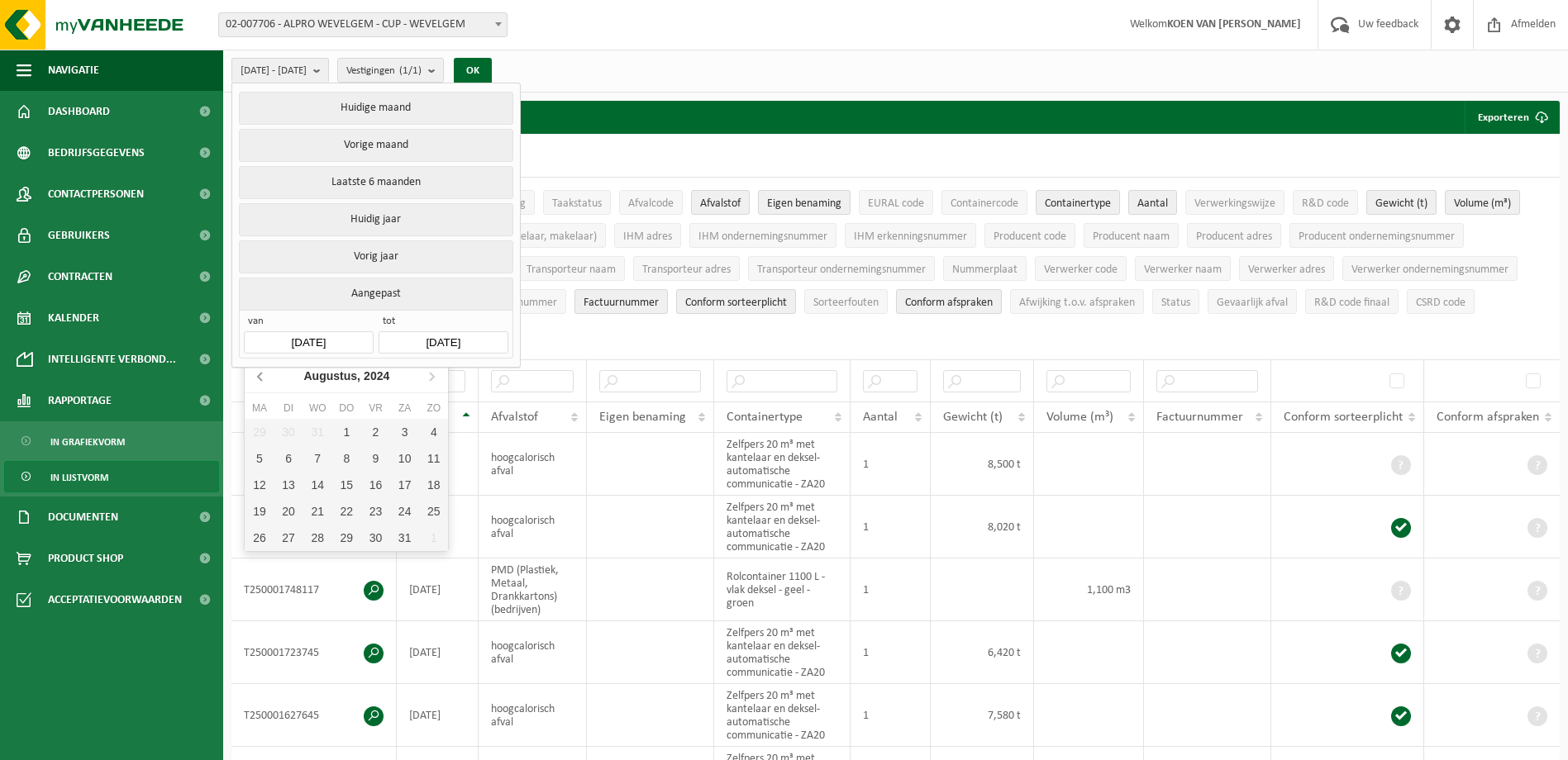 click 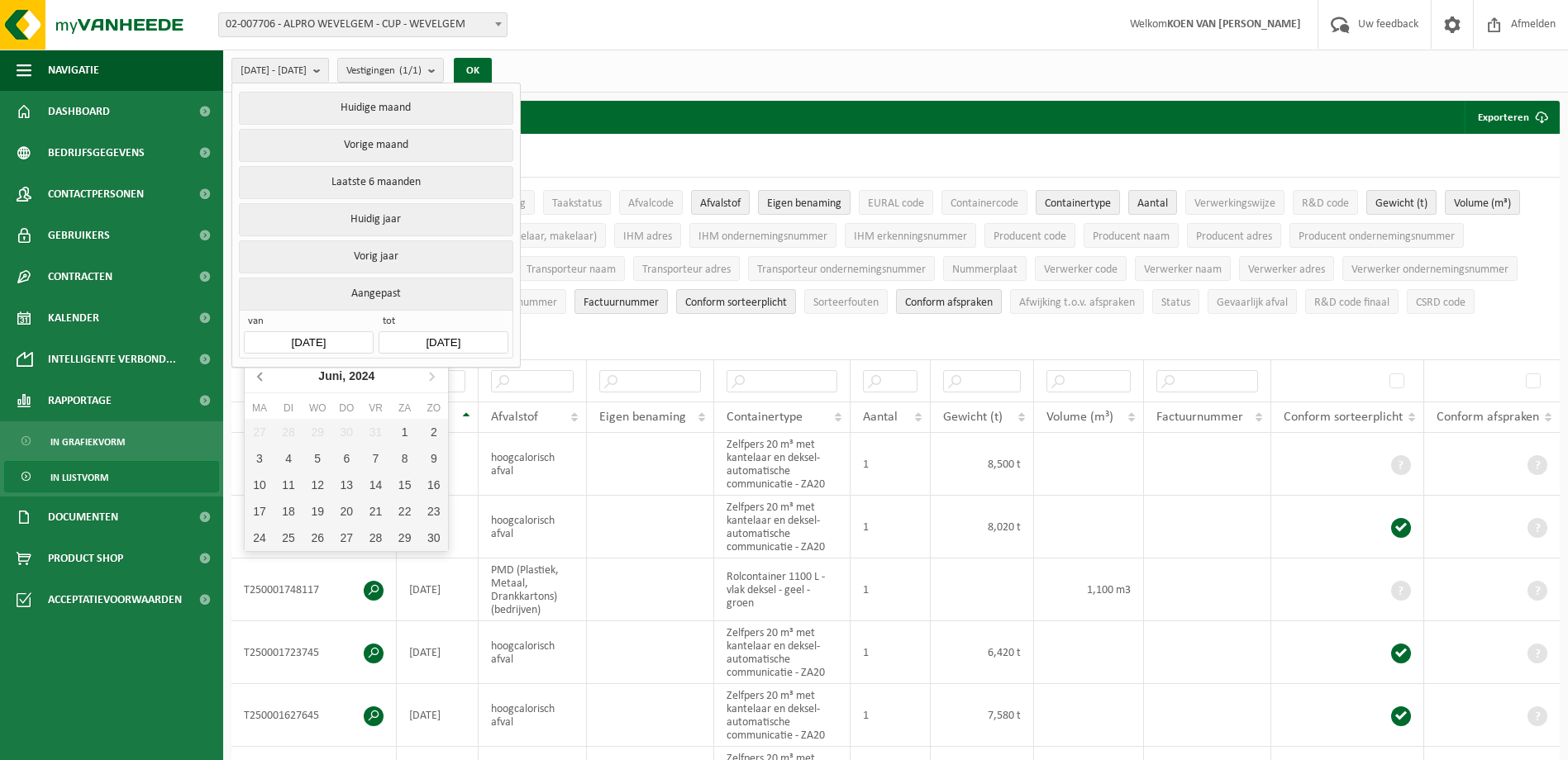 click 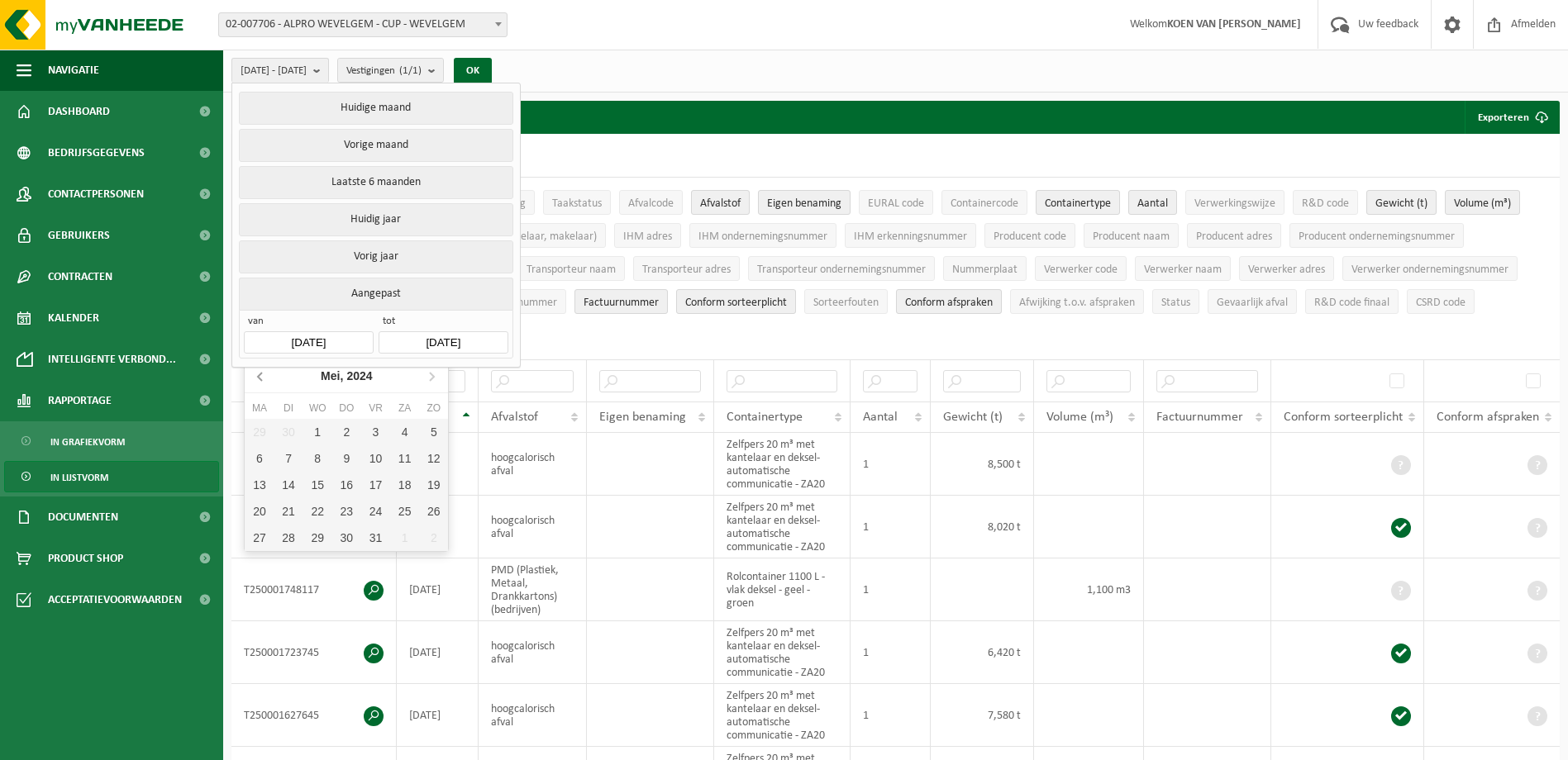 click 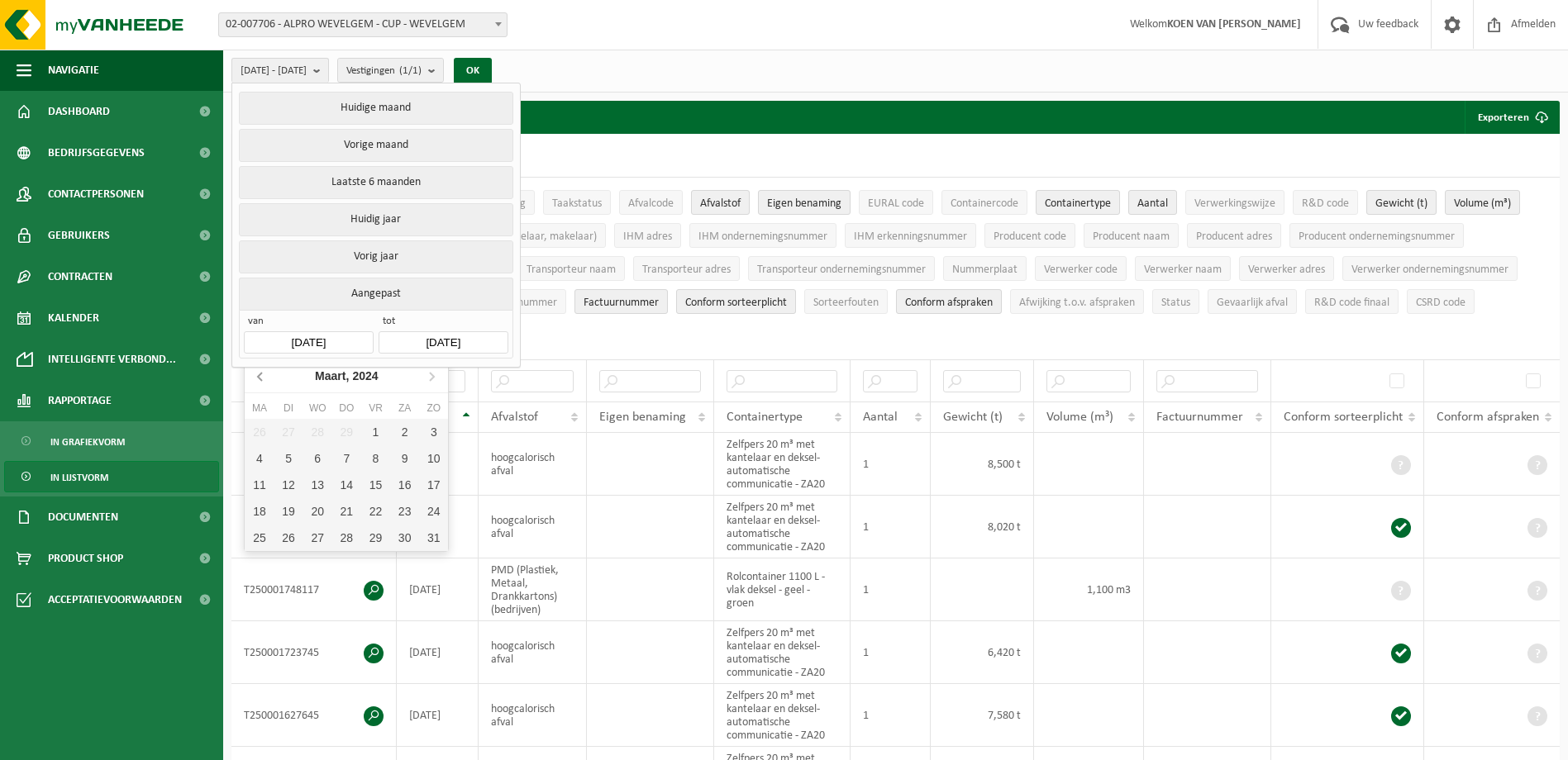 click 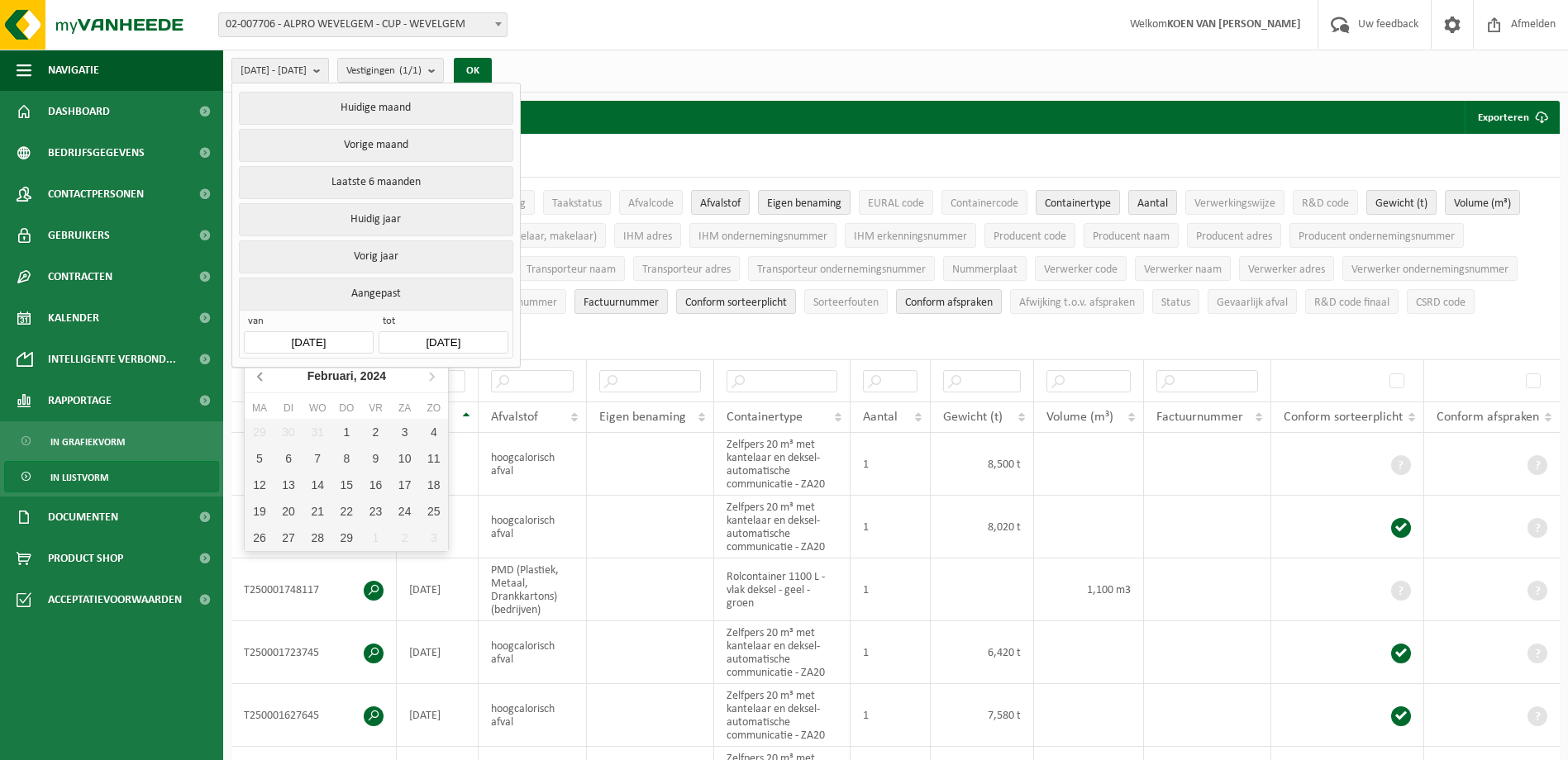 click 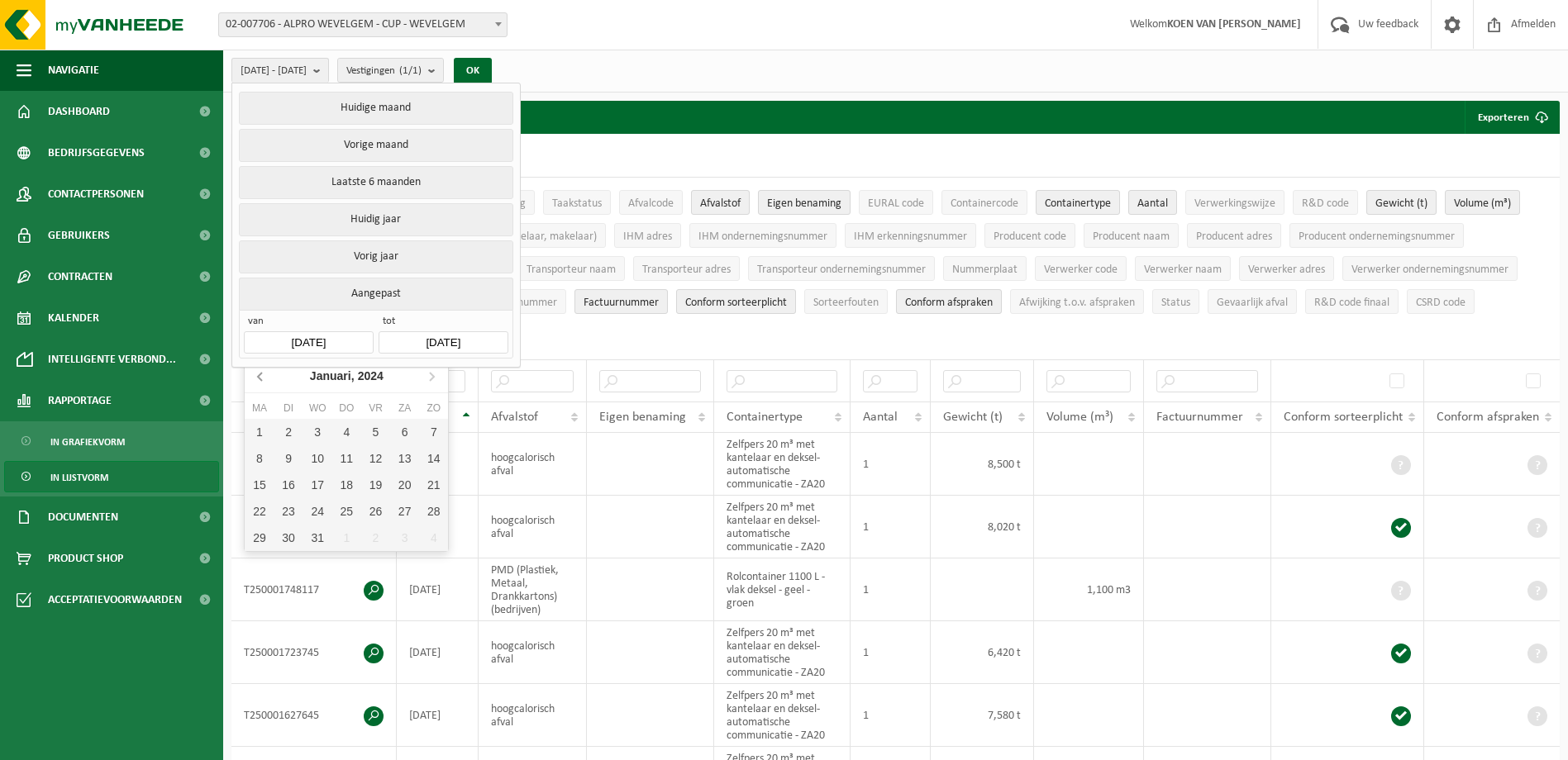 click 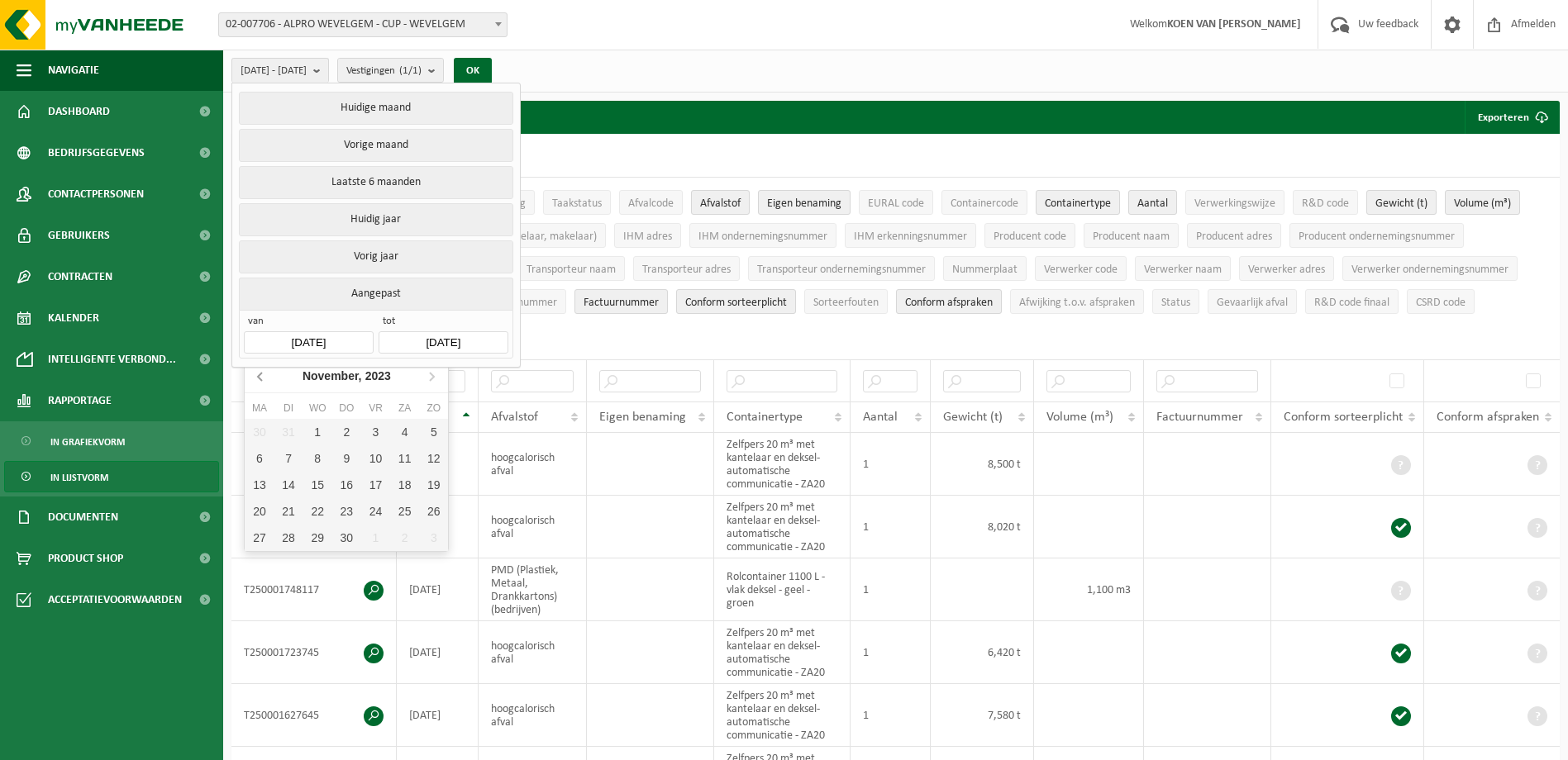 click 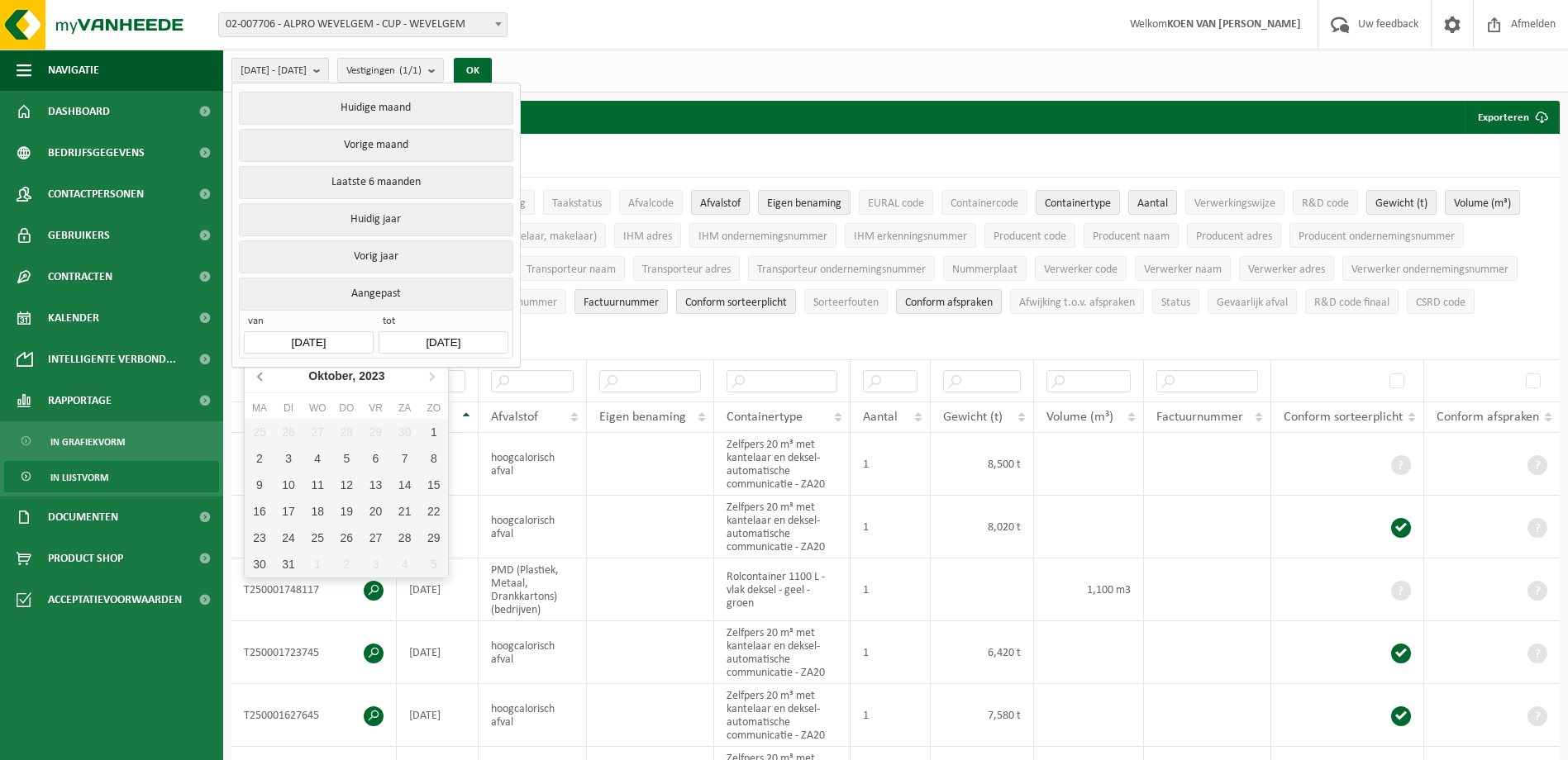 click 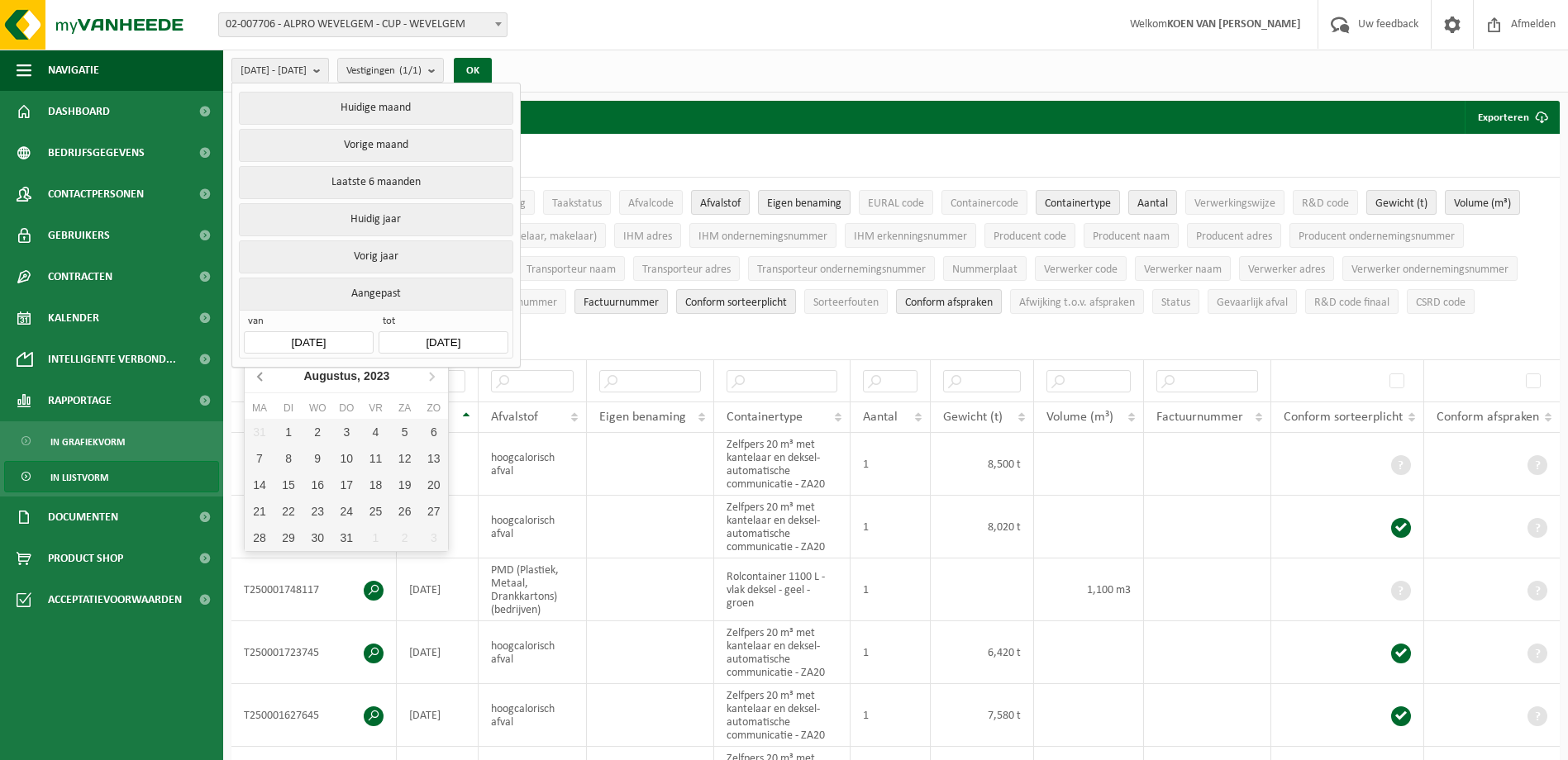 click 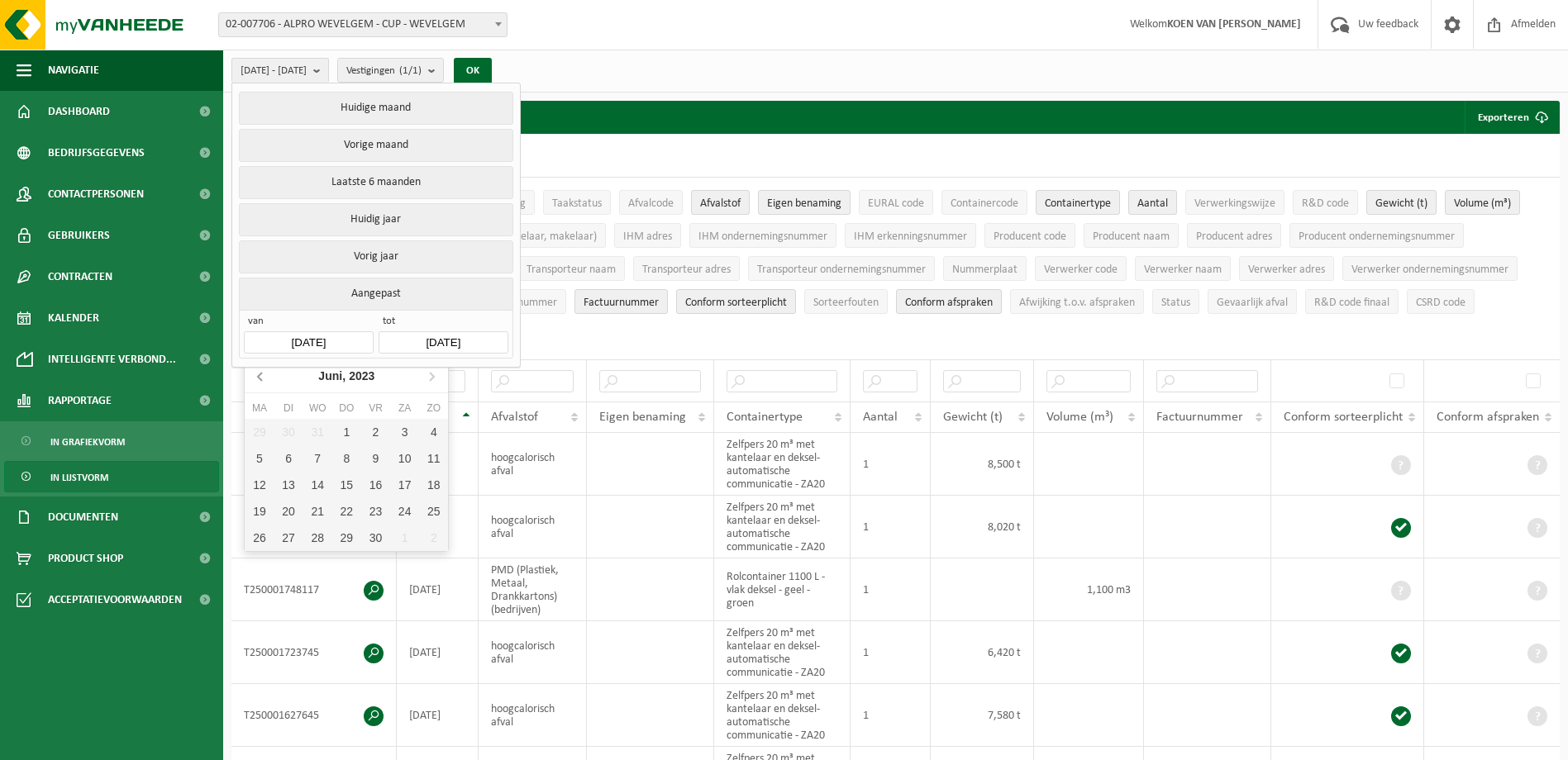 click 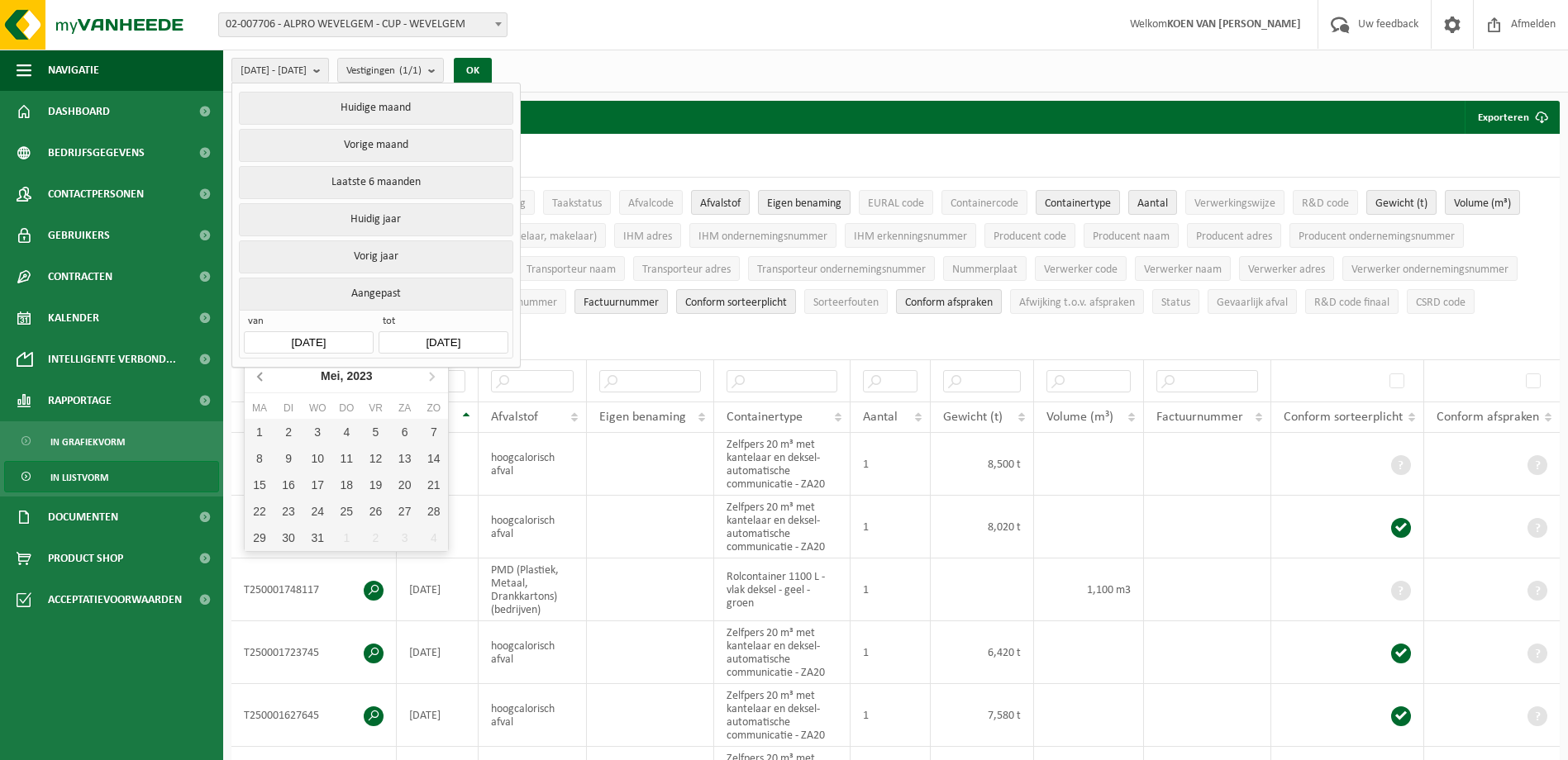 click 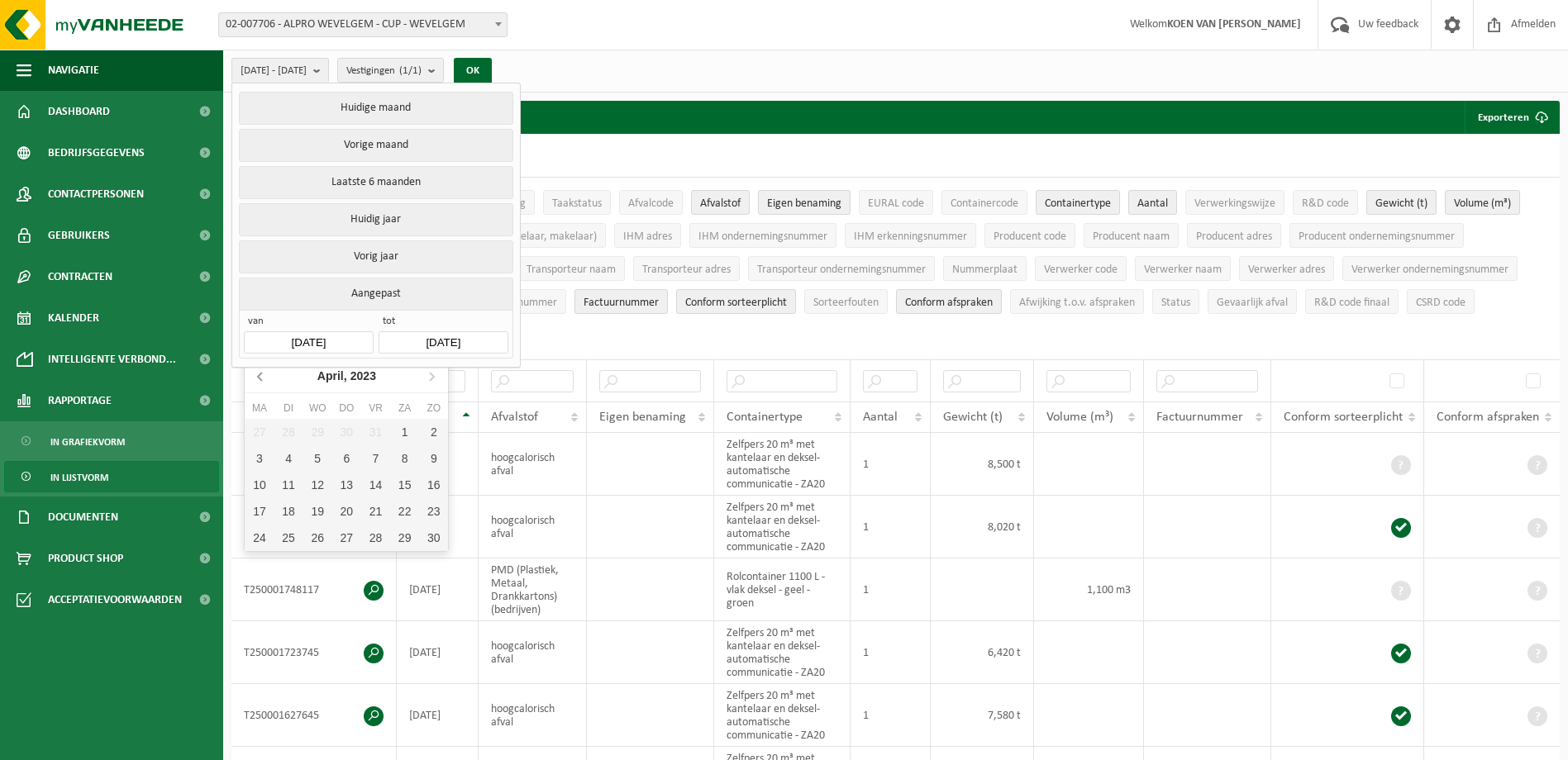 click 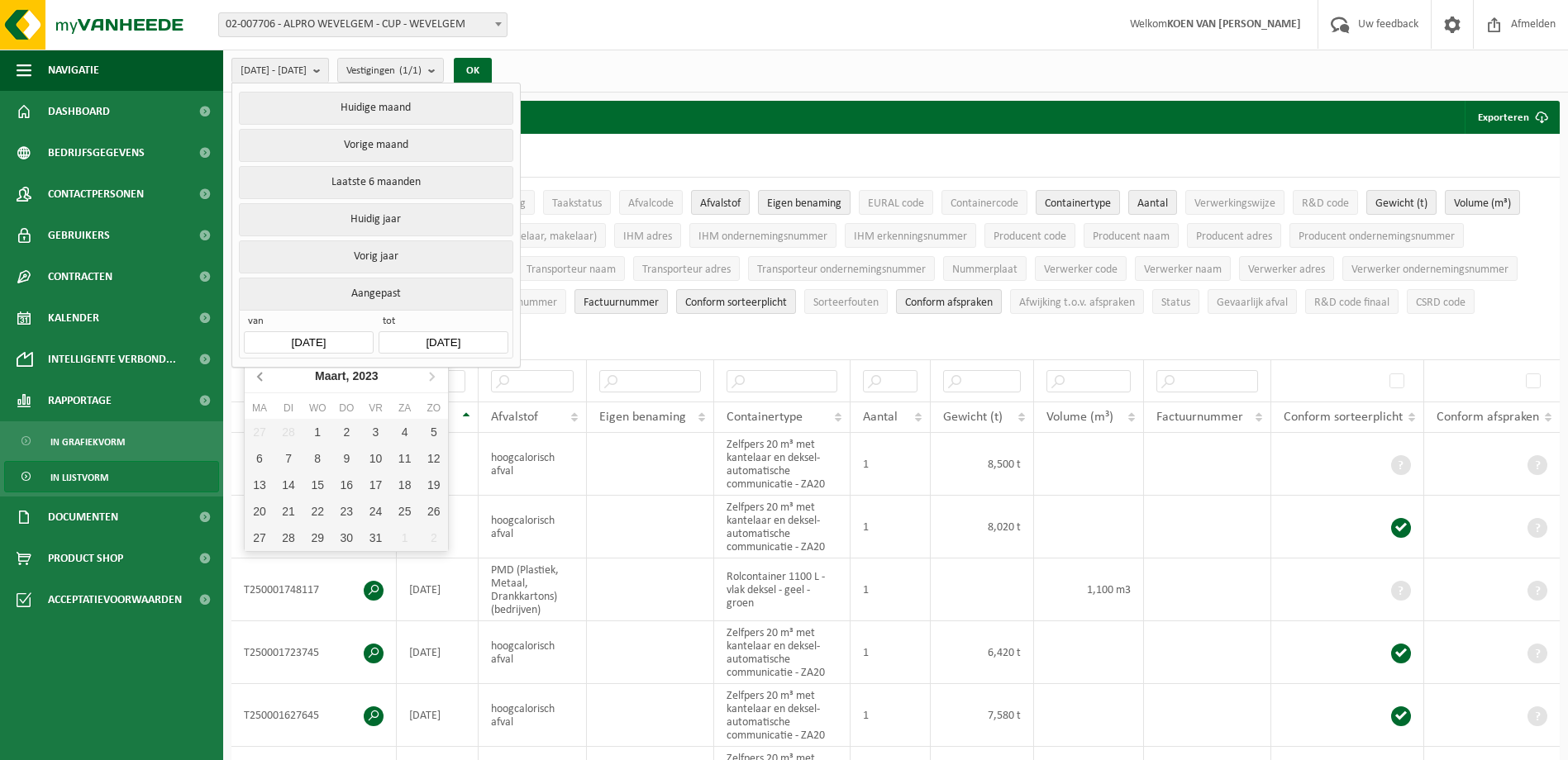 click 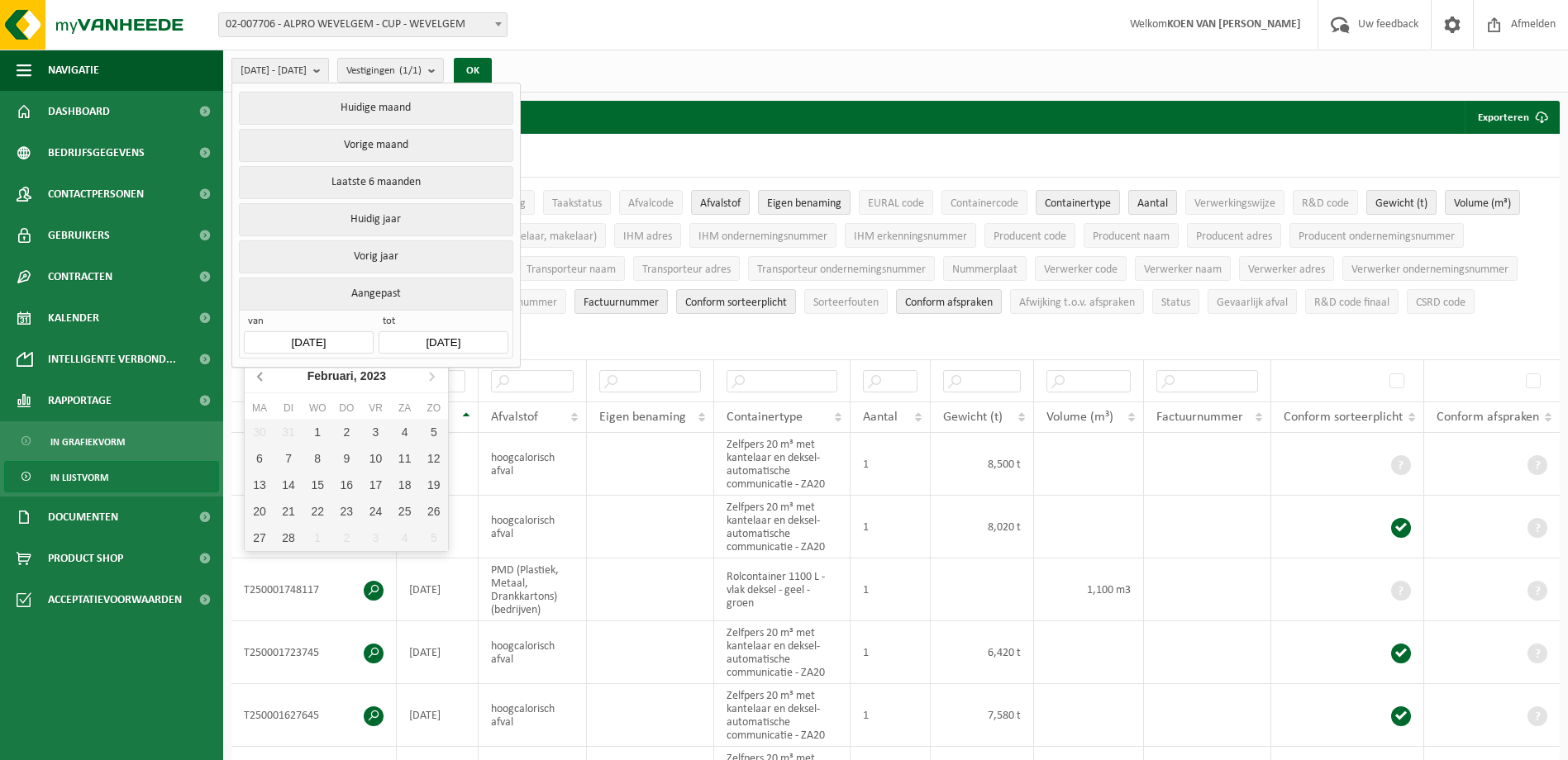 click 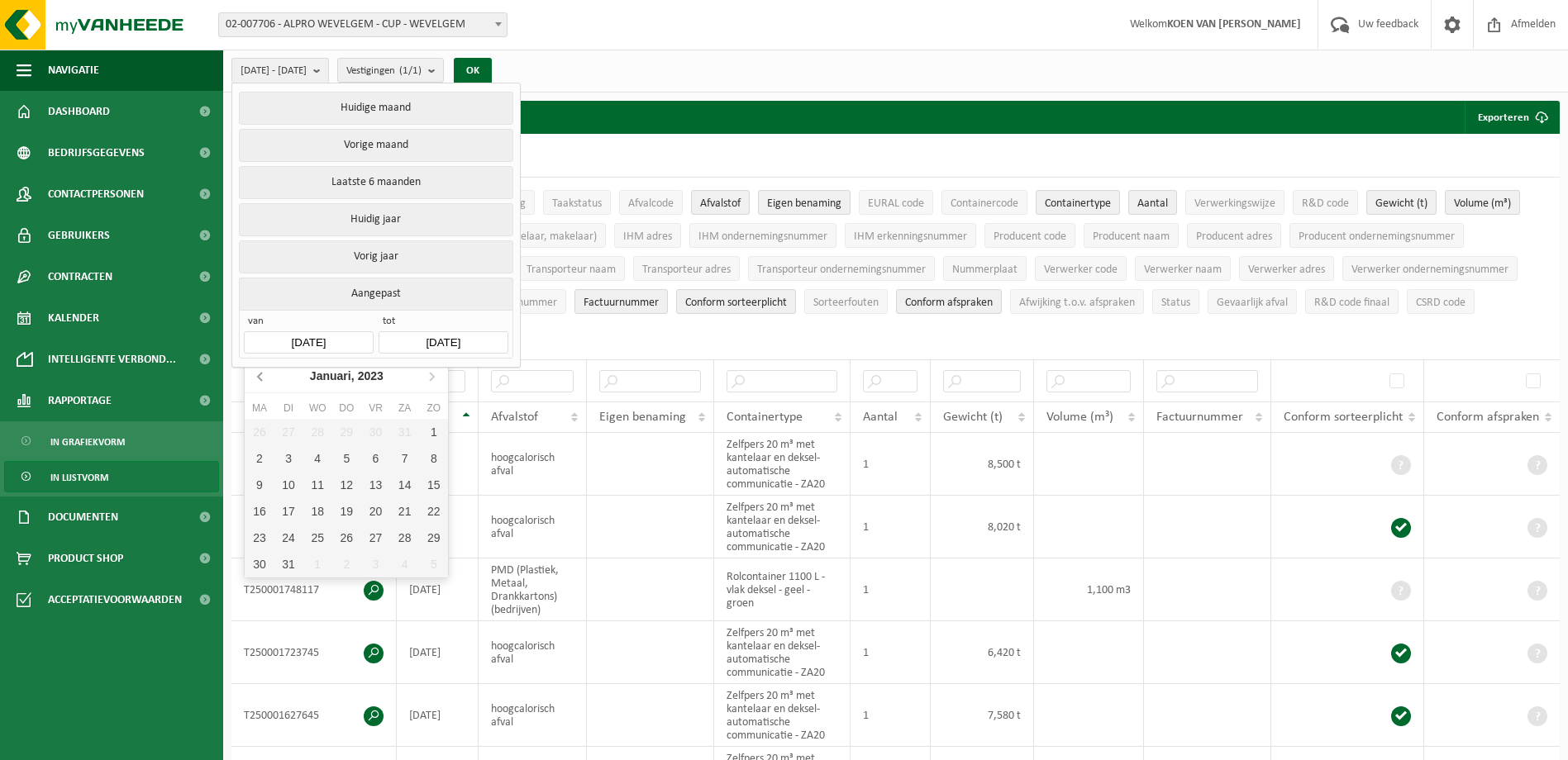 click 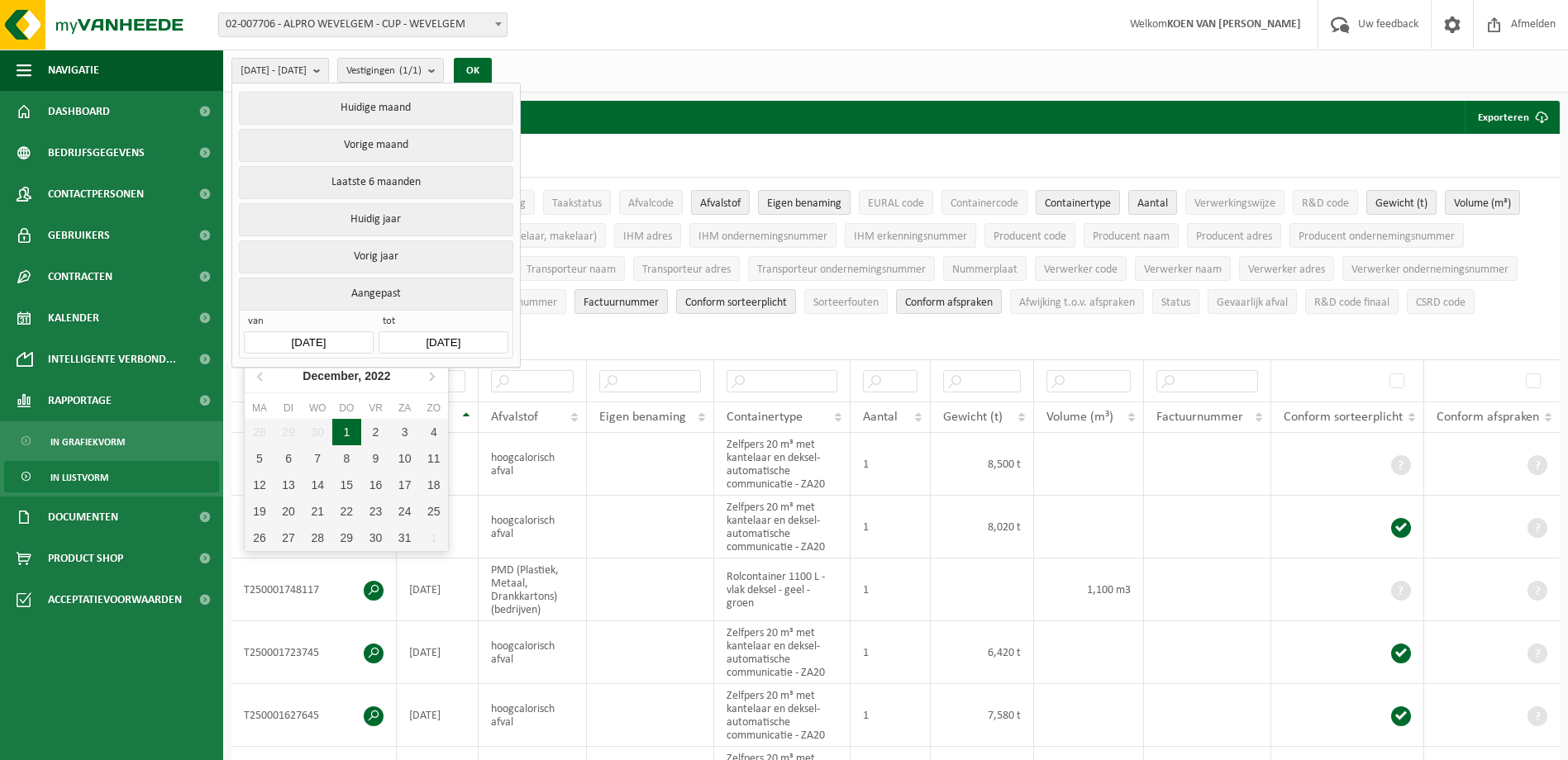 click on "1" at bounding box center [346, 432] 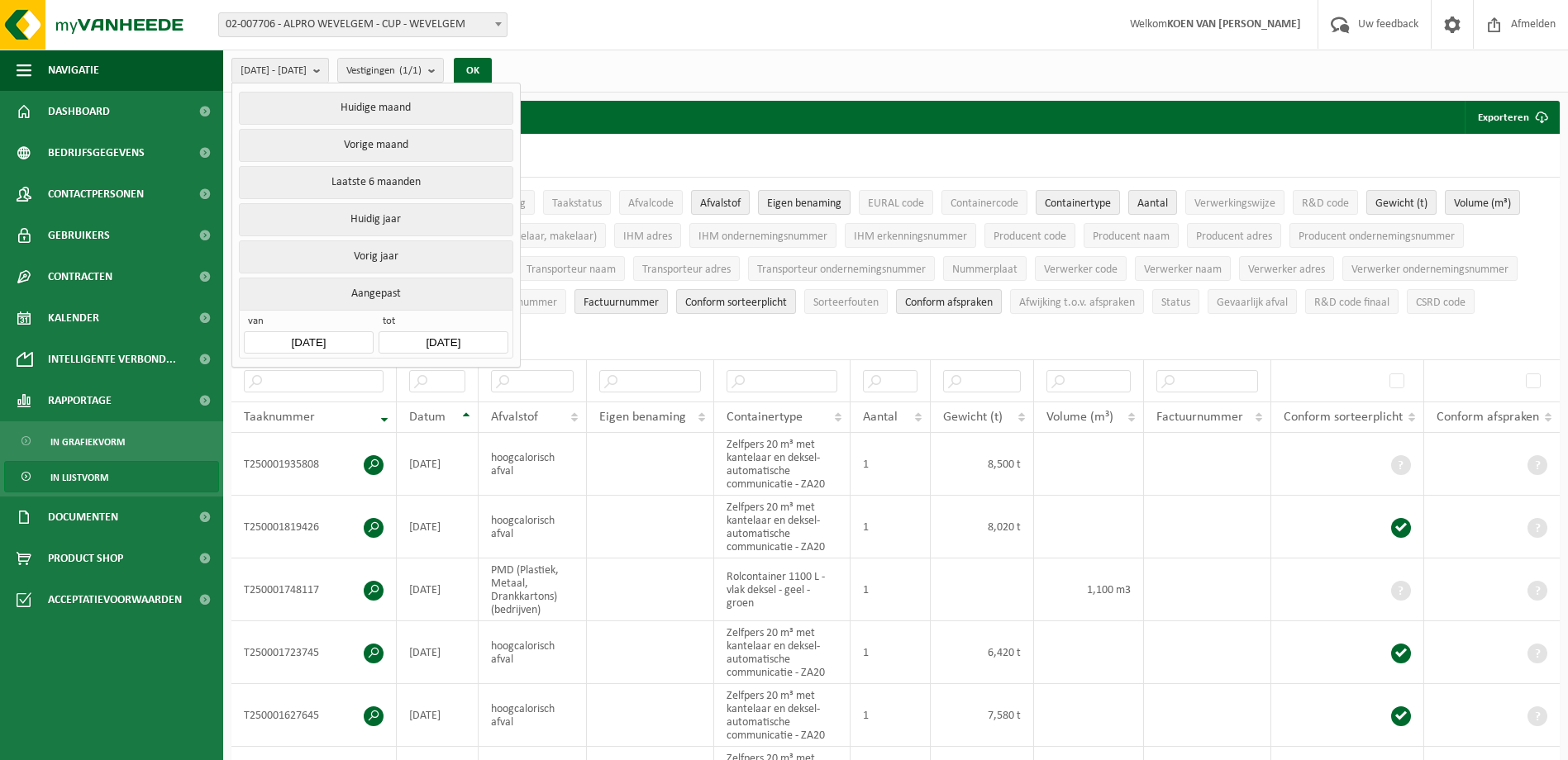 click on "[DATE]" at bounding box center (443, 342) 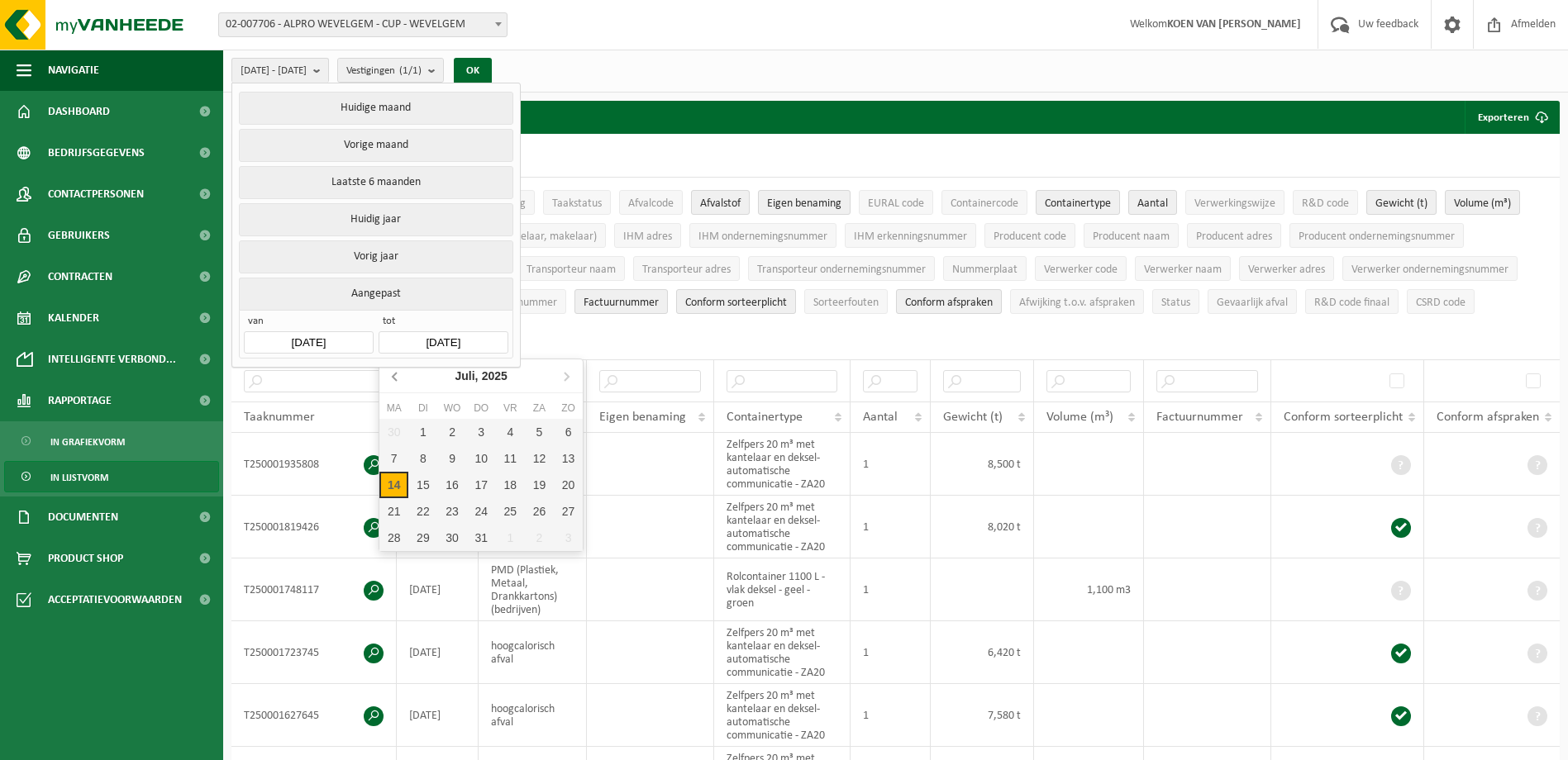click 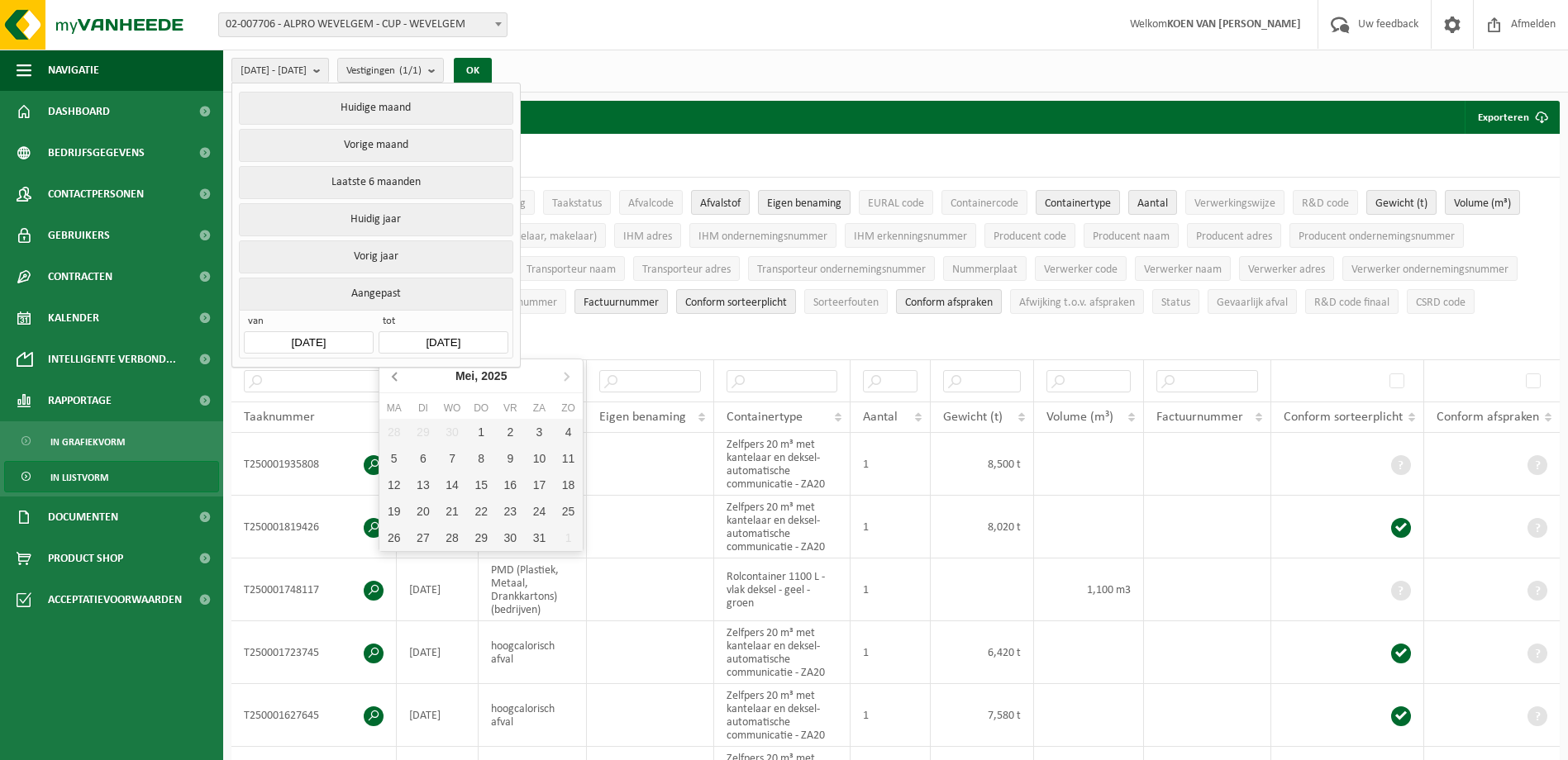 click 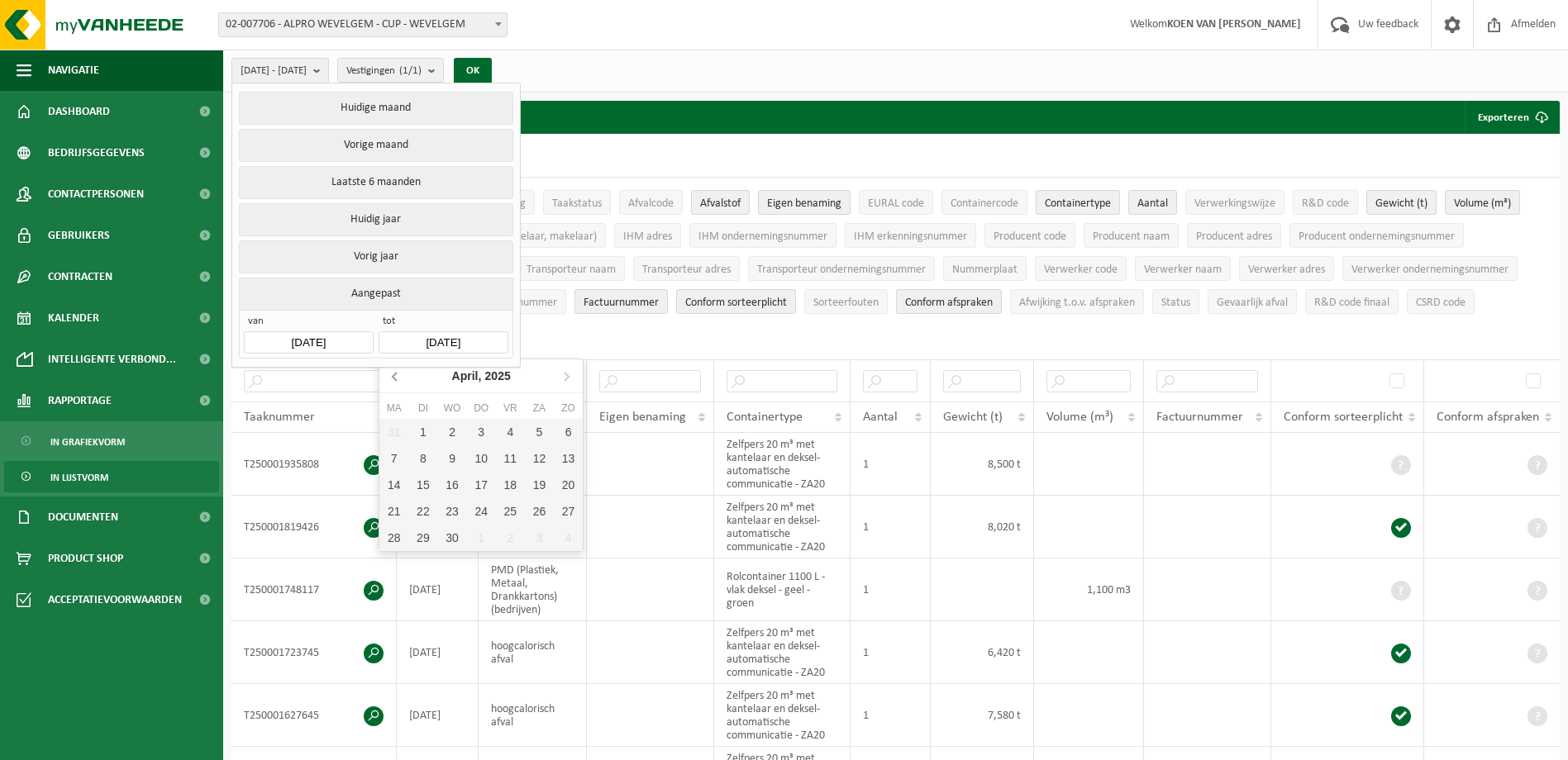 click 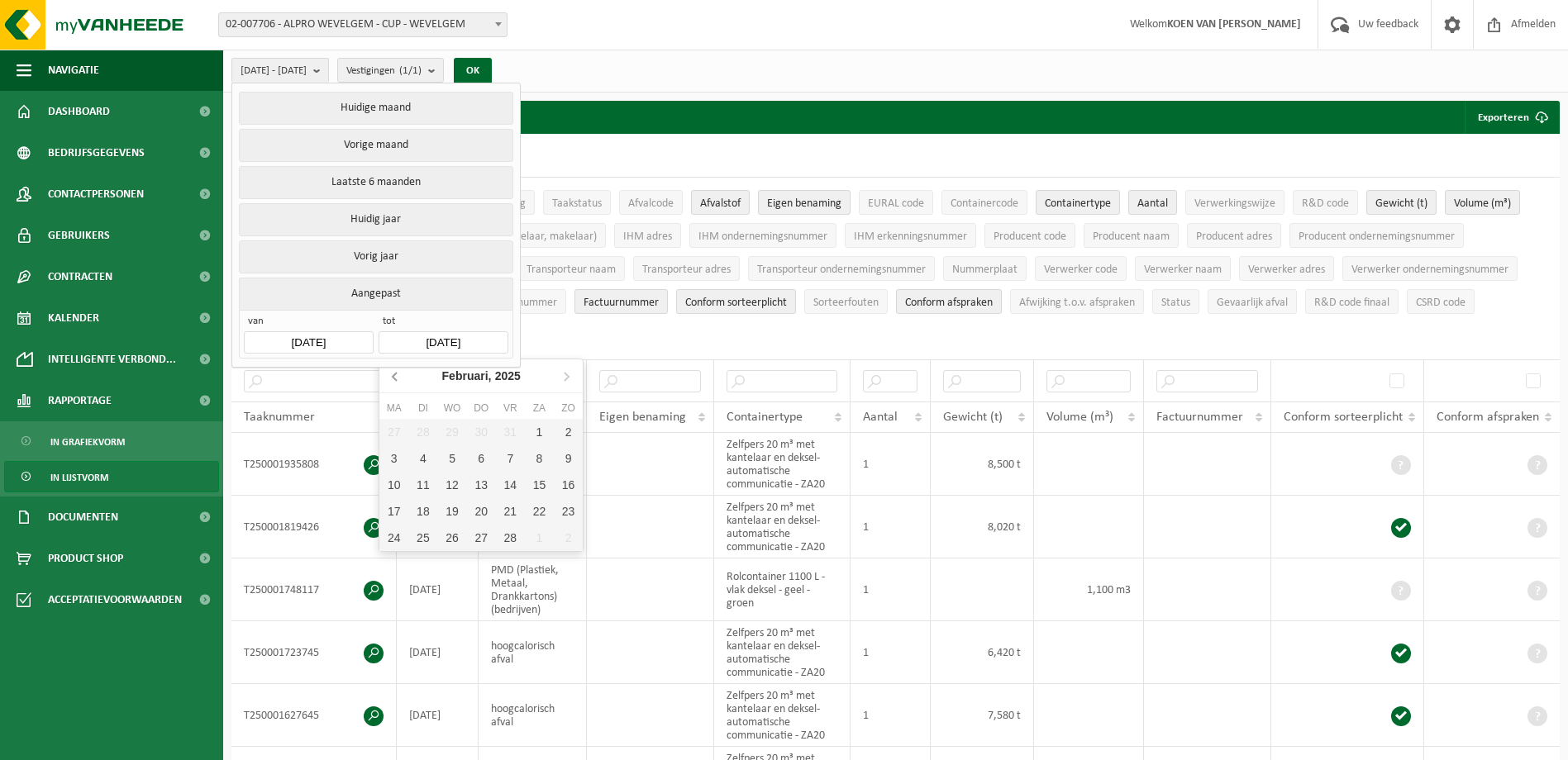 click 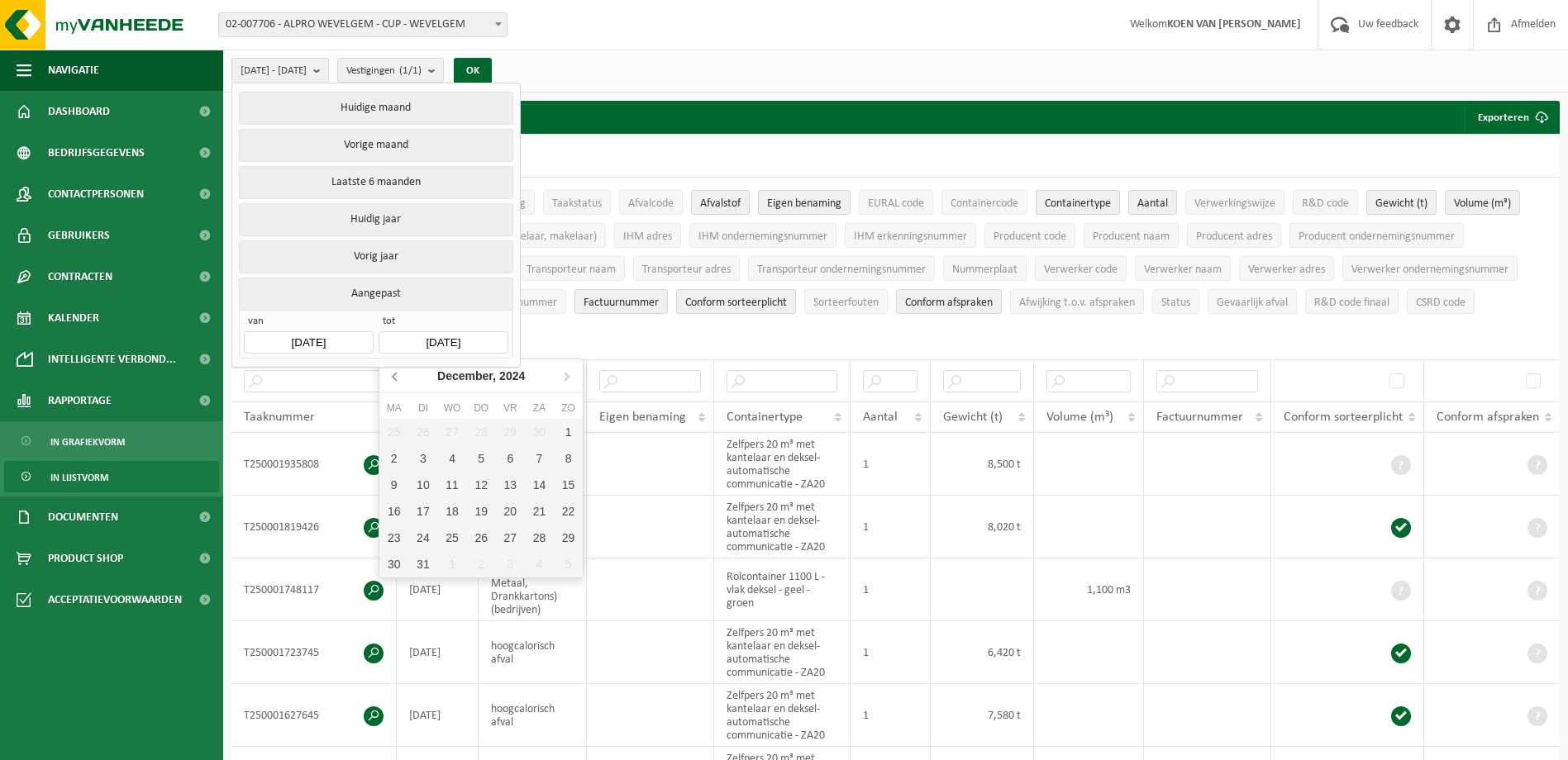 click 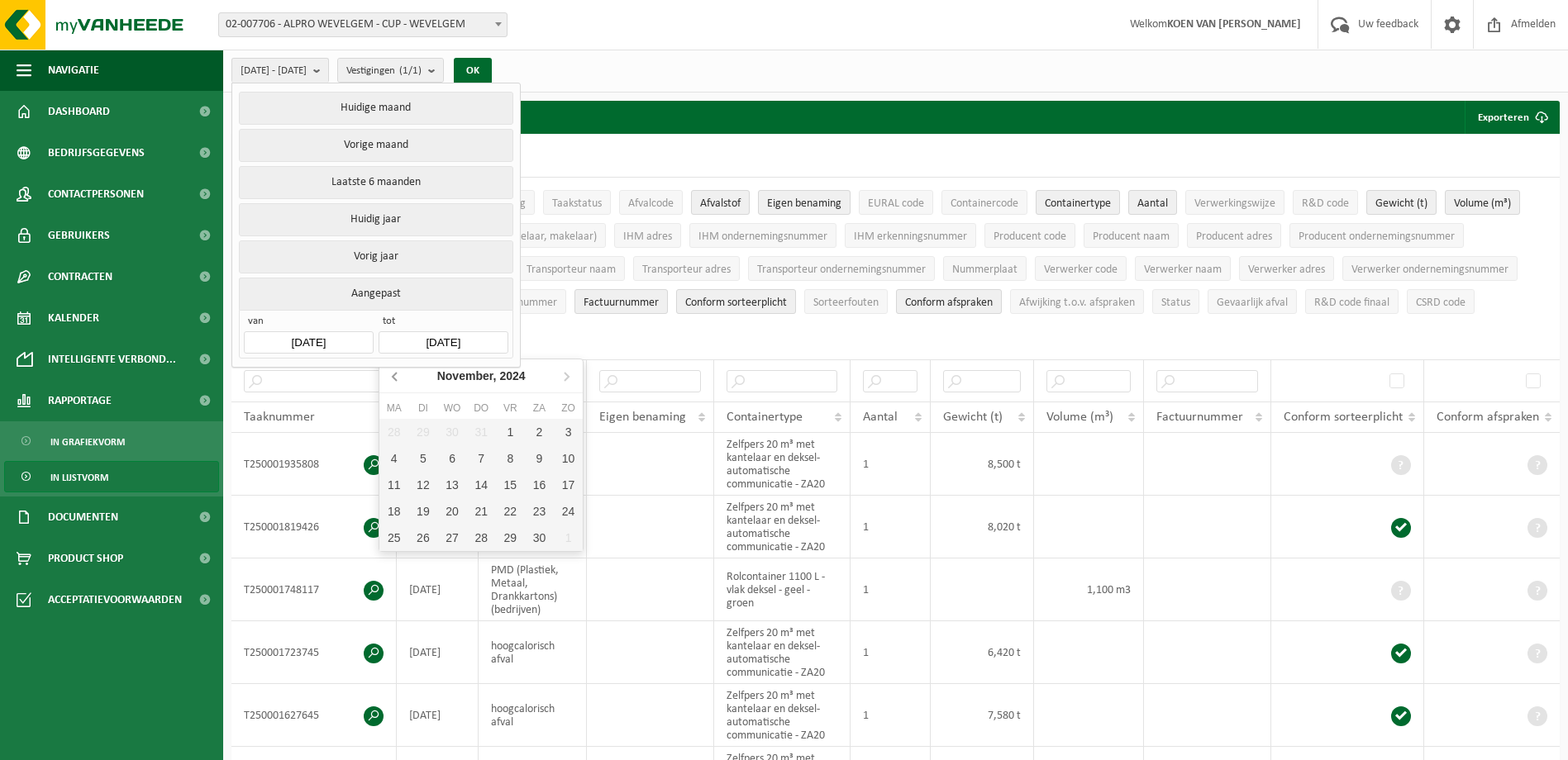 click 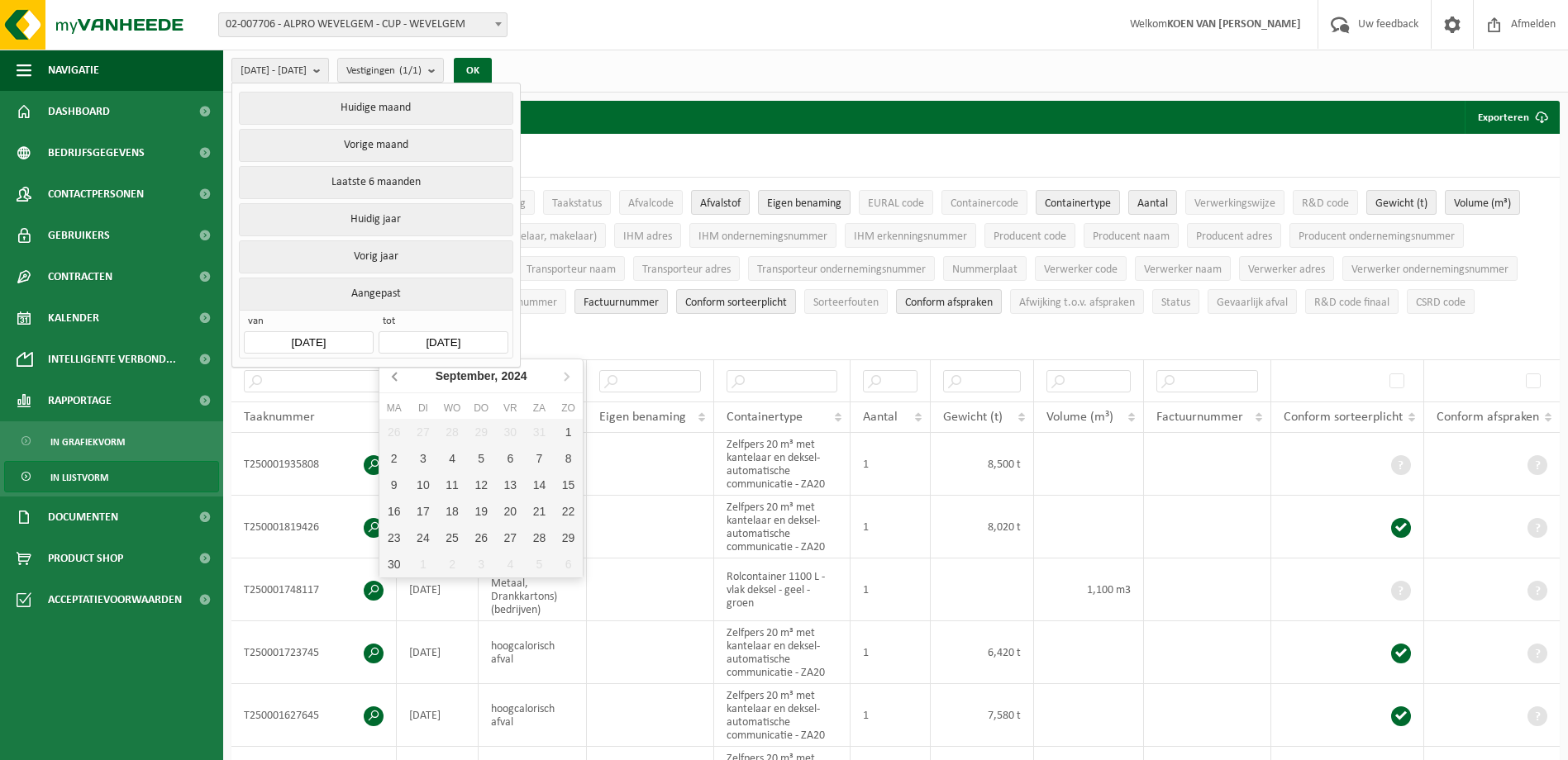 click 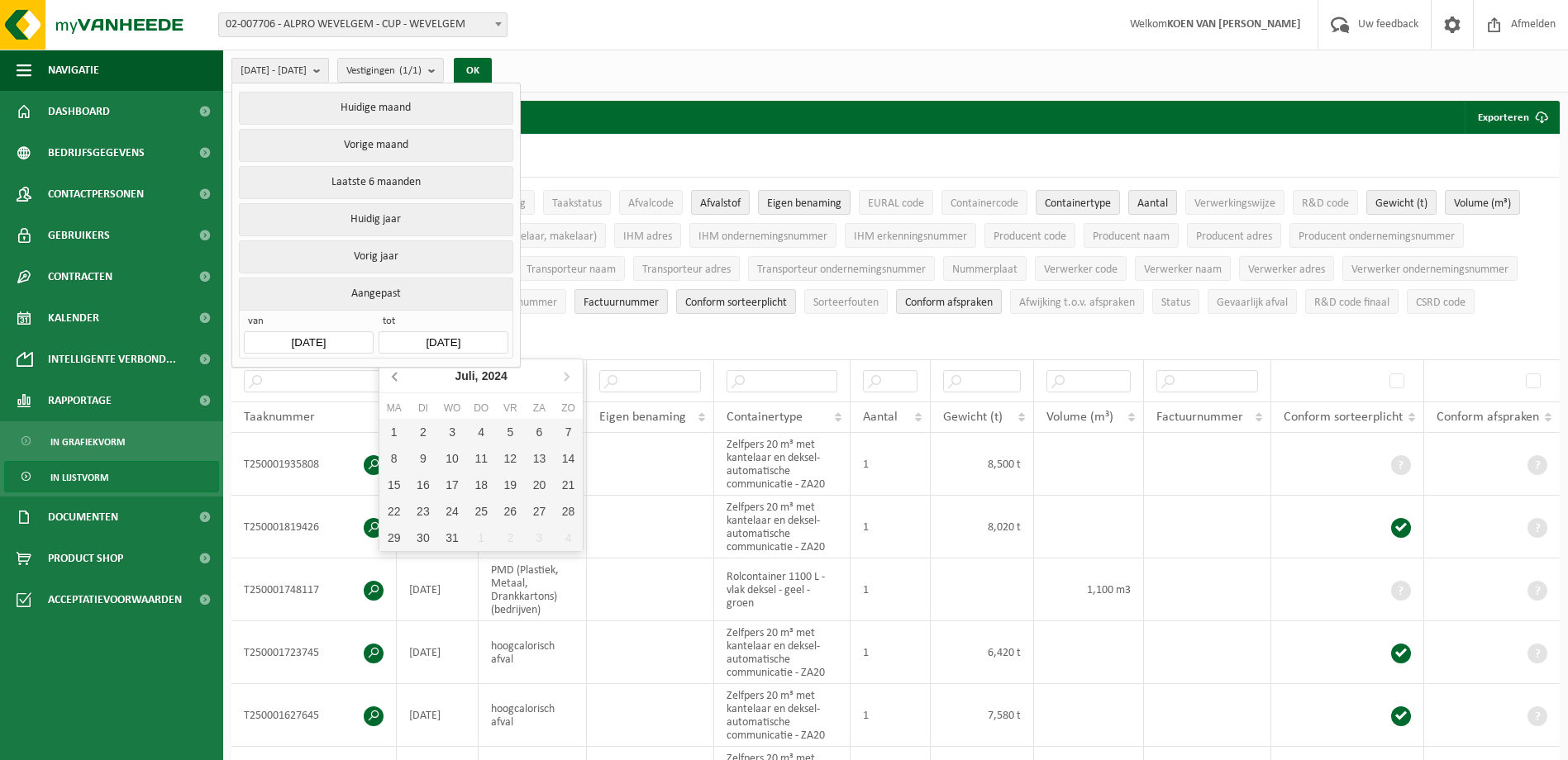 click 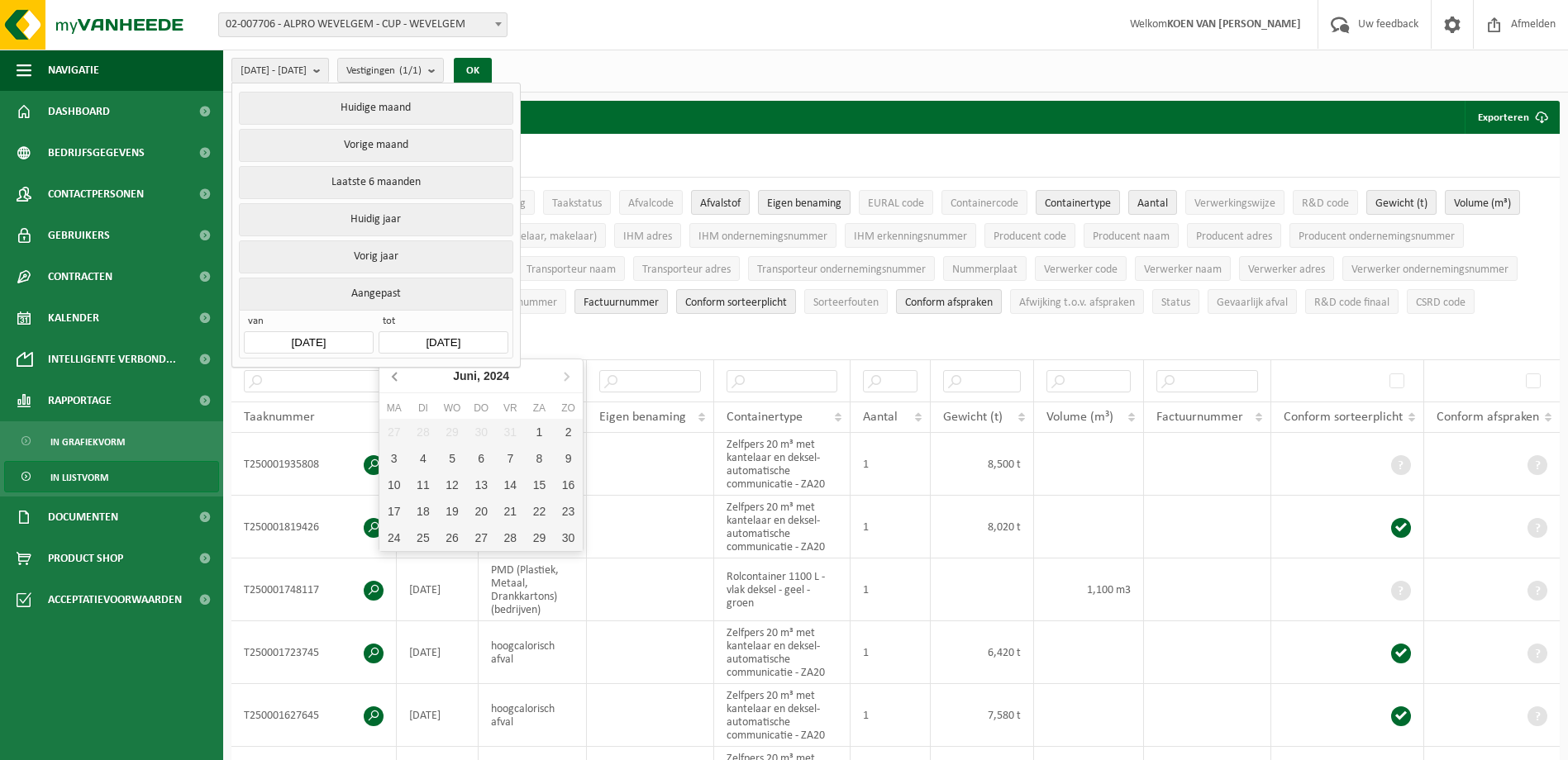 click 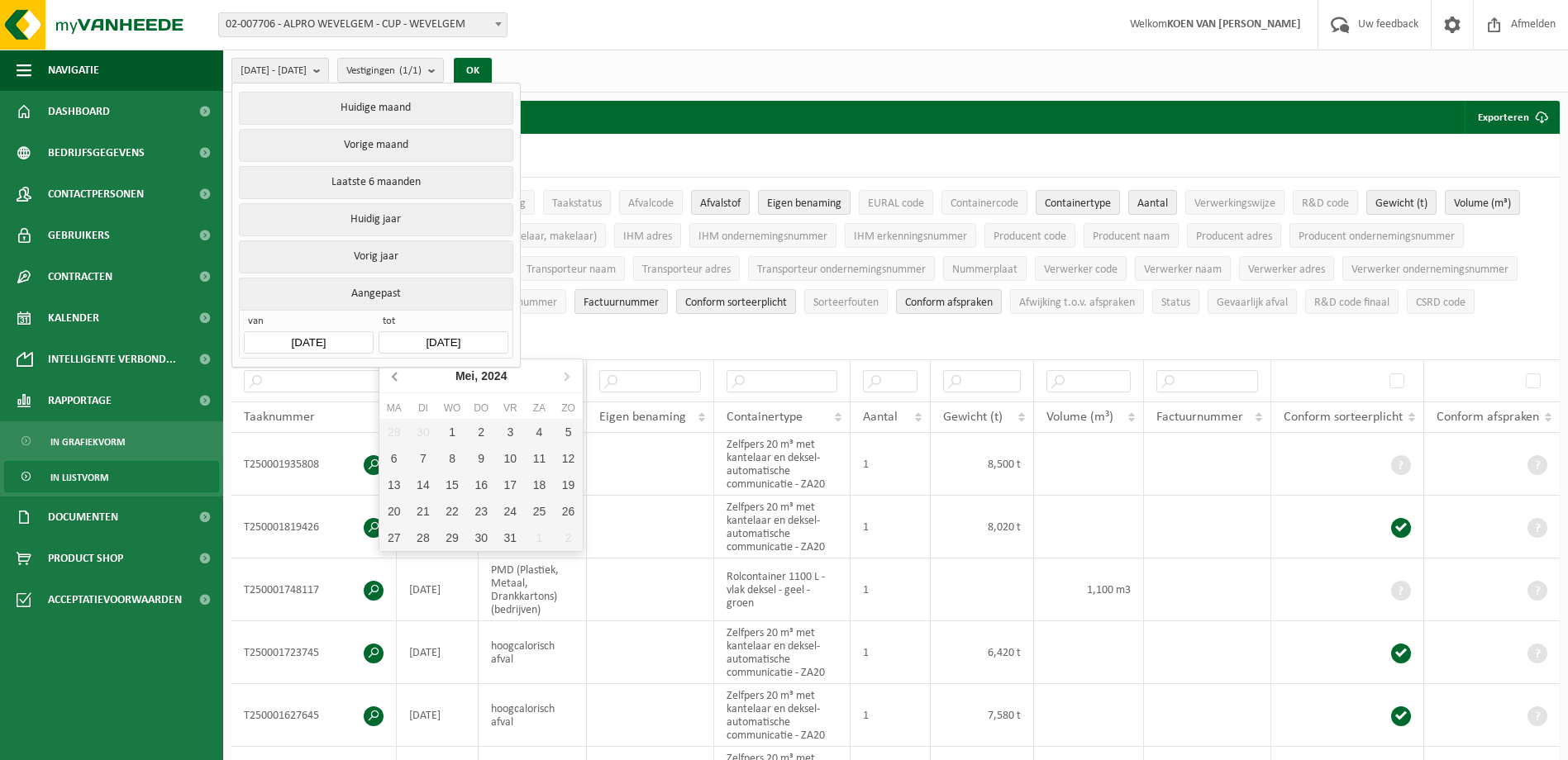 click 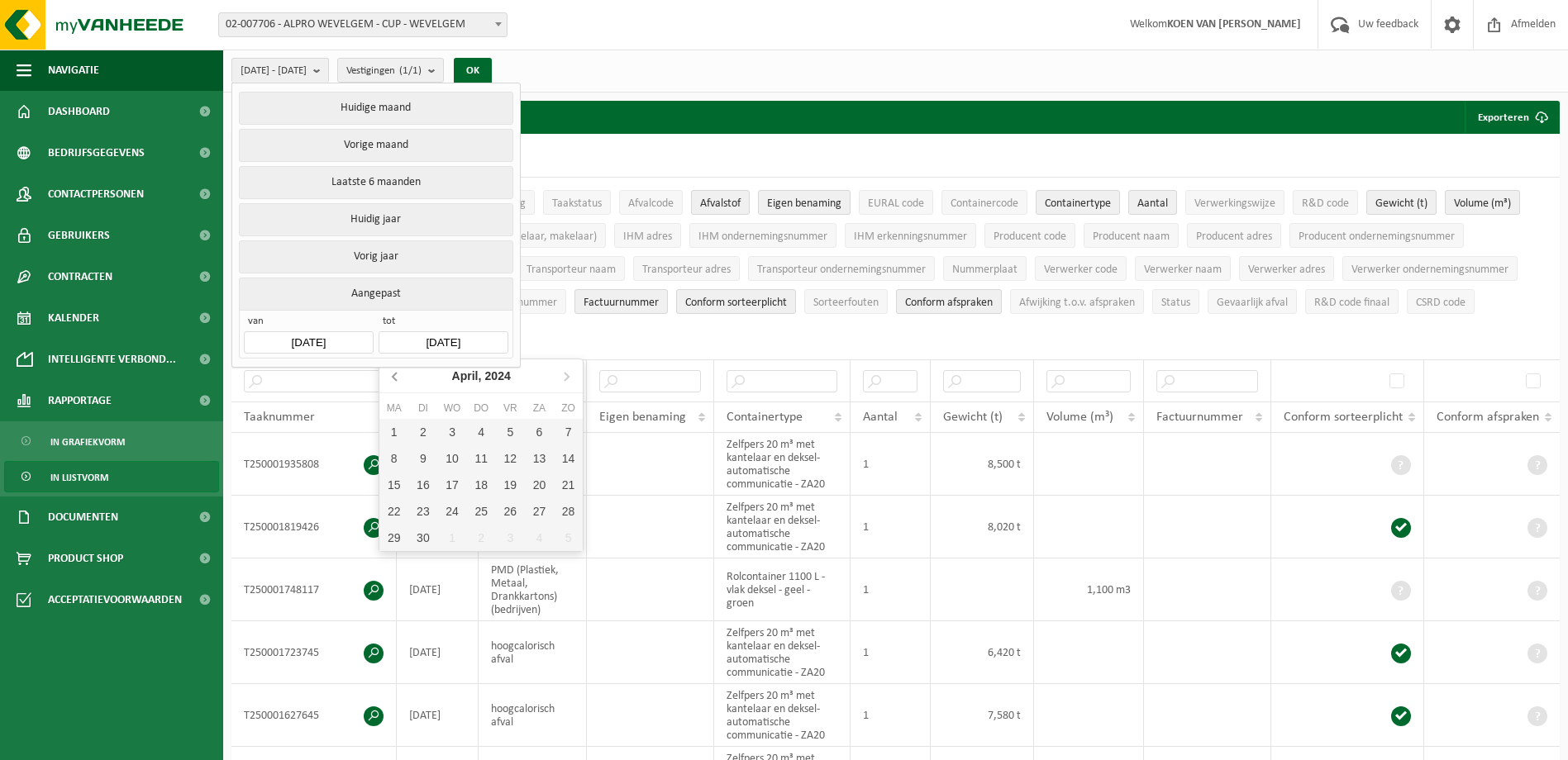 click 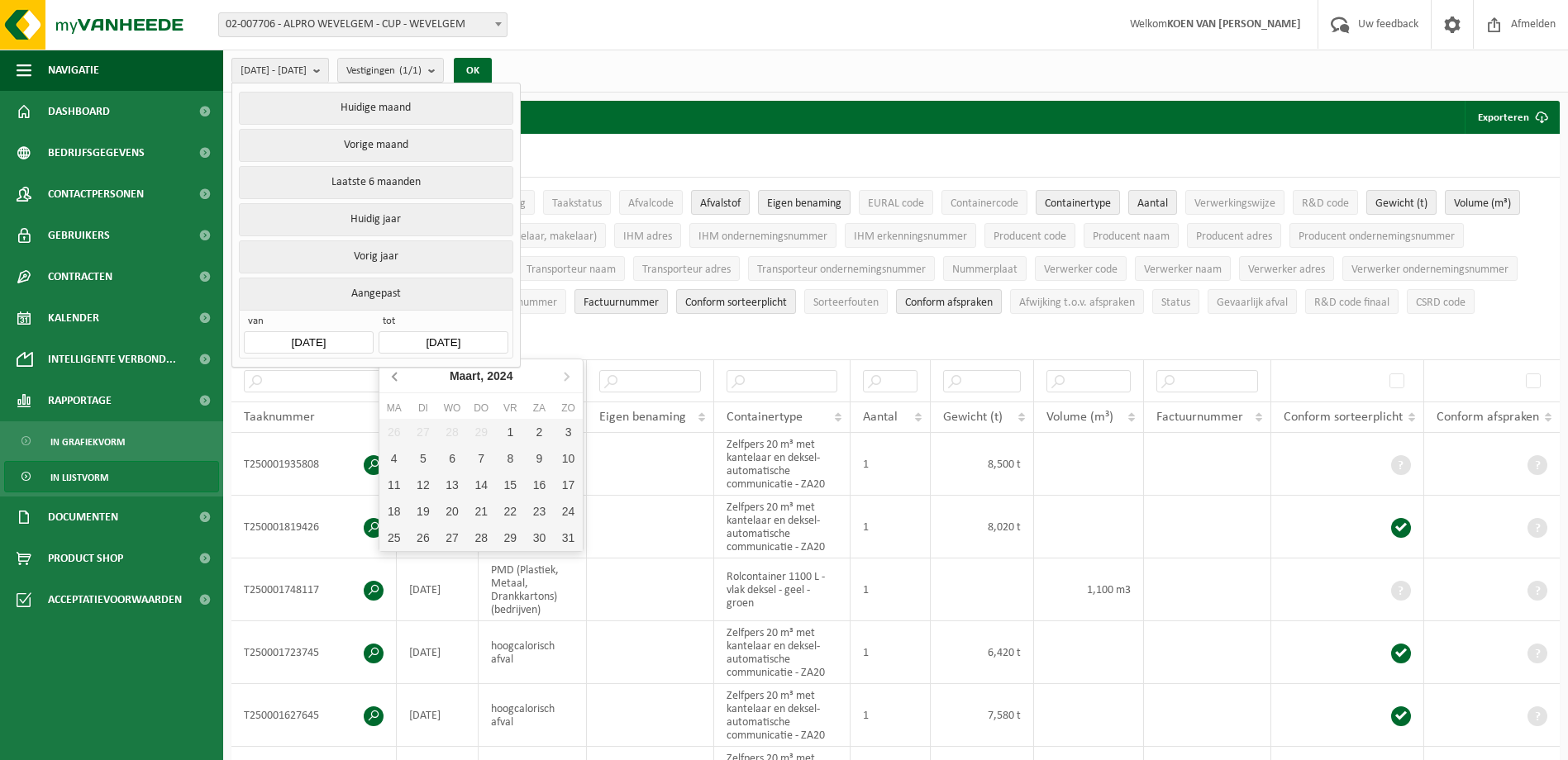 click 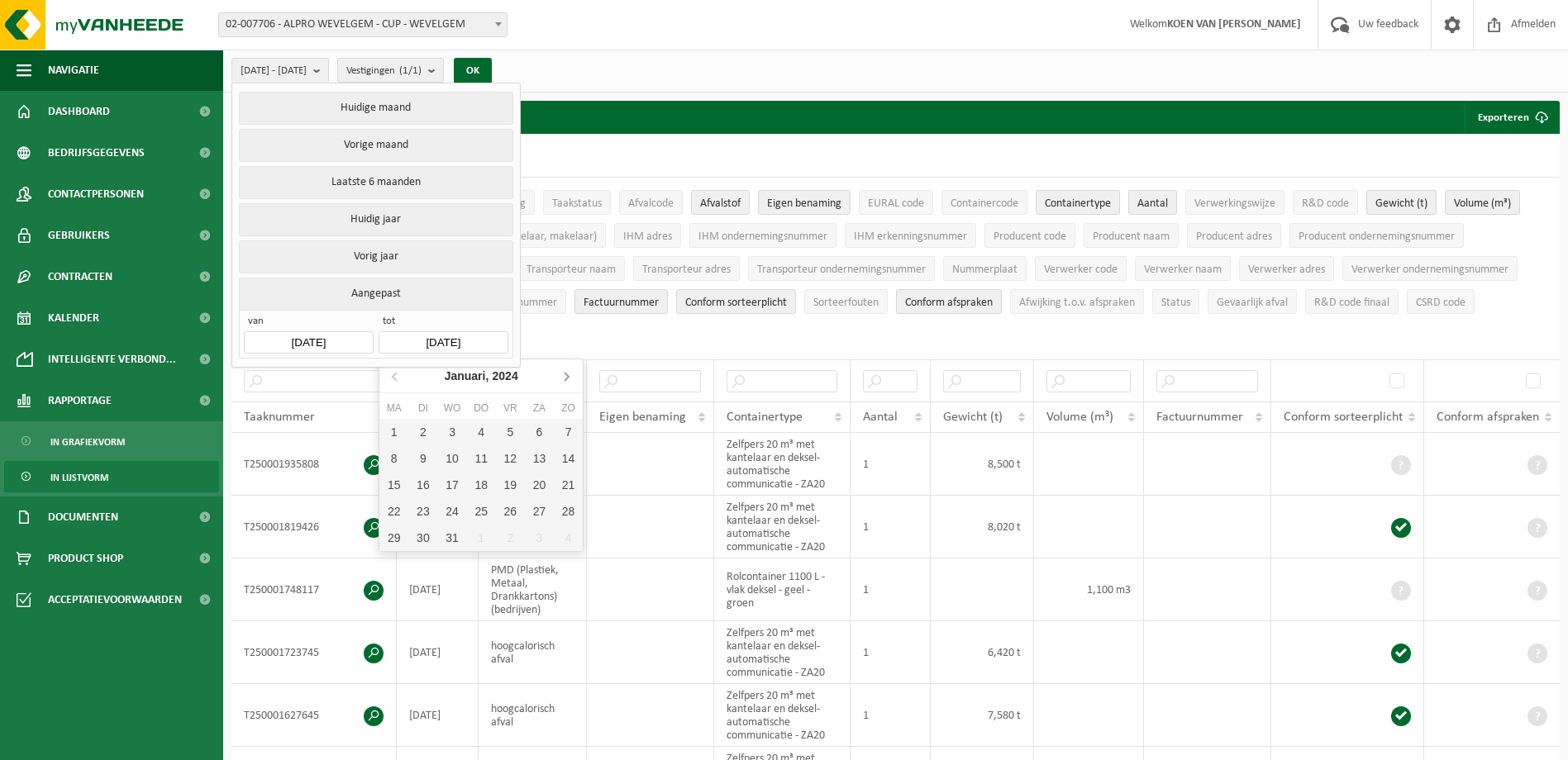 click 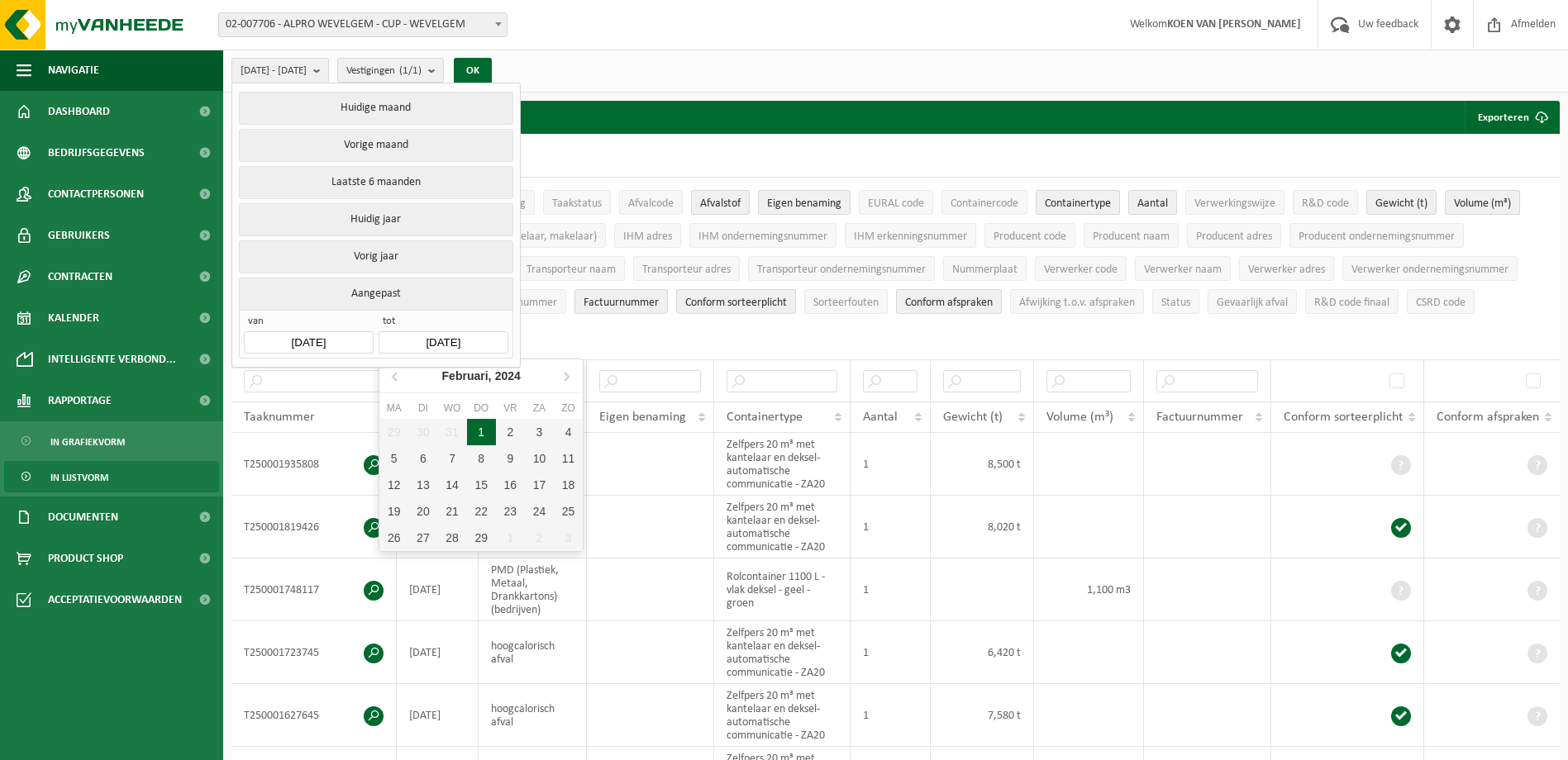 click on "1" at bounding box center [481, 432] 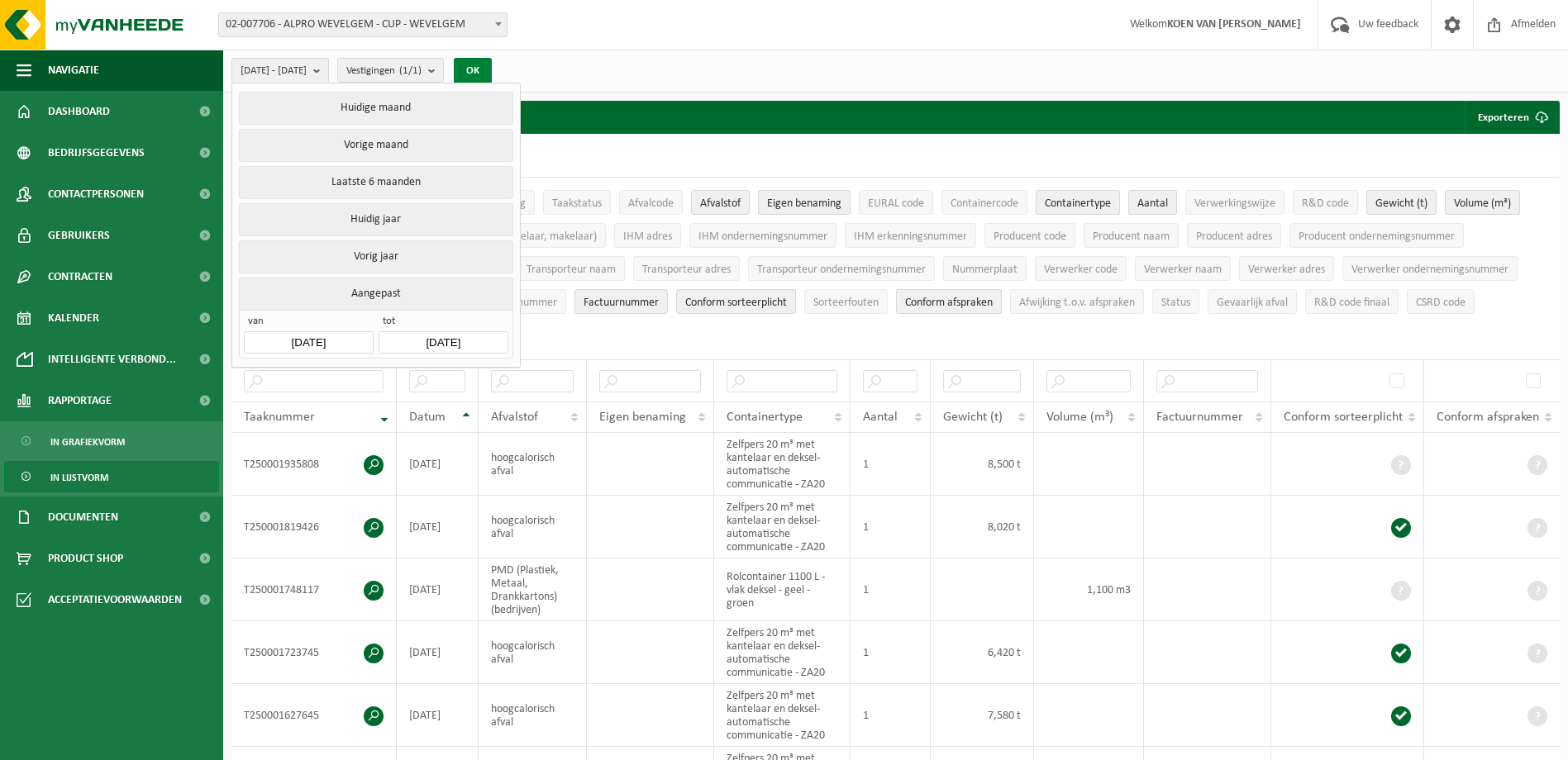 click on "OK" at bounding box center [473, 71] 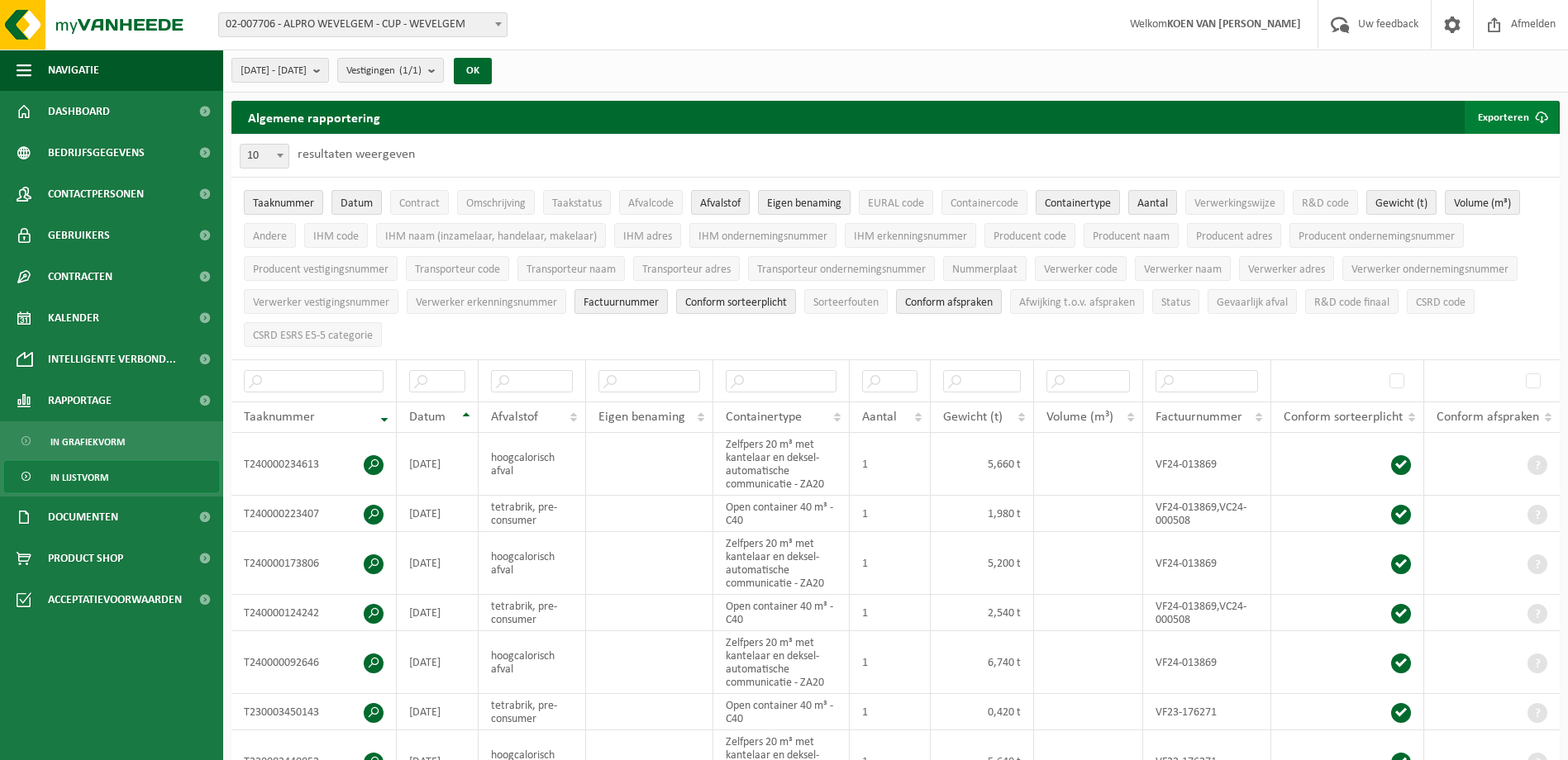 click on "Exporteren" at bounding box center (1511, 117) 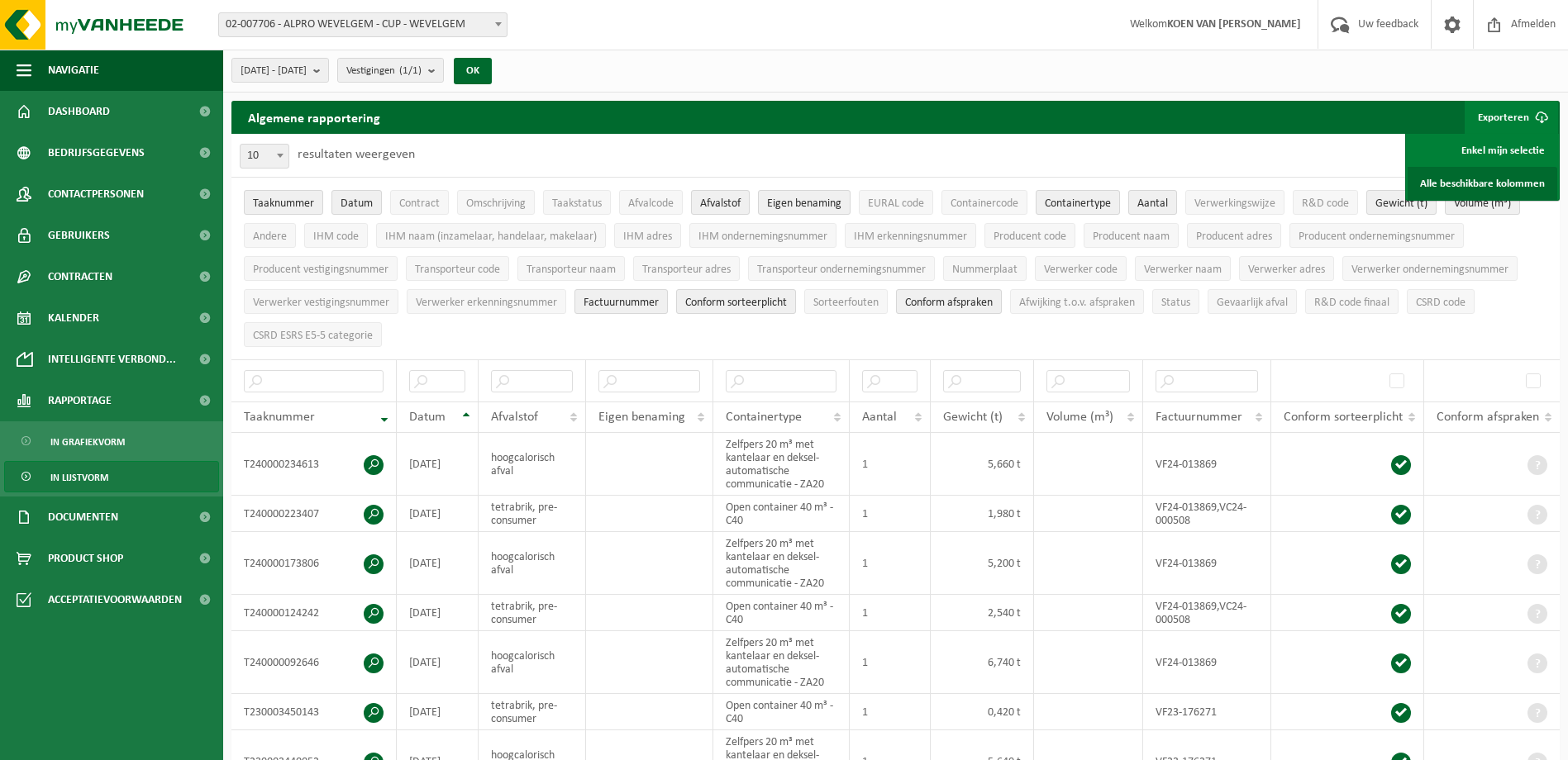 click on "Alle beschikbare kolommen" at bounding box center [1482, 183] 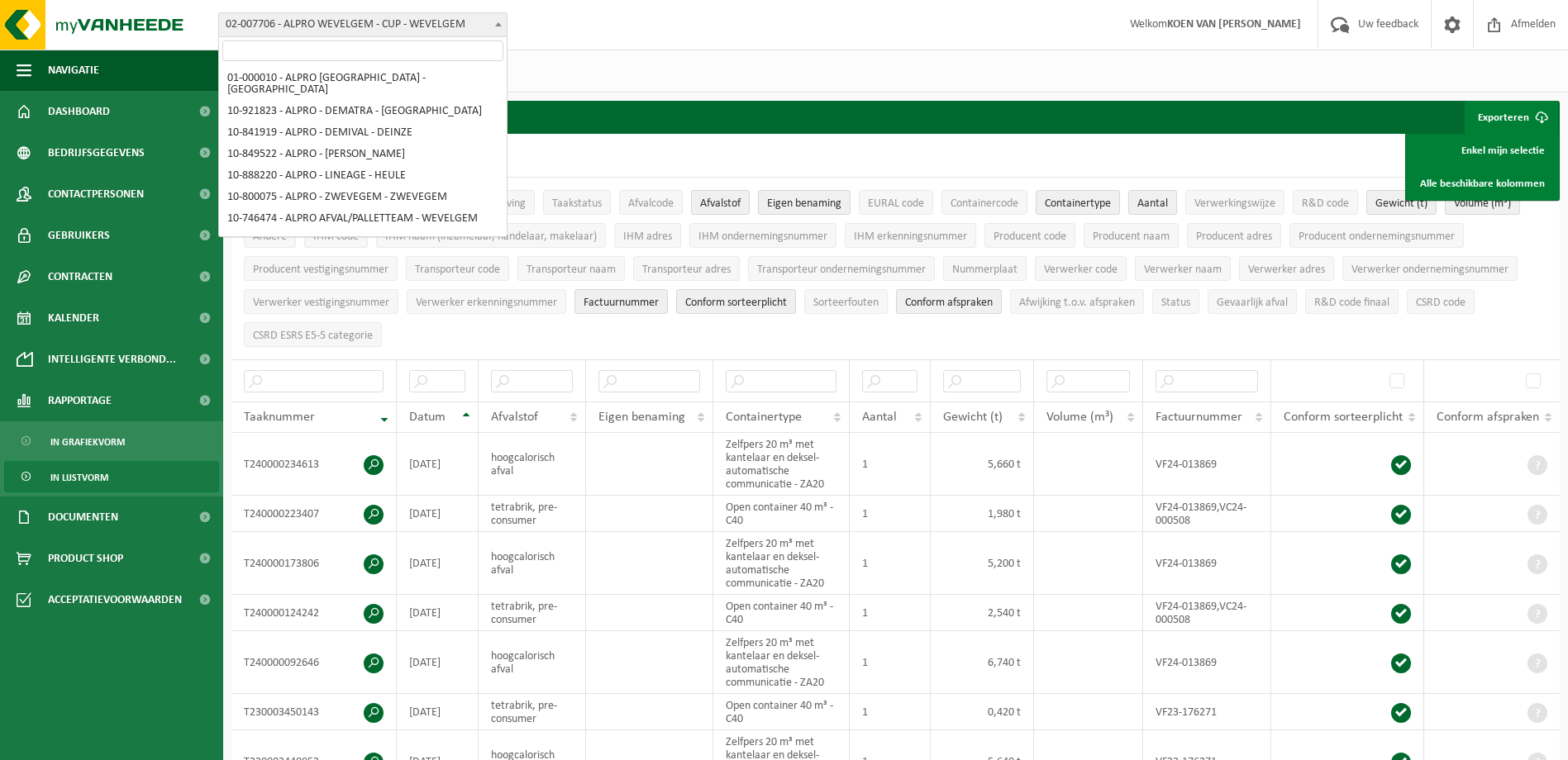 click on "02-007706 - ALPRO WEVELGEM - CUP - WEVELGEM" at bounding box center (363, 25) 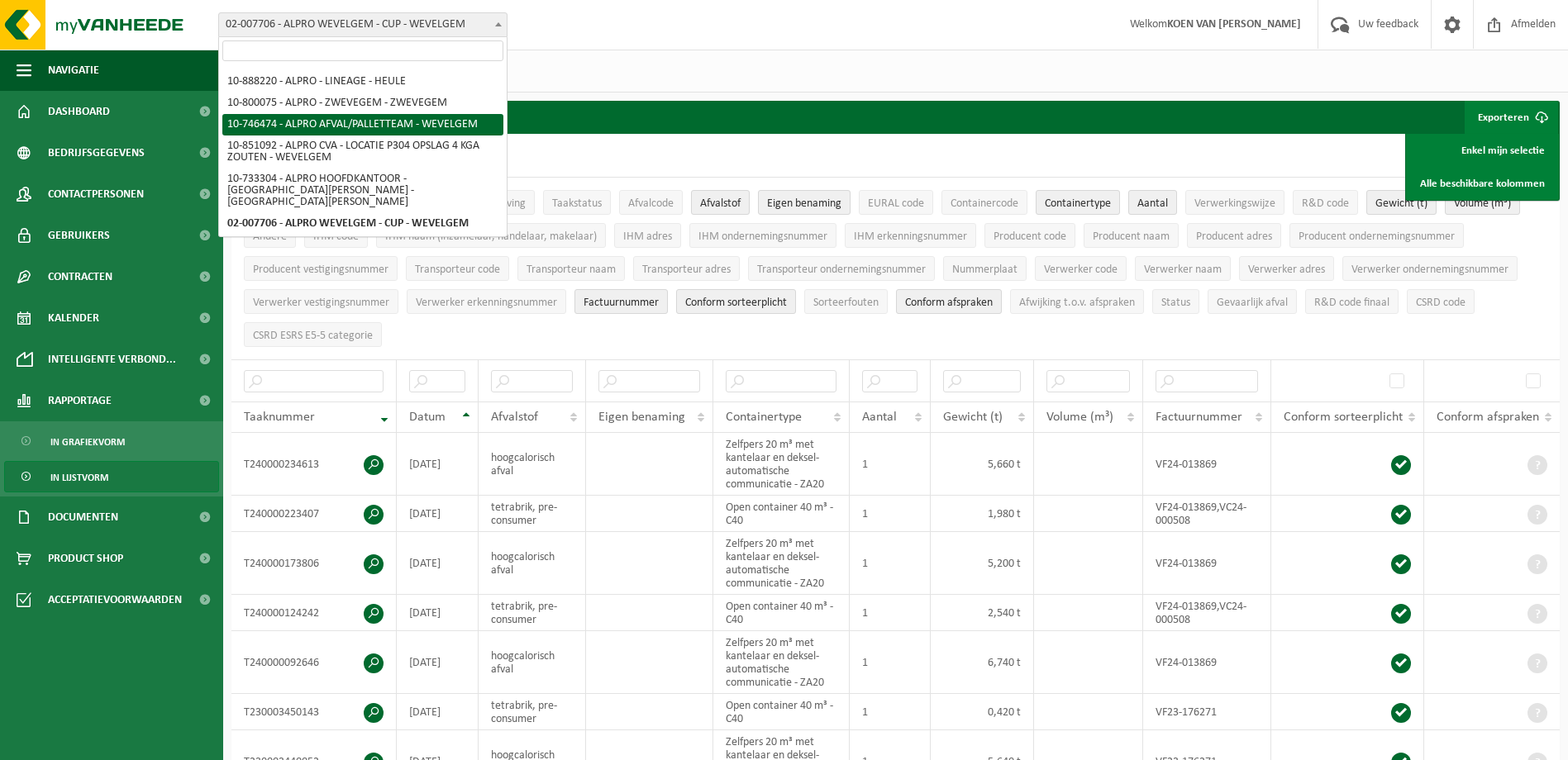 scroll, scrollTop: 0, scrollLeft: 0, axis: both 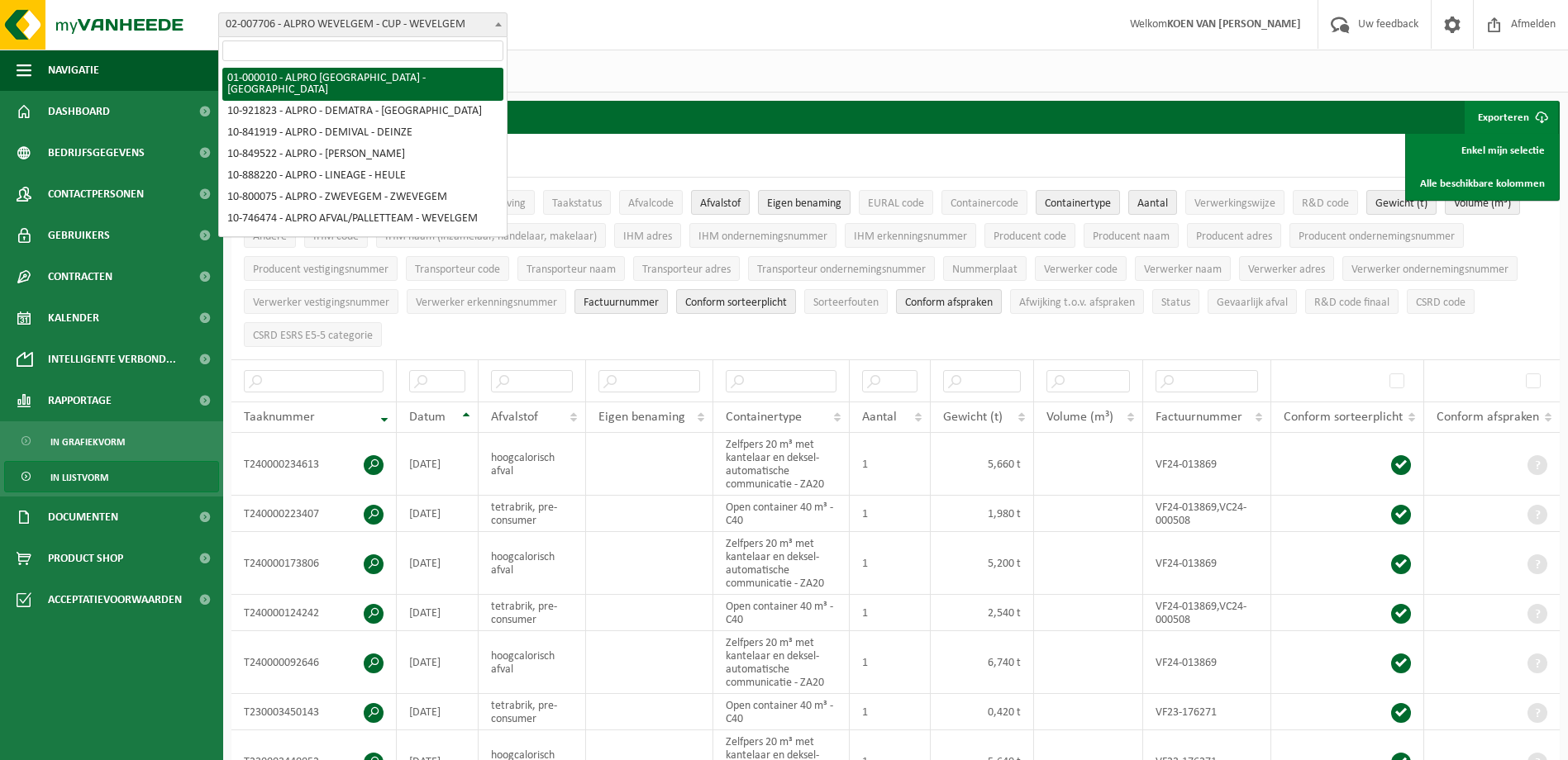 select on "3" 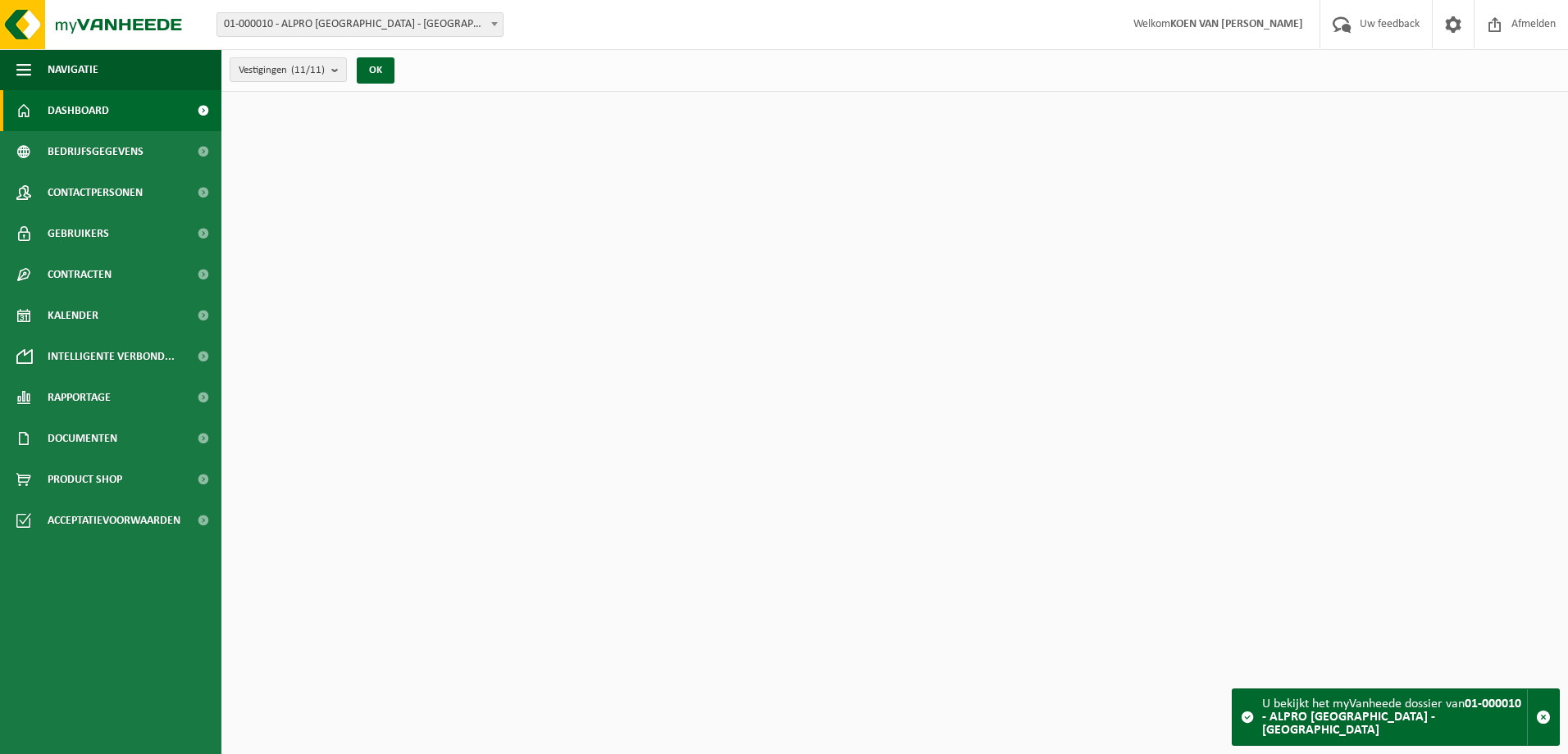 scroll, scrollTop: 0, scrollLeft: 0, axis: both 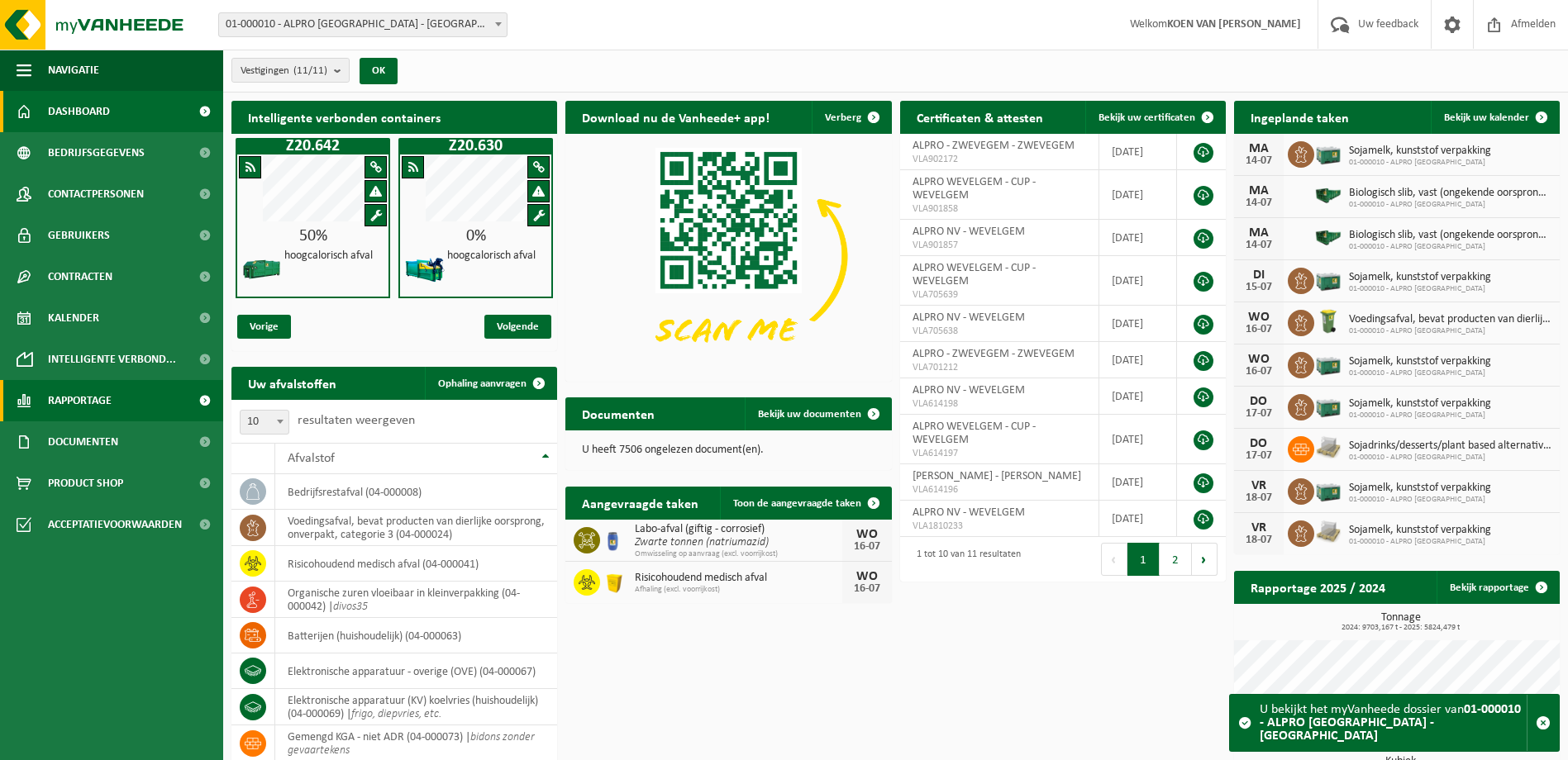 click at bounding box center [204, 401] 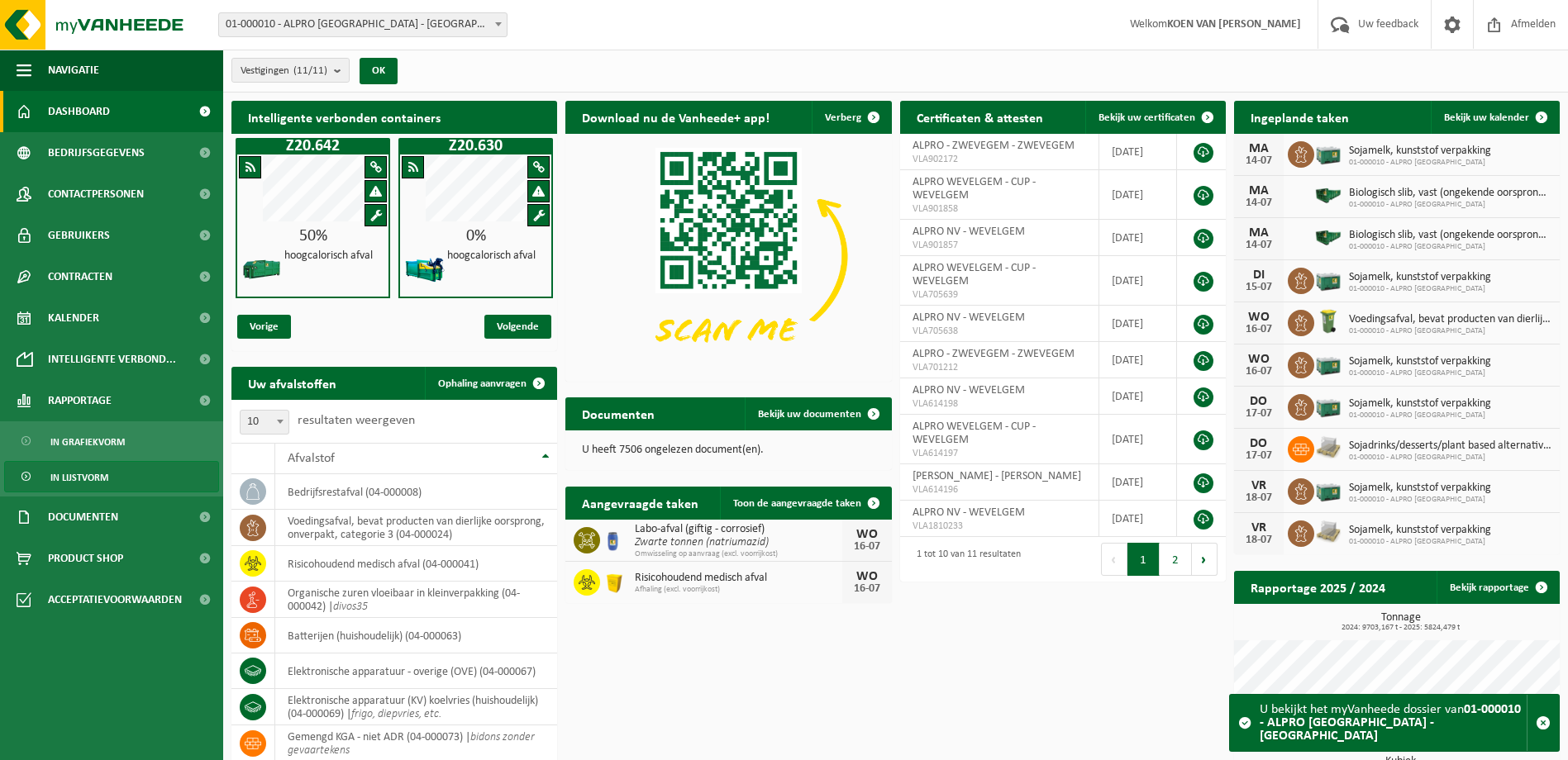 click on "In lijstvorm" at bounding box center [79, 477] 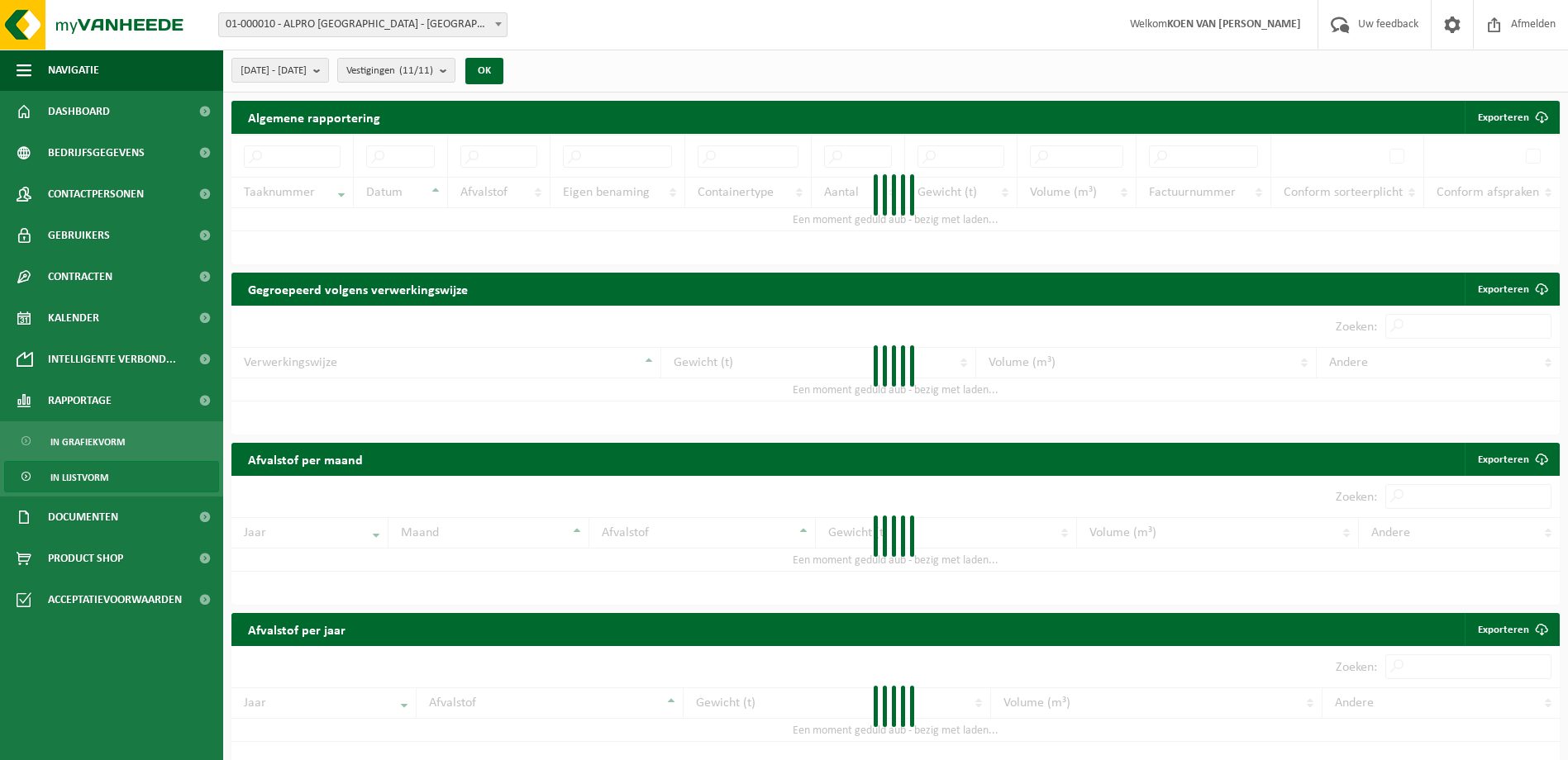 scroll, scrollTop: 0, scrollLeft: 0, axis: both 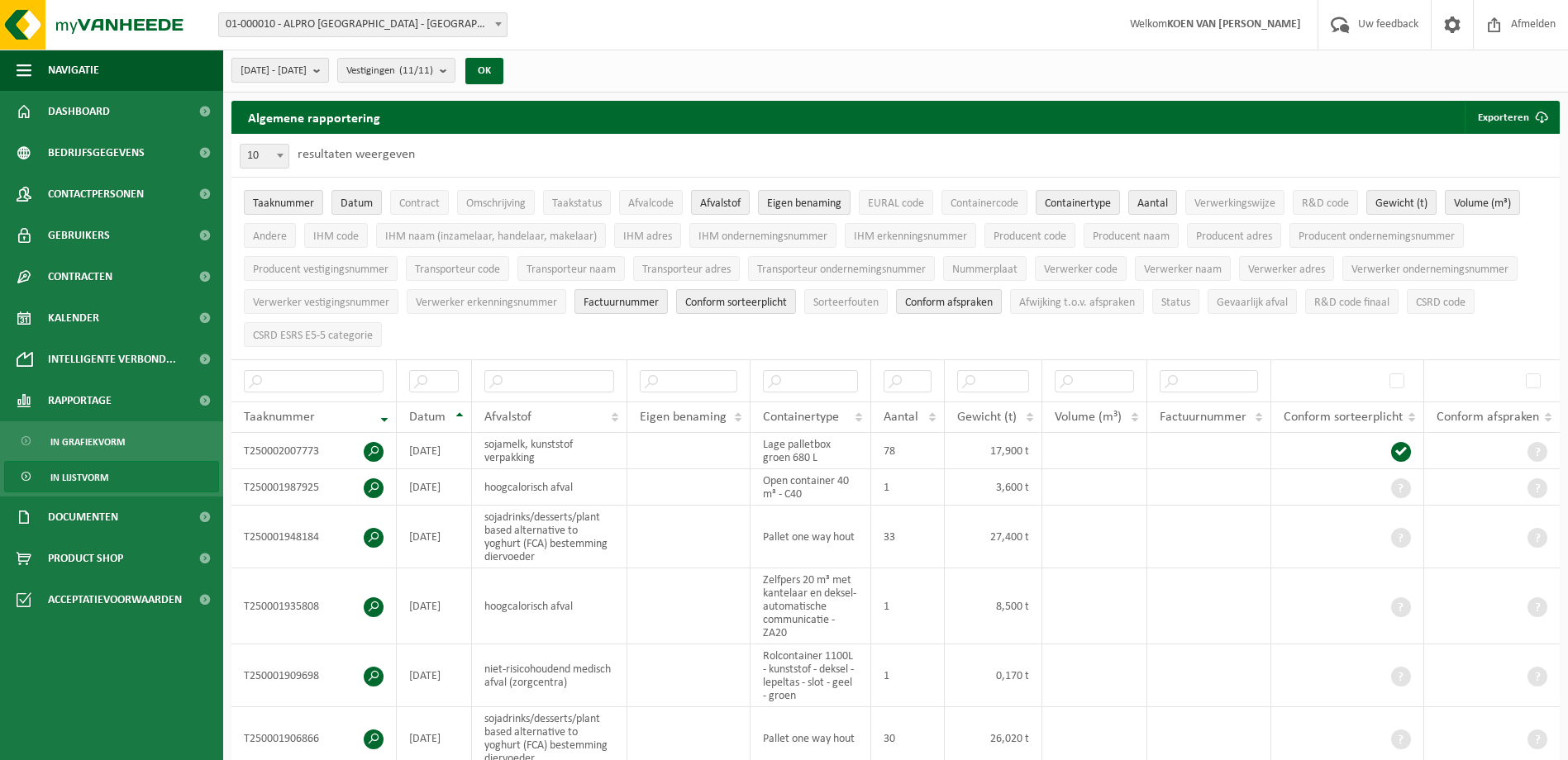 click at bounding box center (321, 70) 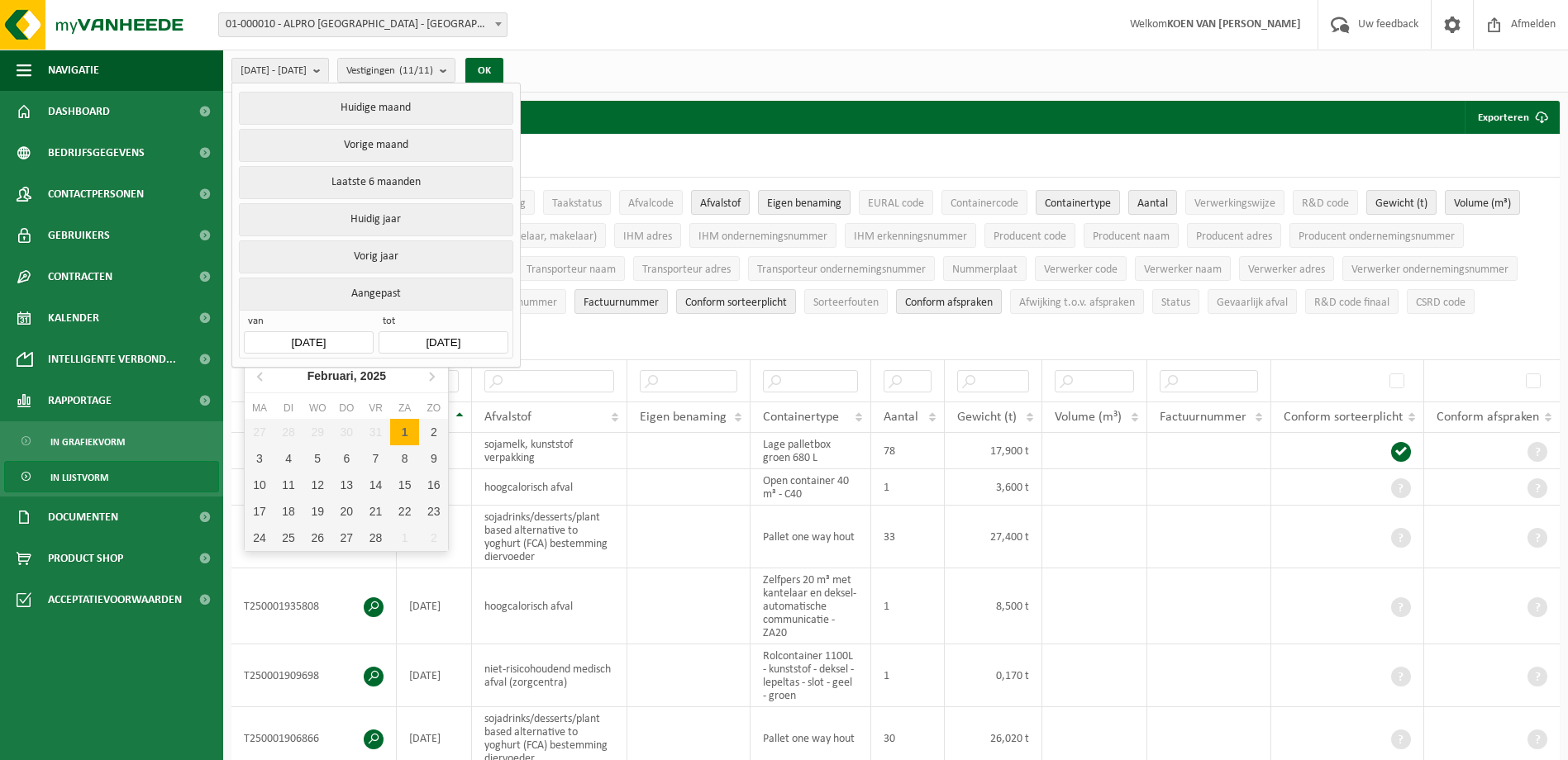 click on "[DATE]" at bounding box center [308, 342] 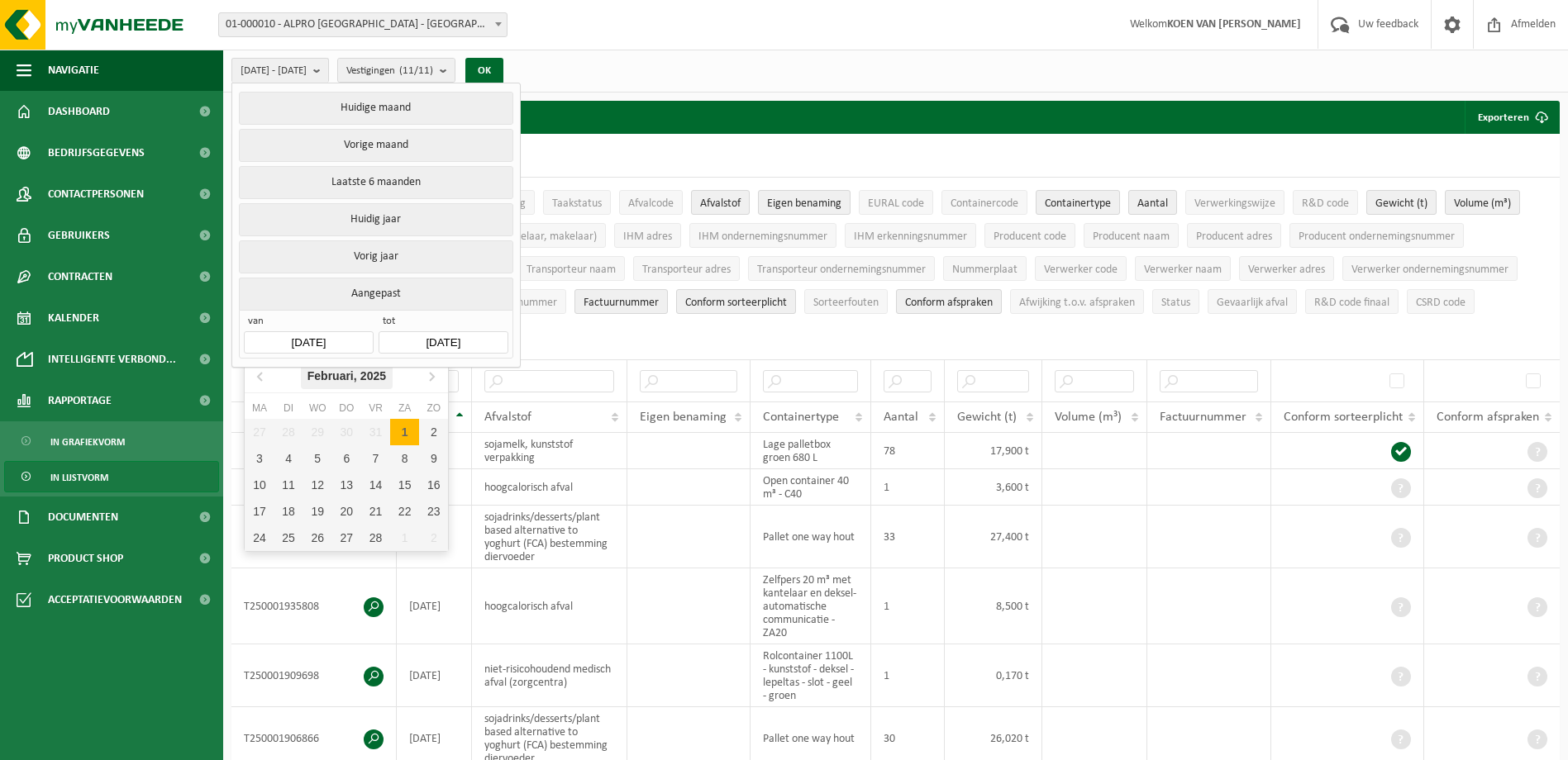 click on "2025" at bounding box center (373, 376) 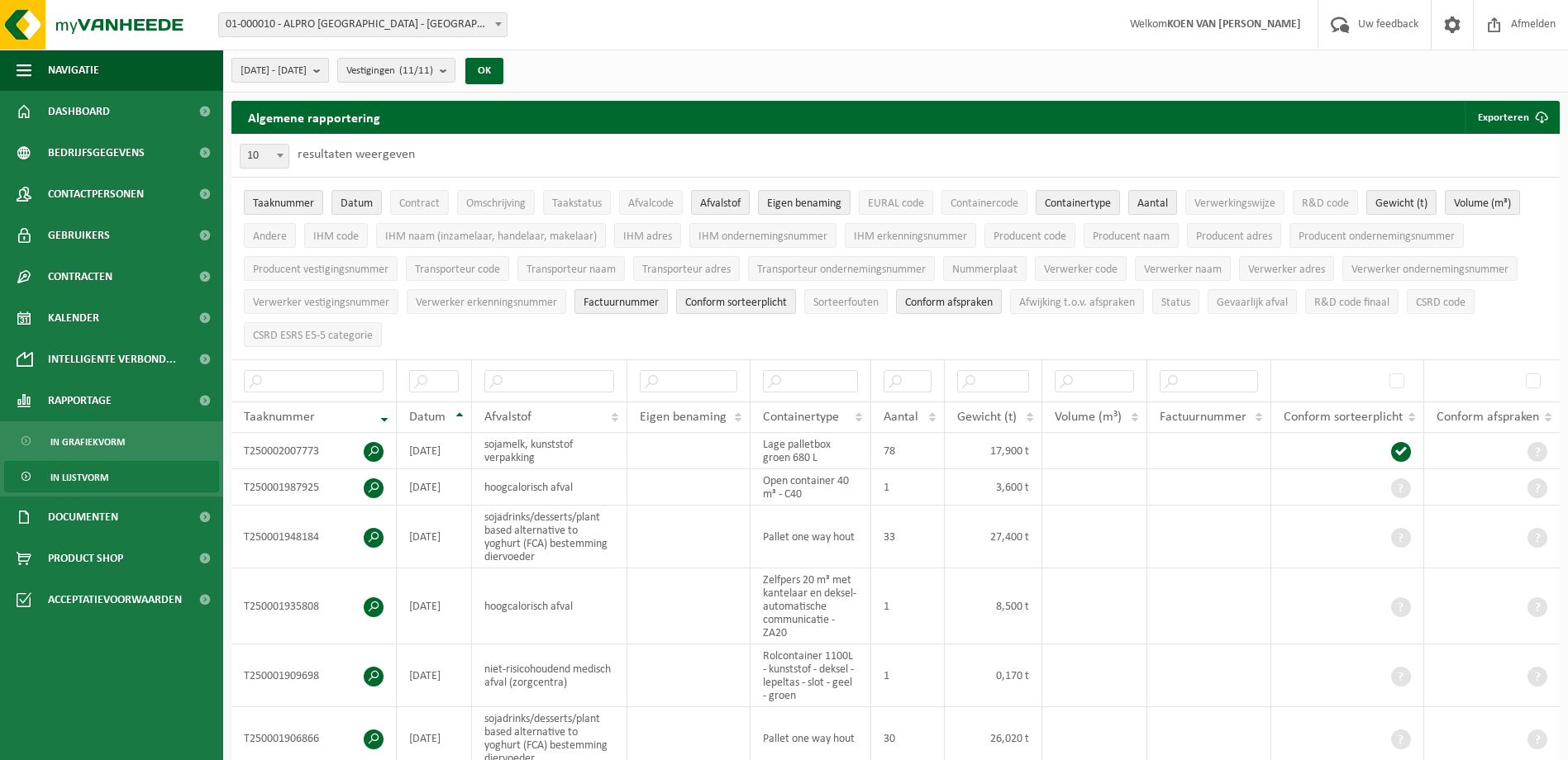 click on "[DATE] - [DATE]" at bounding box center [274, 71] 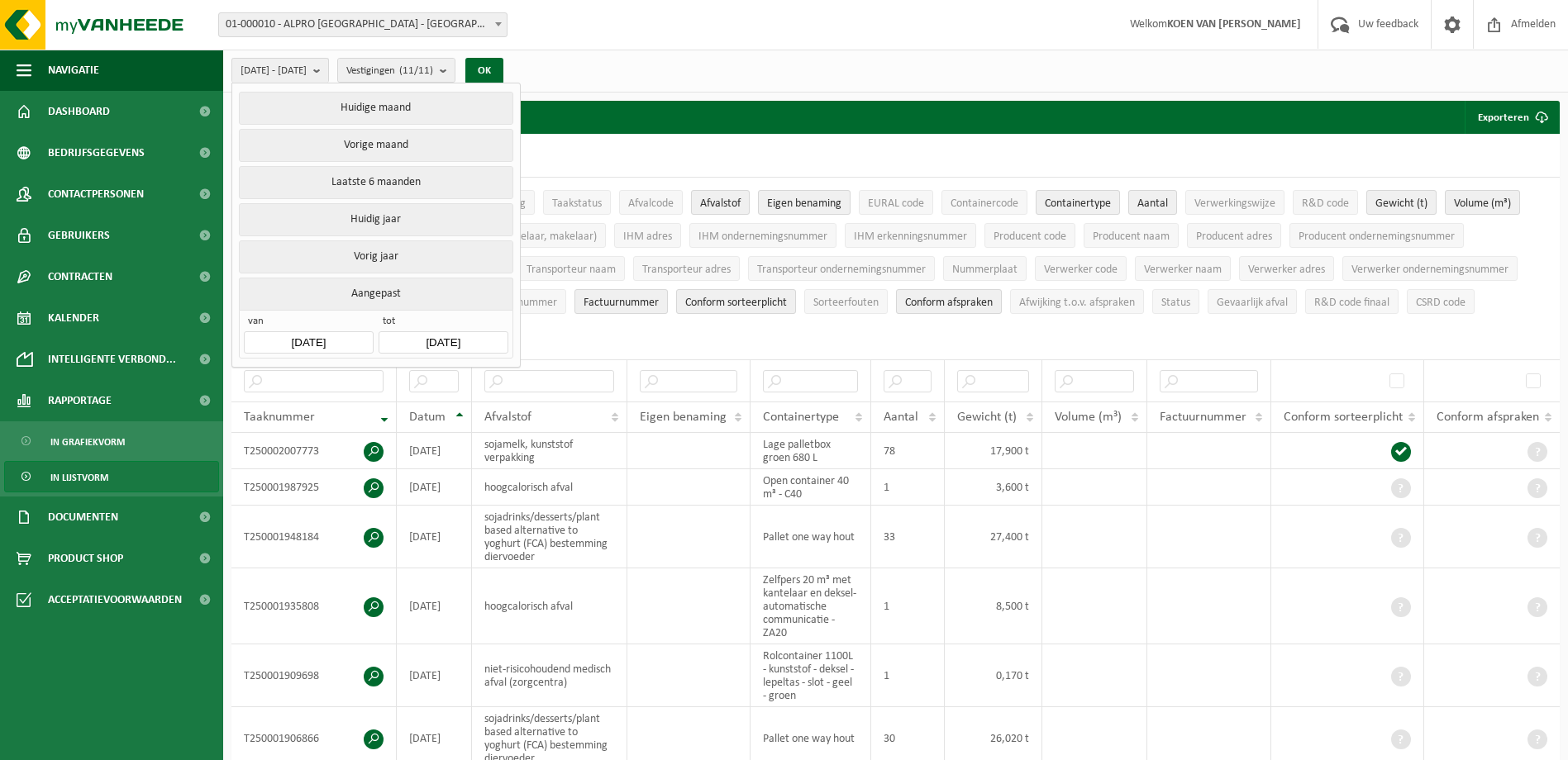 click on "[DATE]" at bounding box center (308, 342) 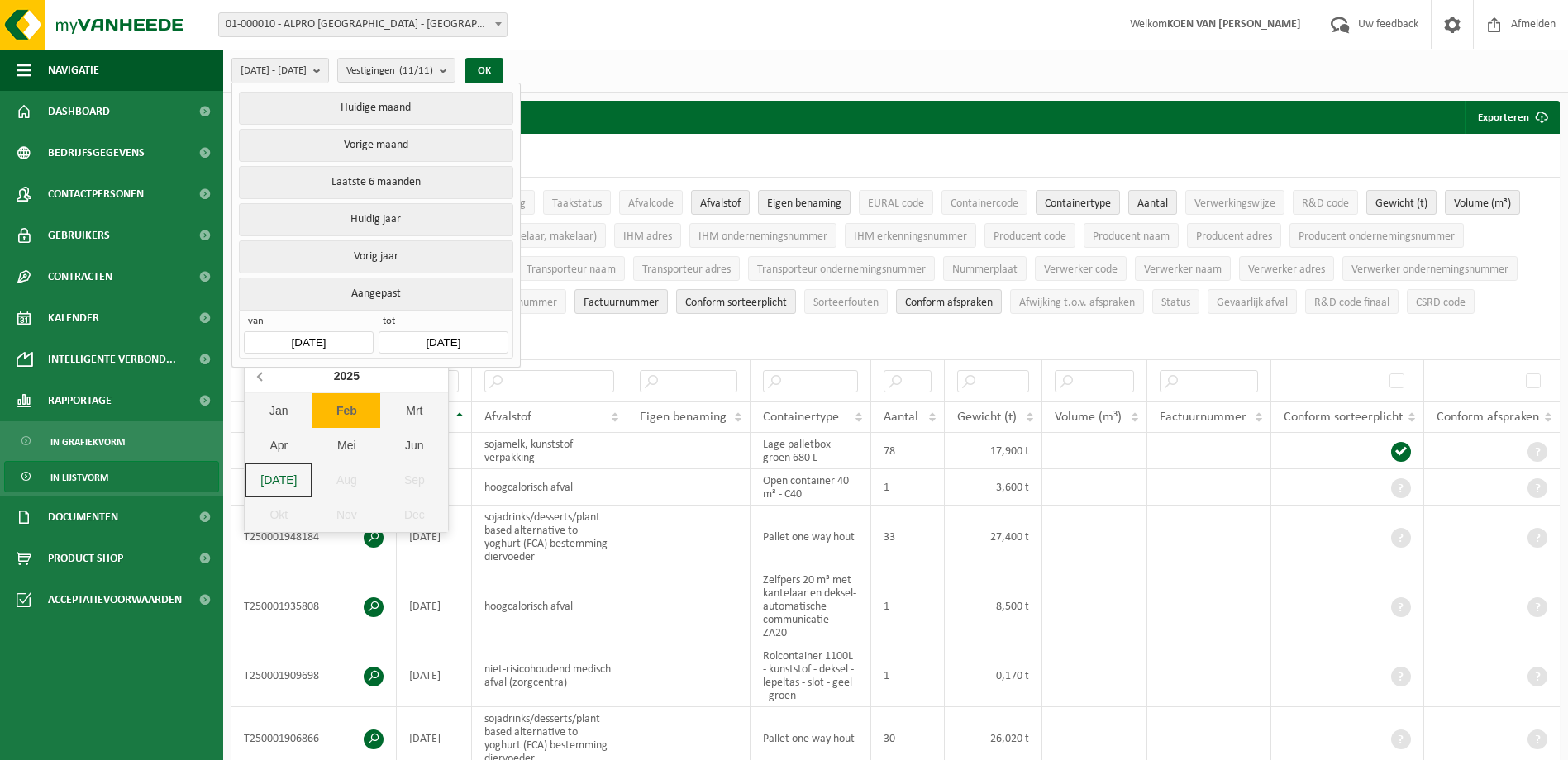 click 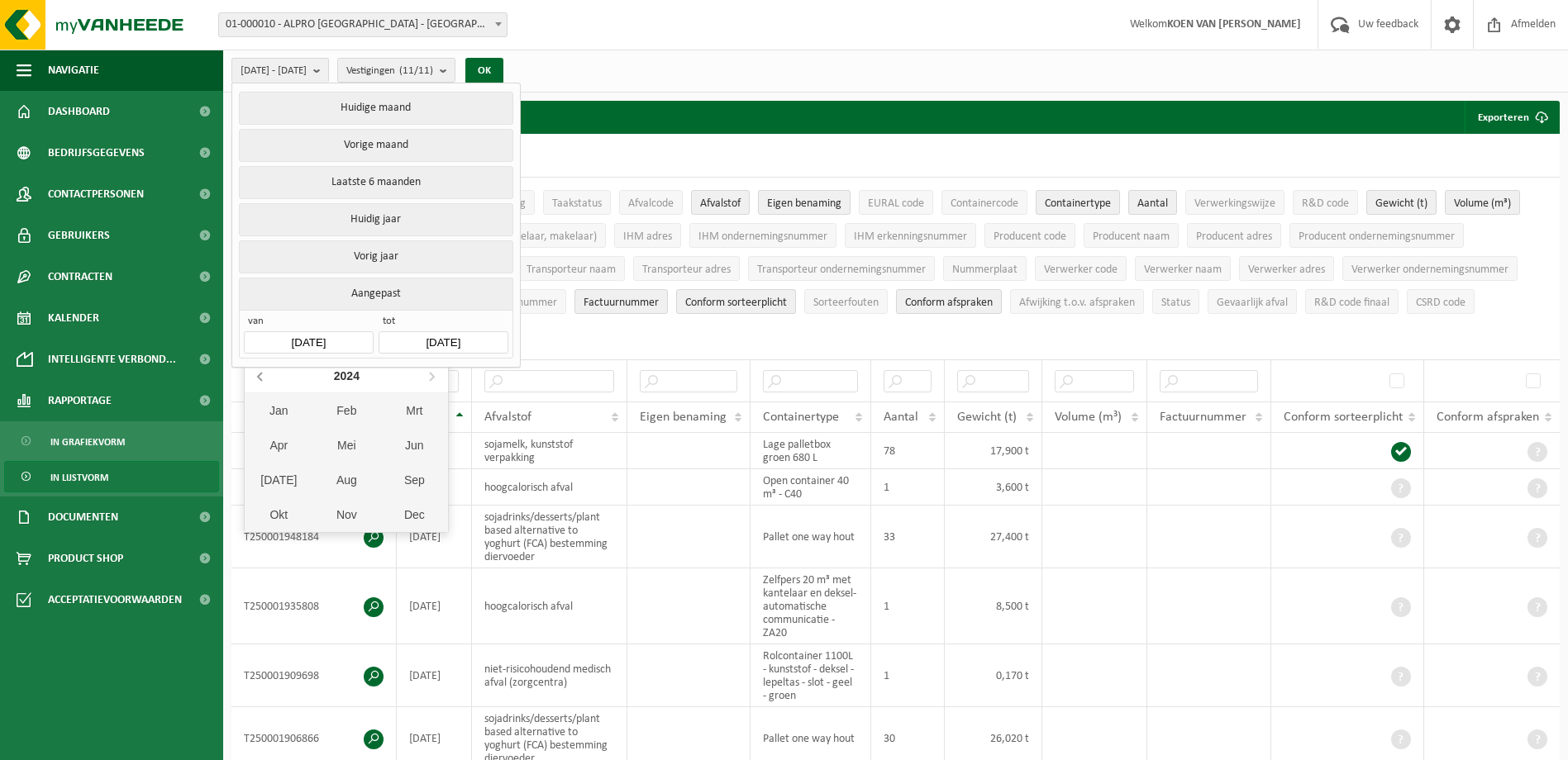 click 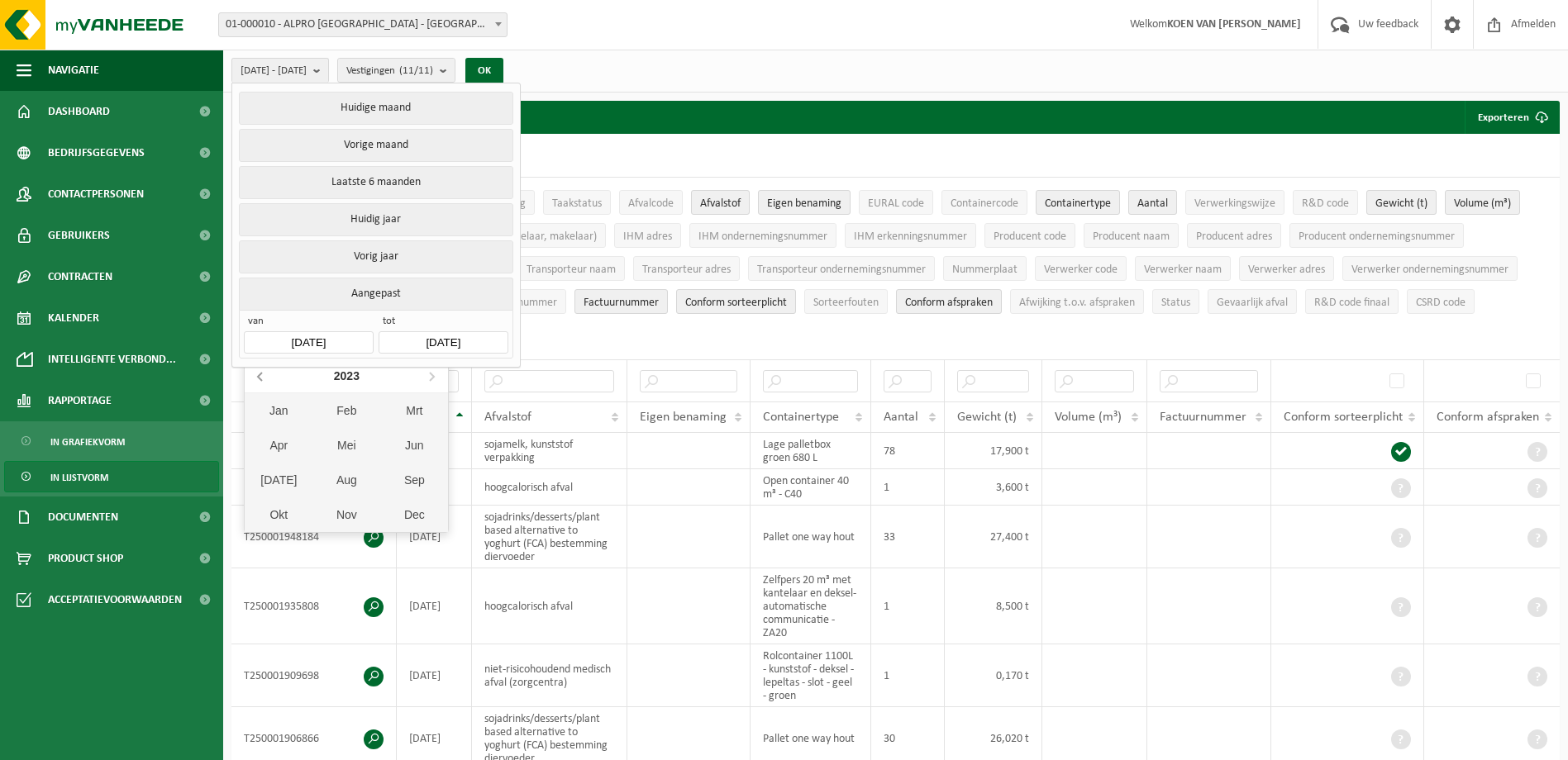 click 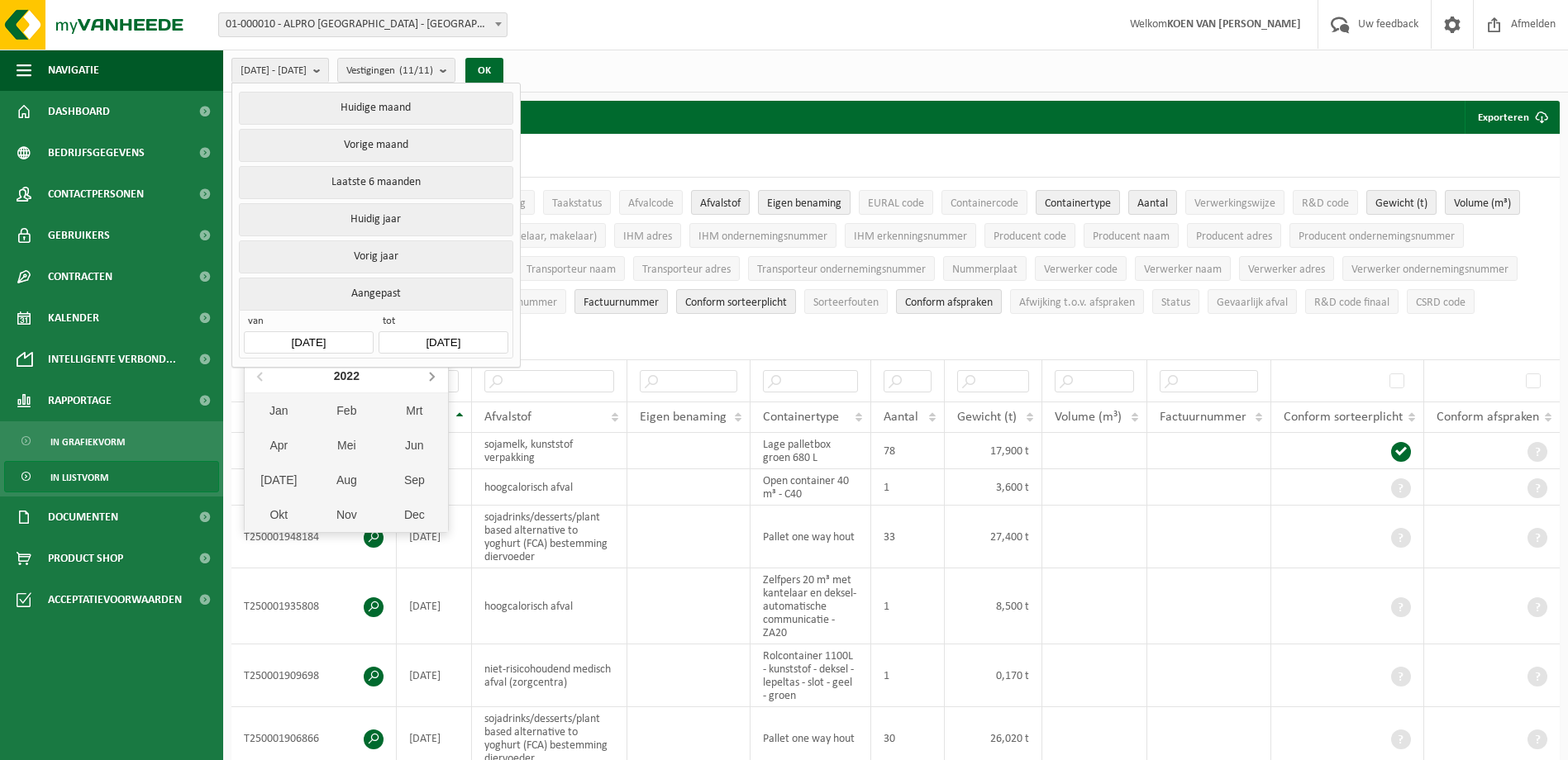 click 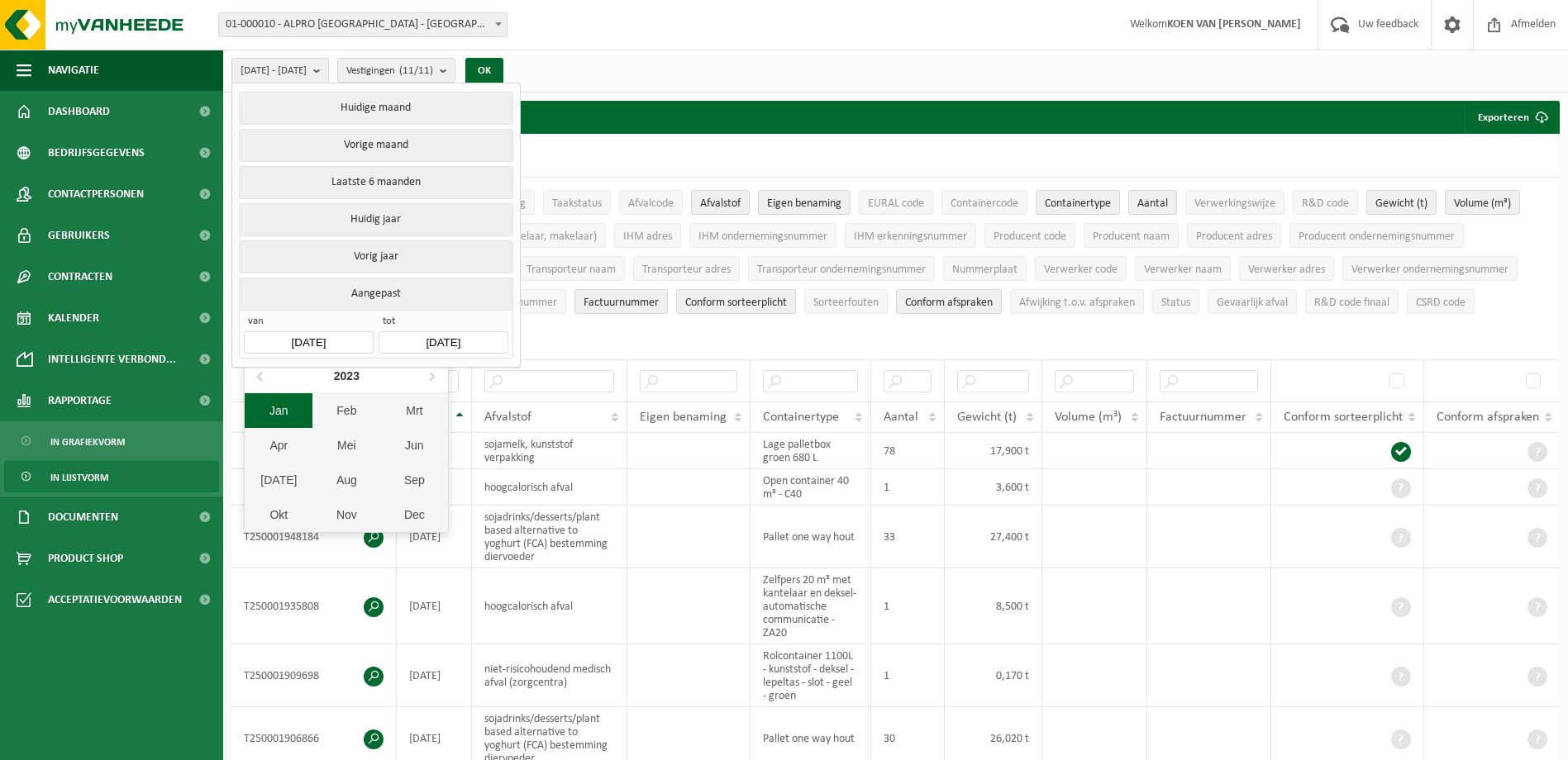 click on "Jan" at bounding box center (279, 411) 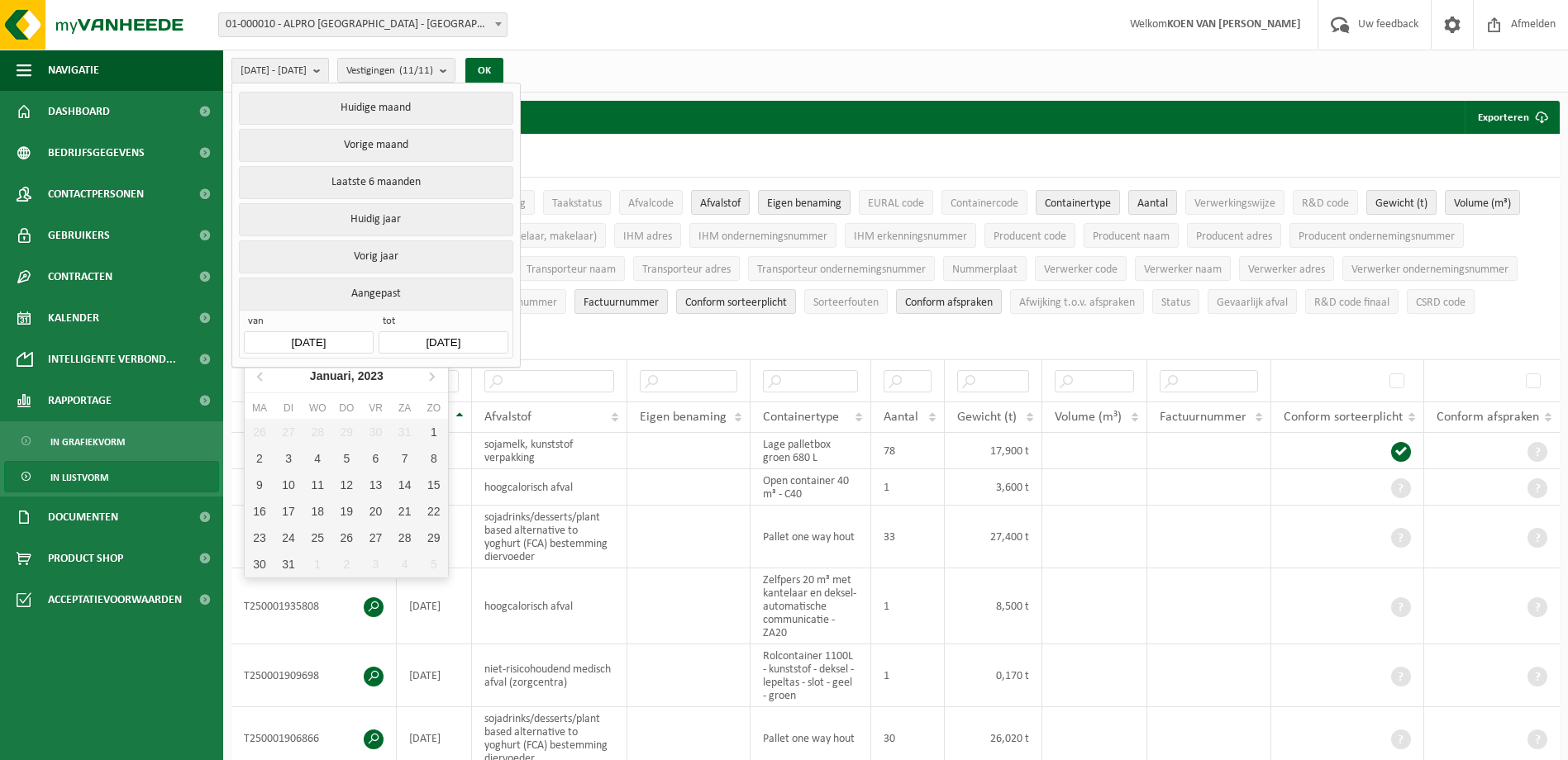 click on "[DATE]" at bounding box center [443, 342] 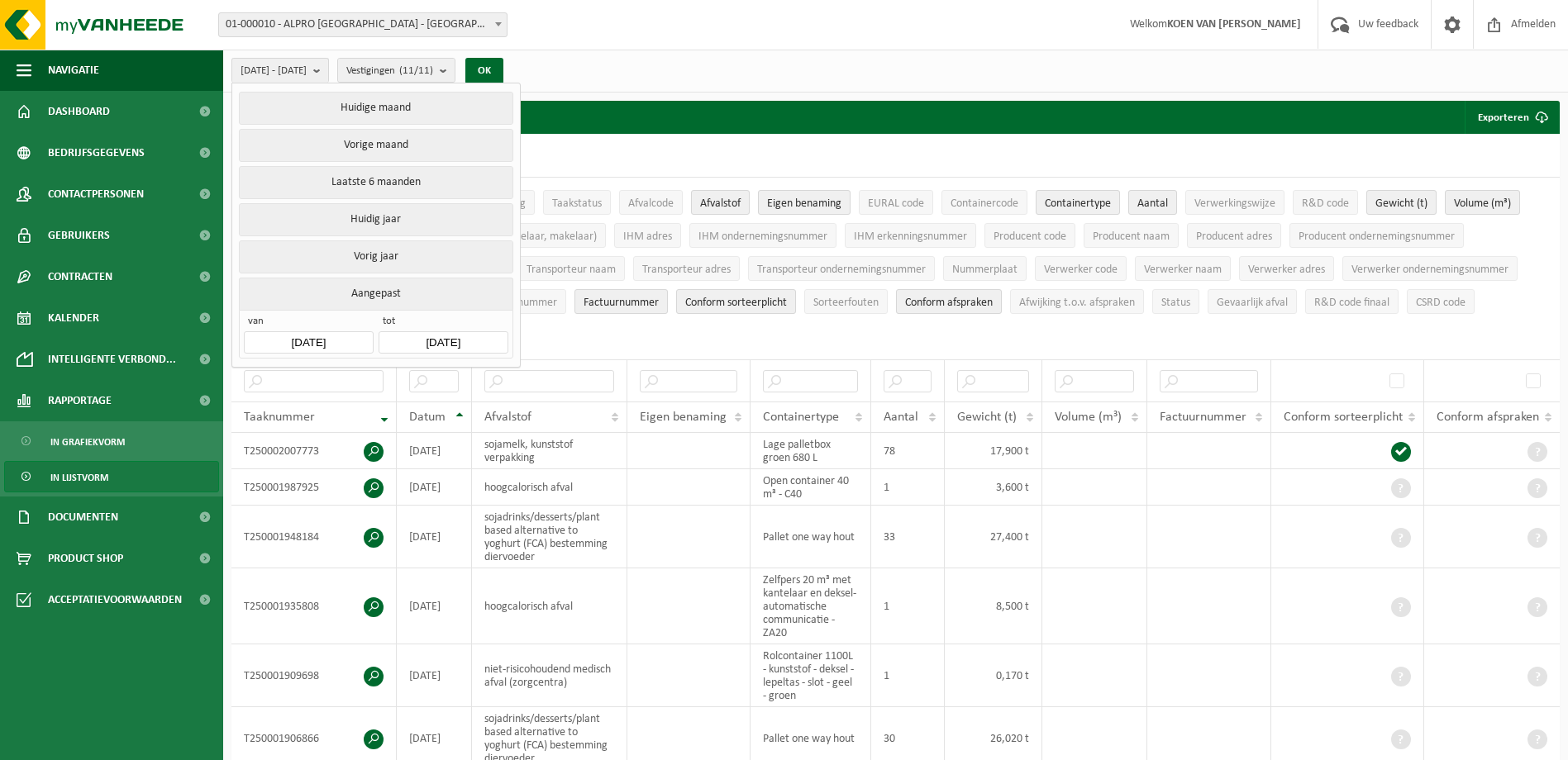 click on "[DATE]" at bounding box center [443, 342] 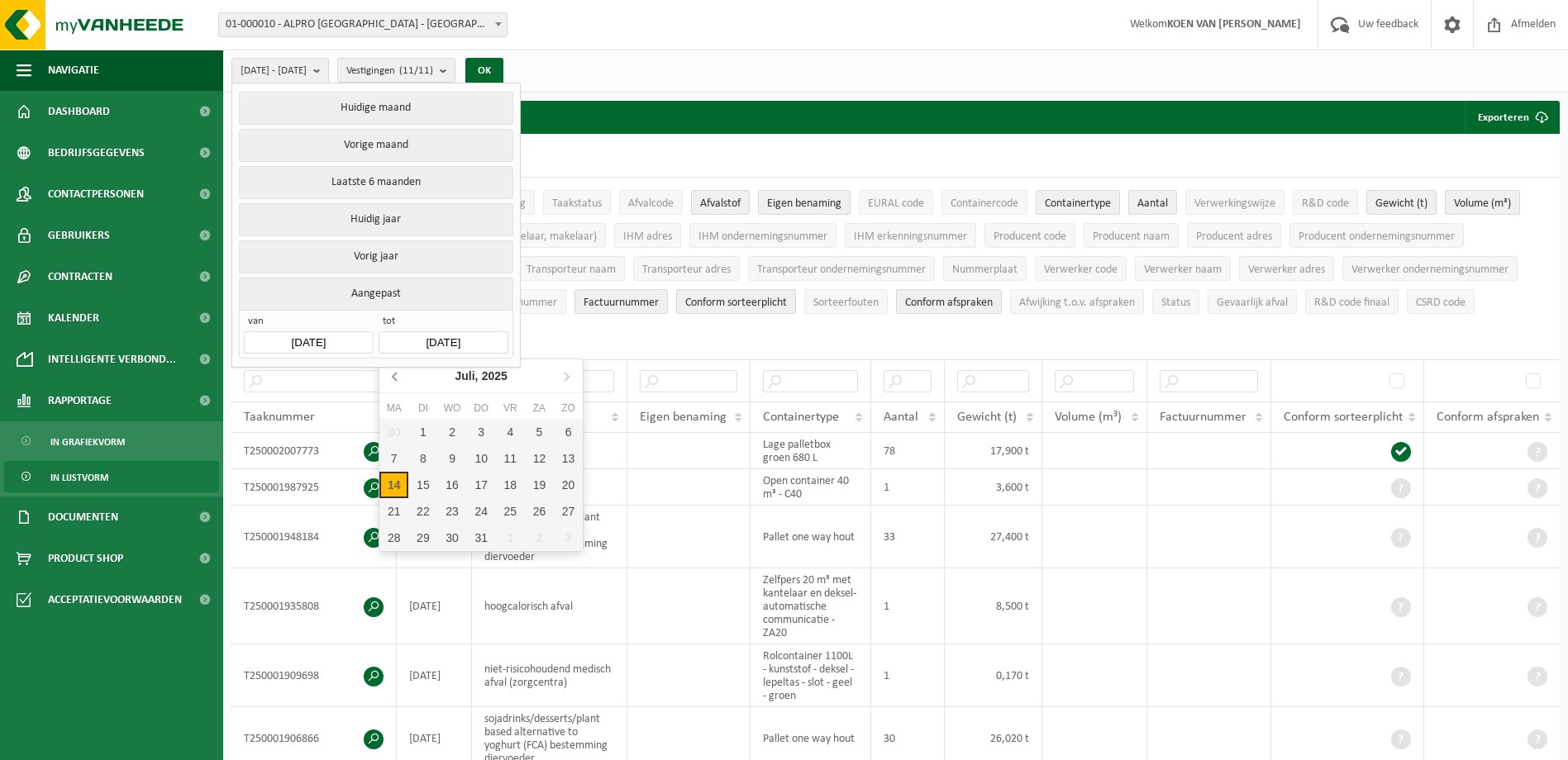 click 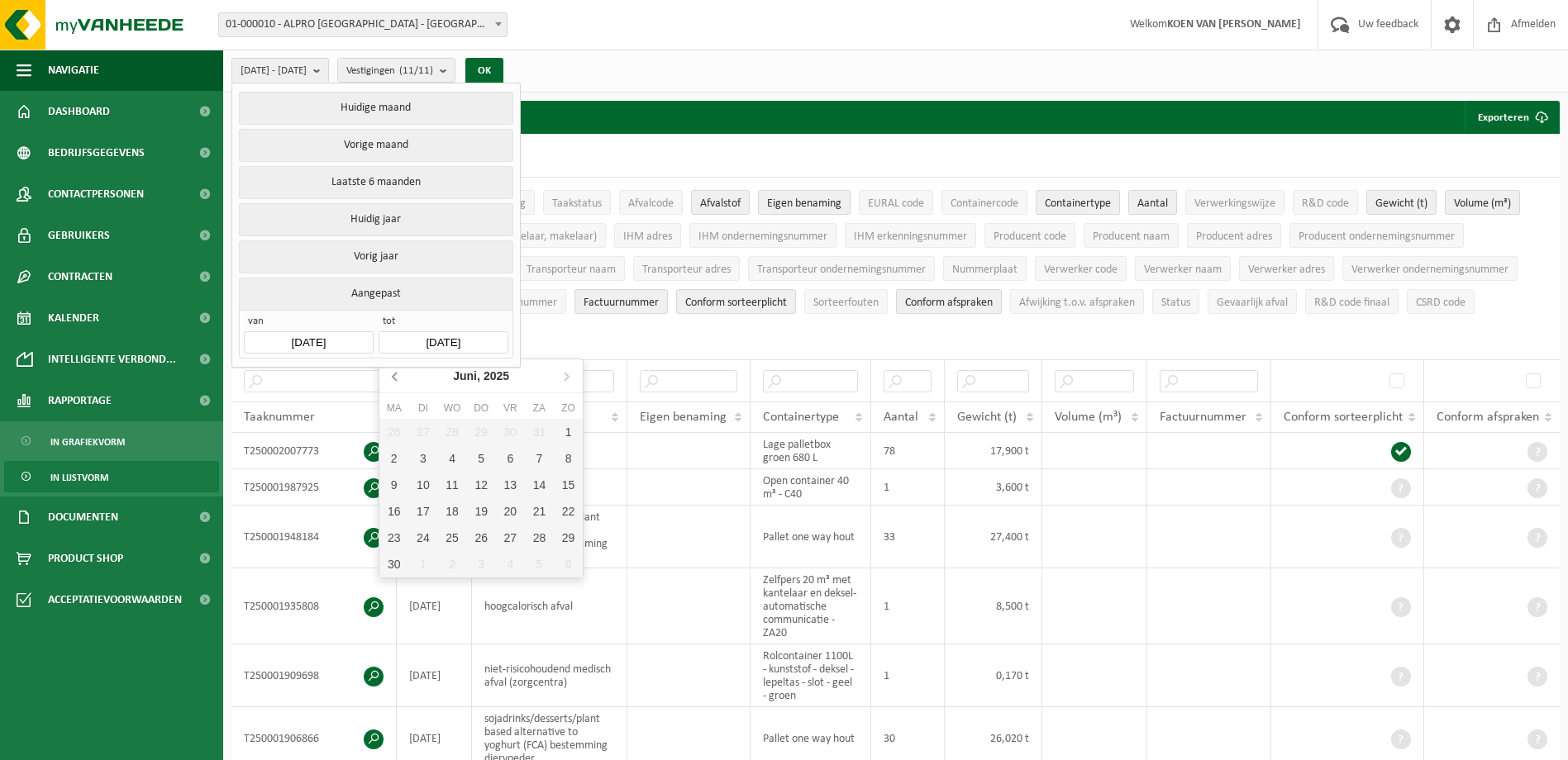 click 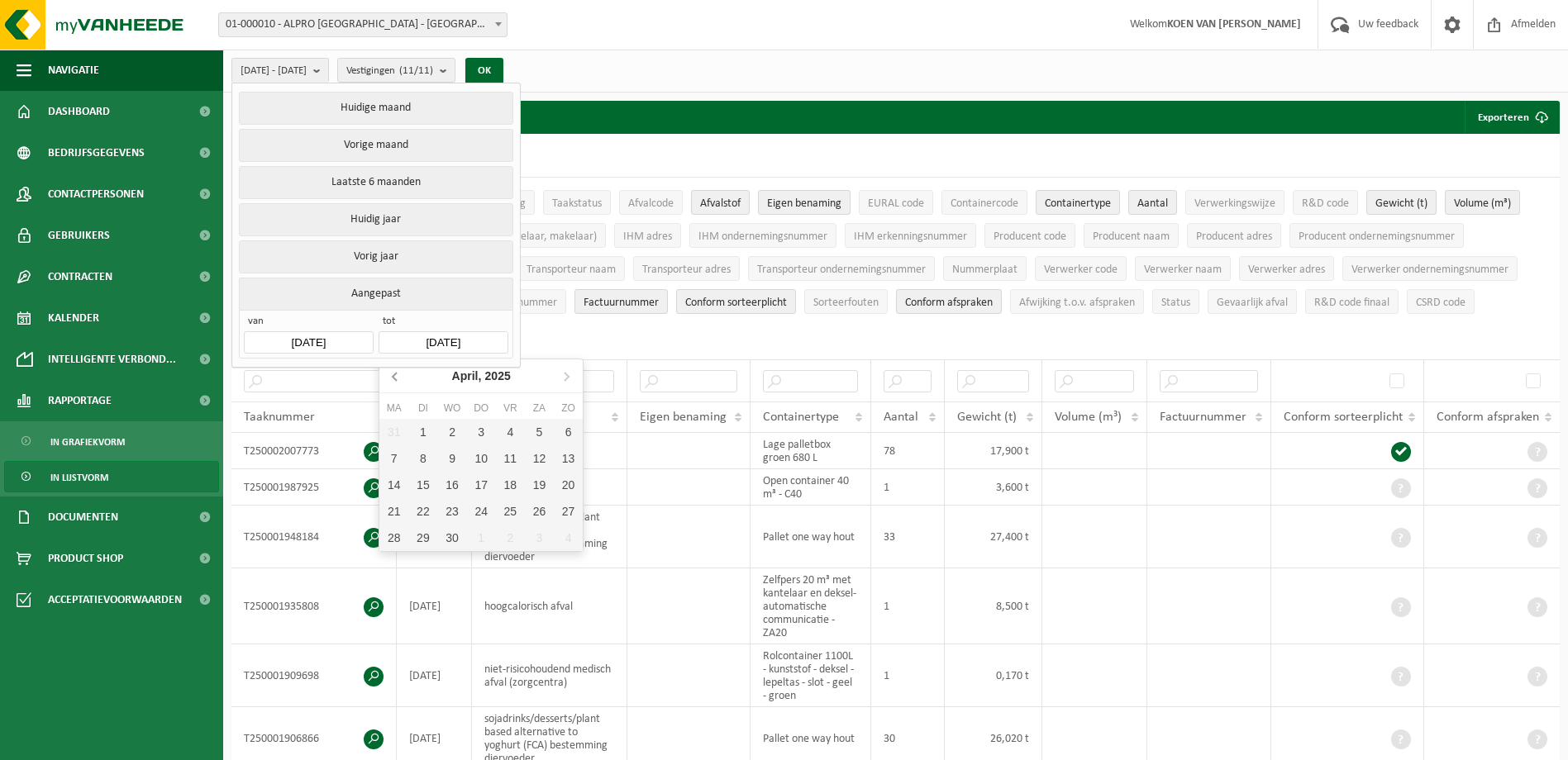 click 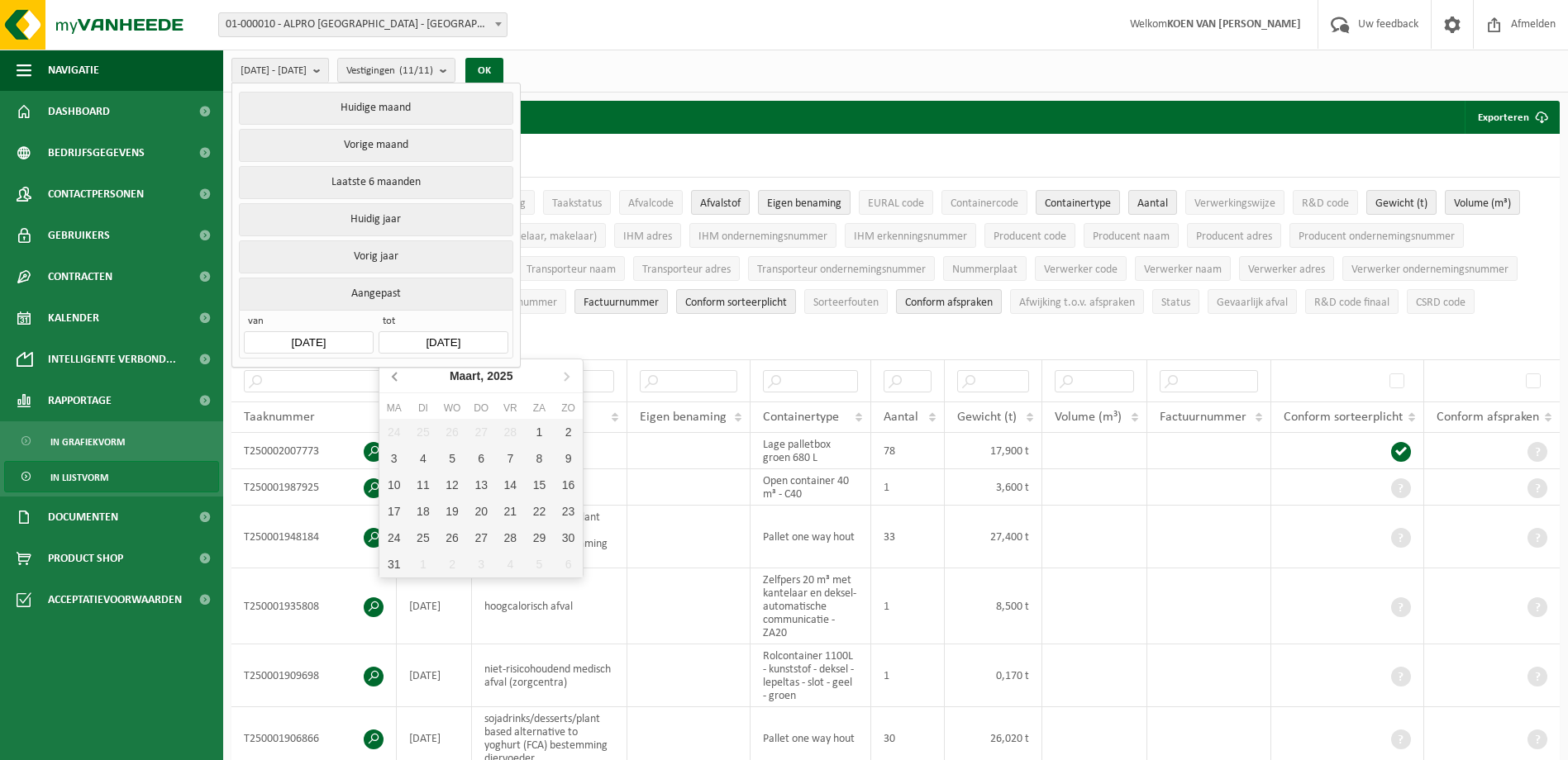 click 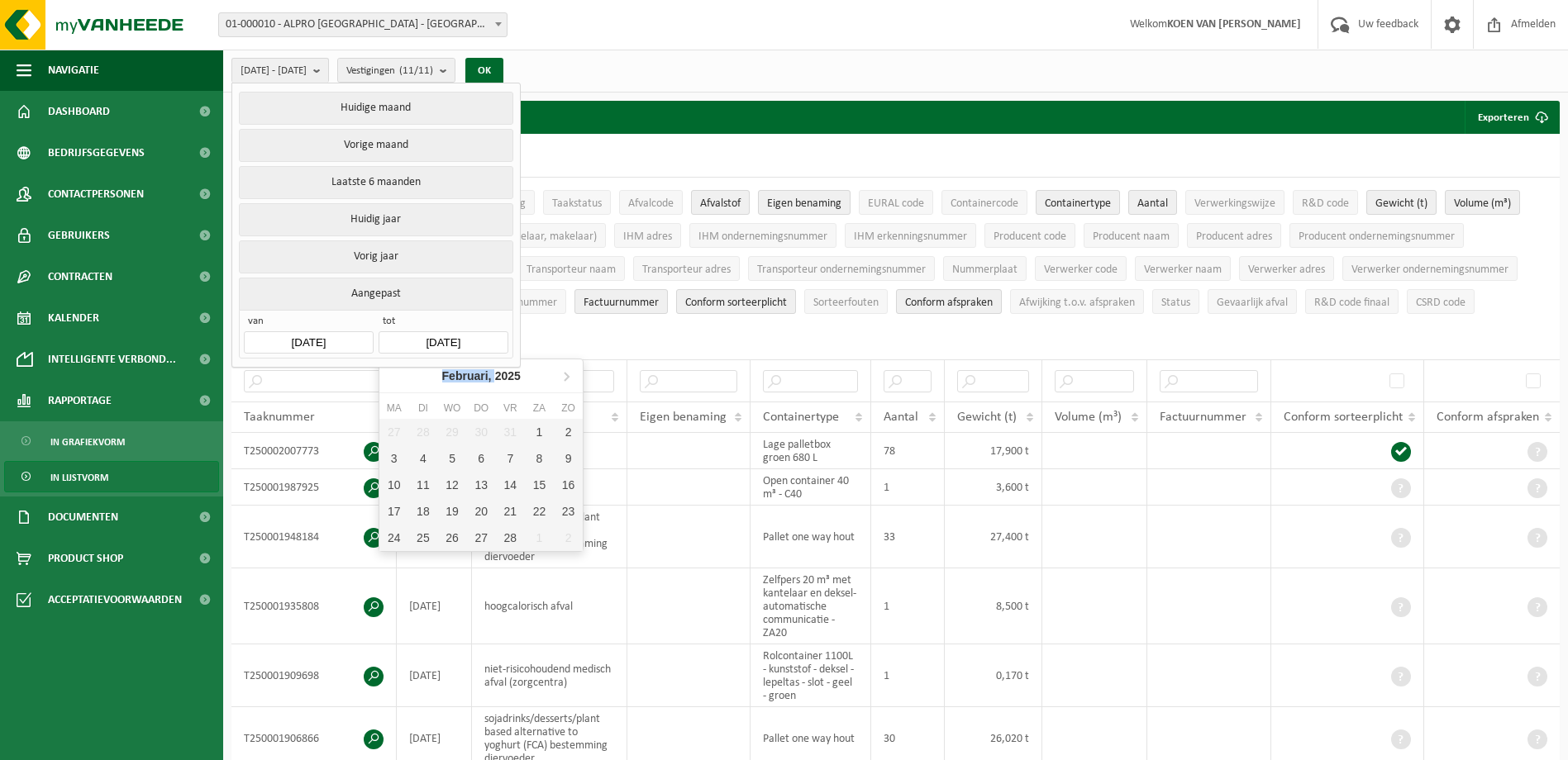 click on "Februari,  2025" at bounding box center [481, 376] 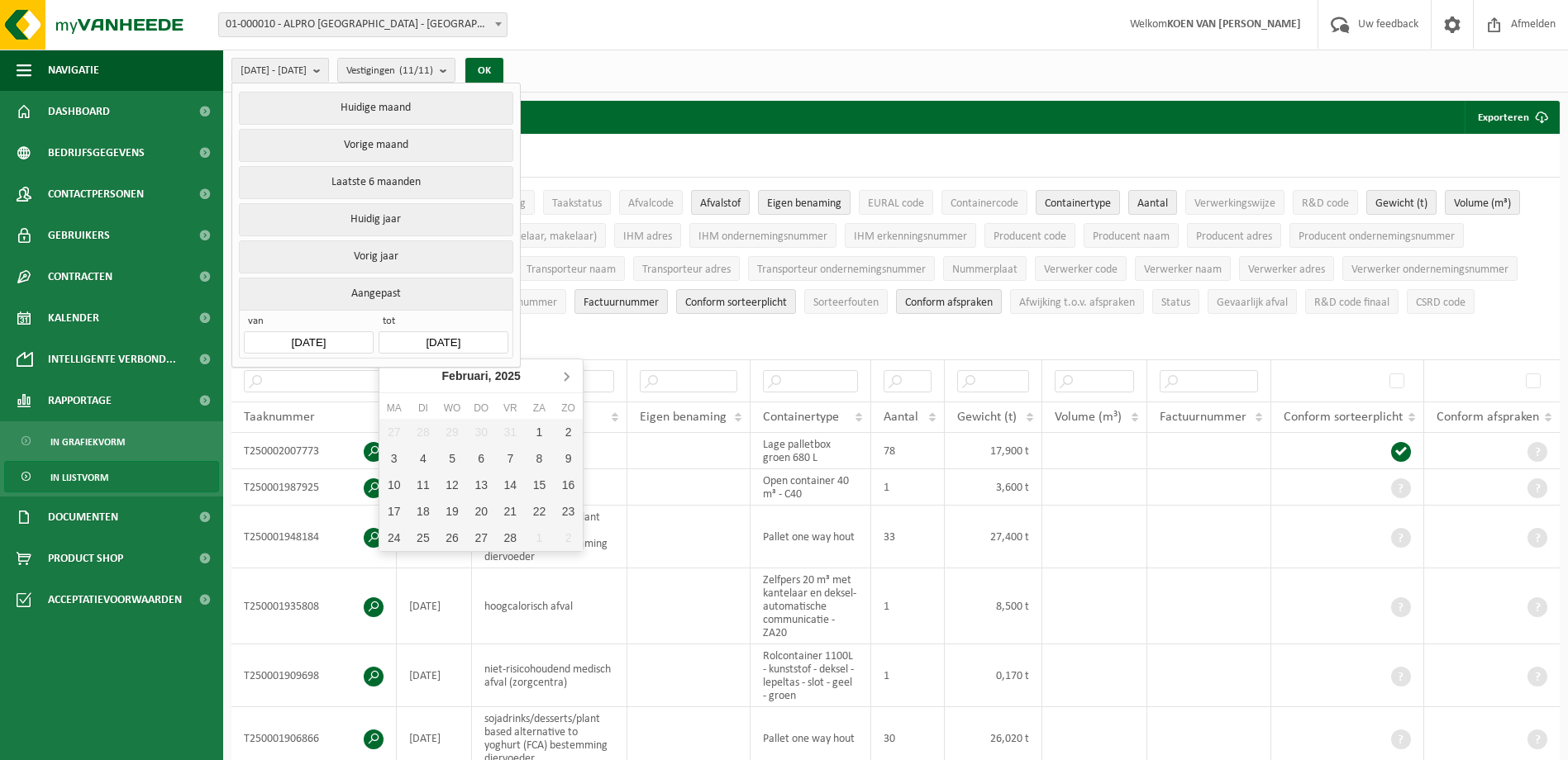 click 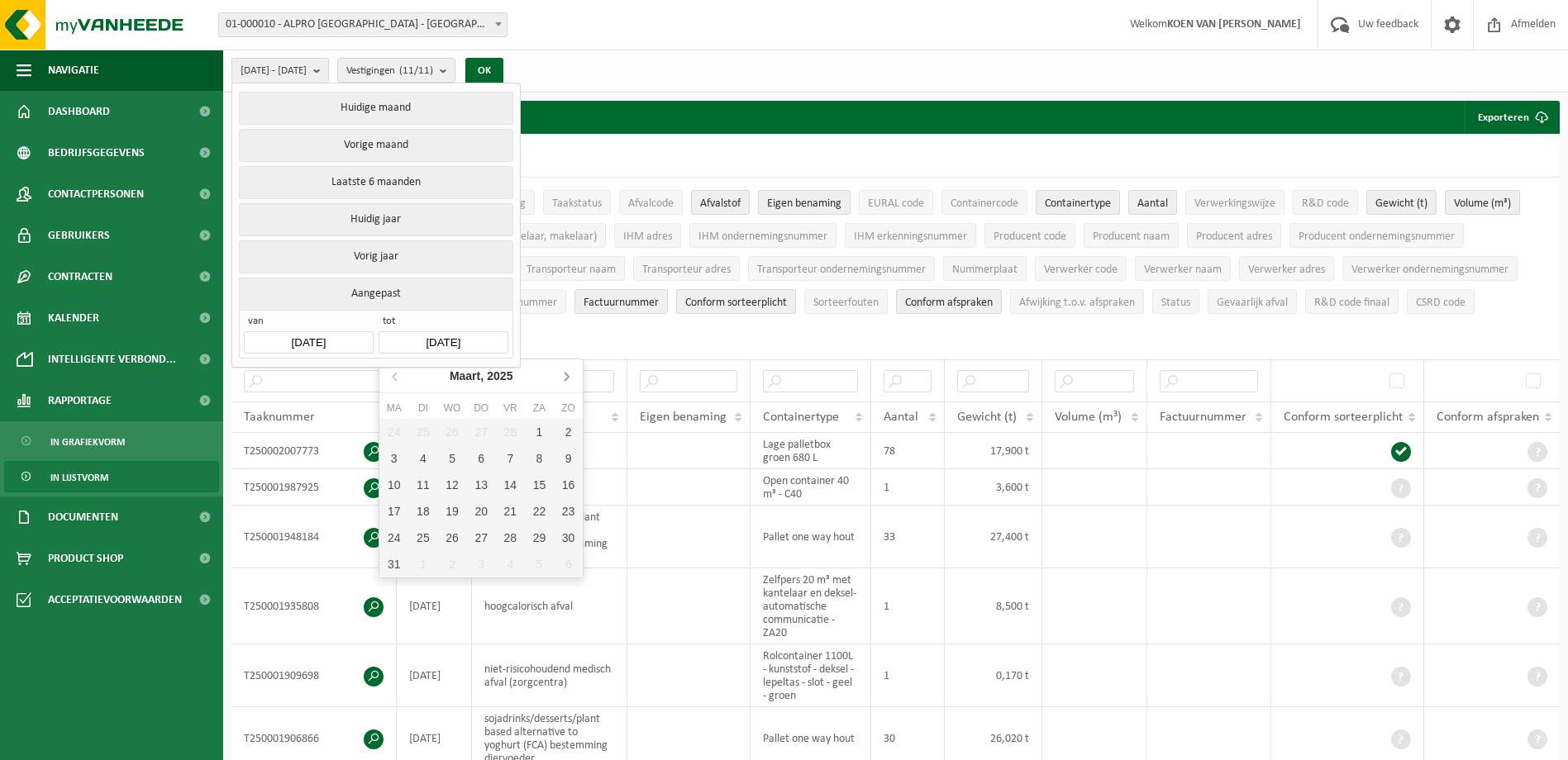 click 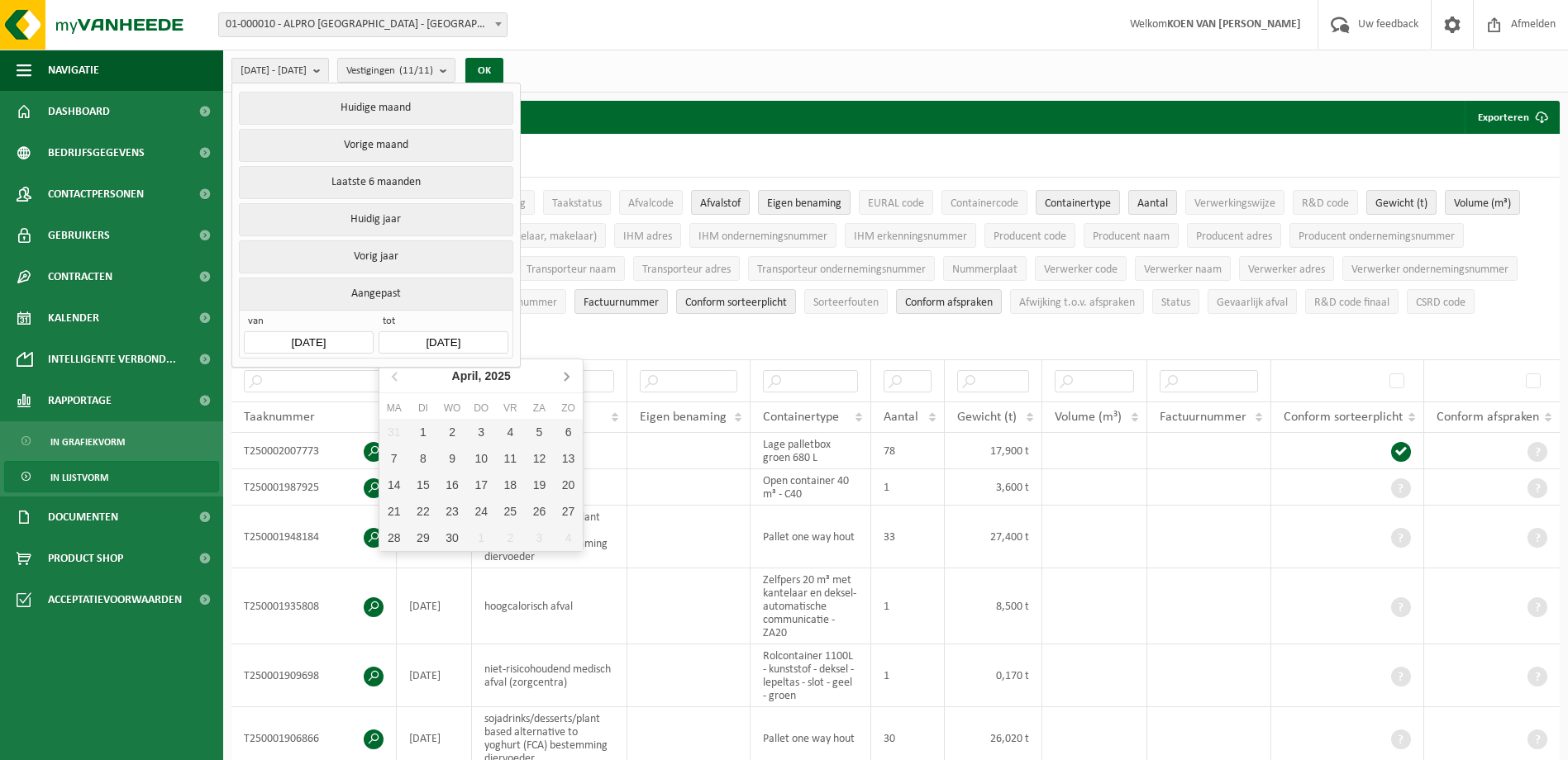 click 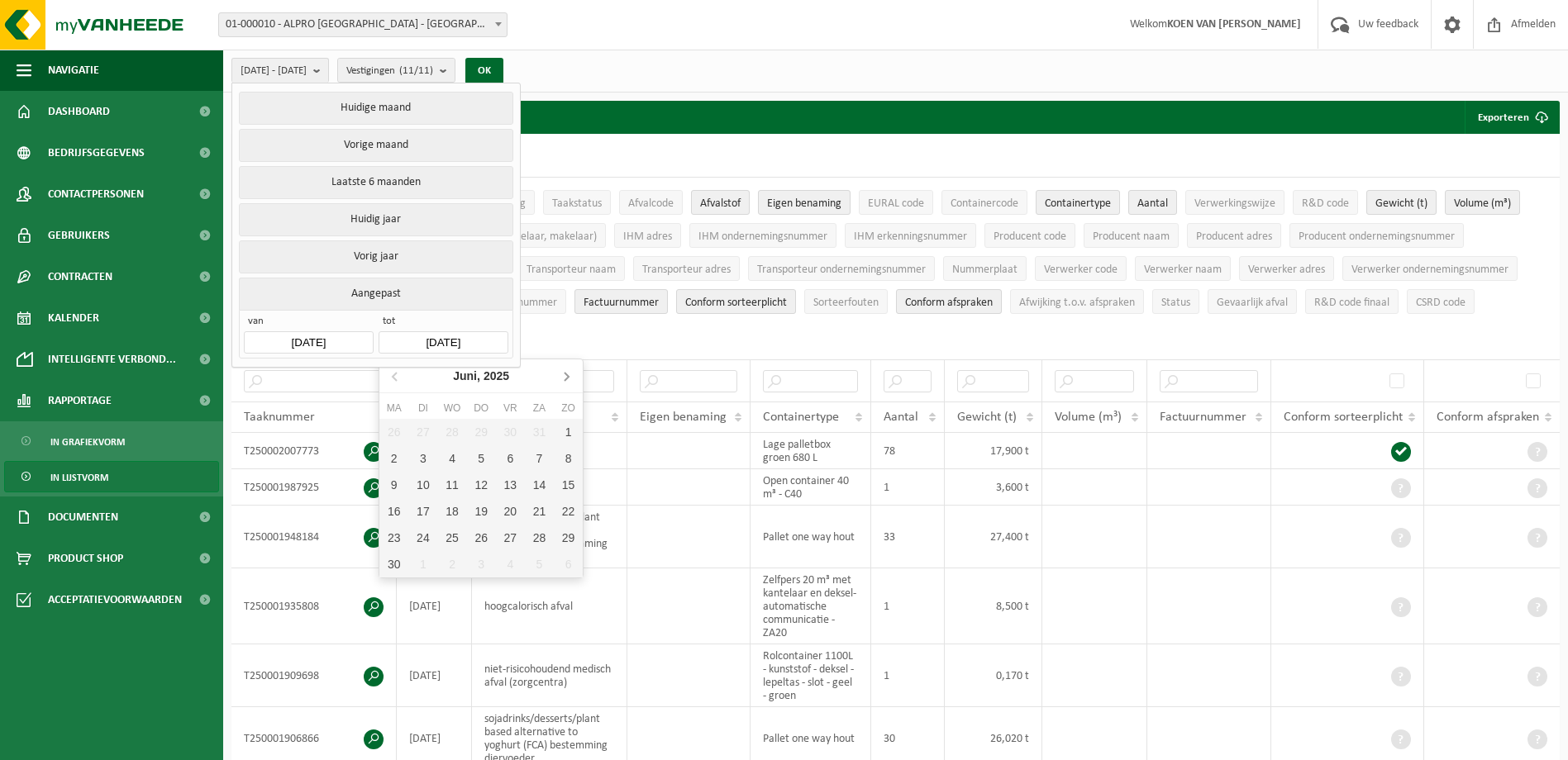 click 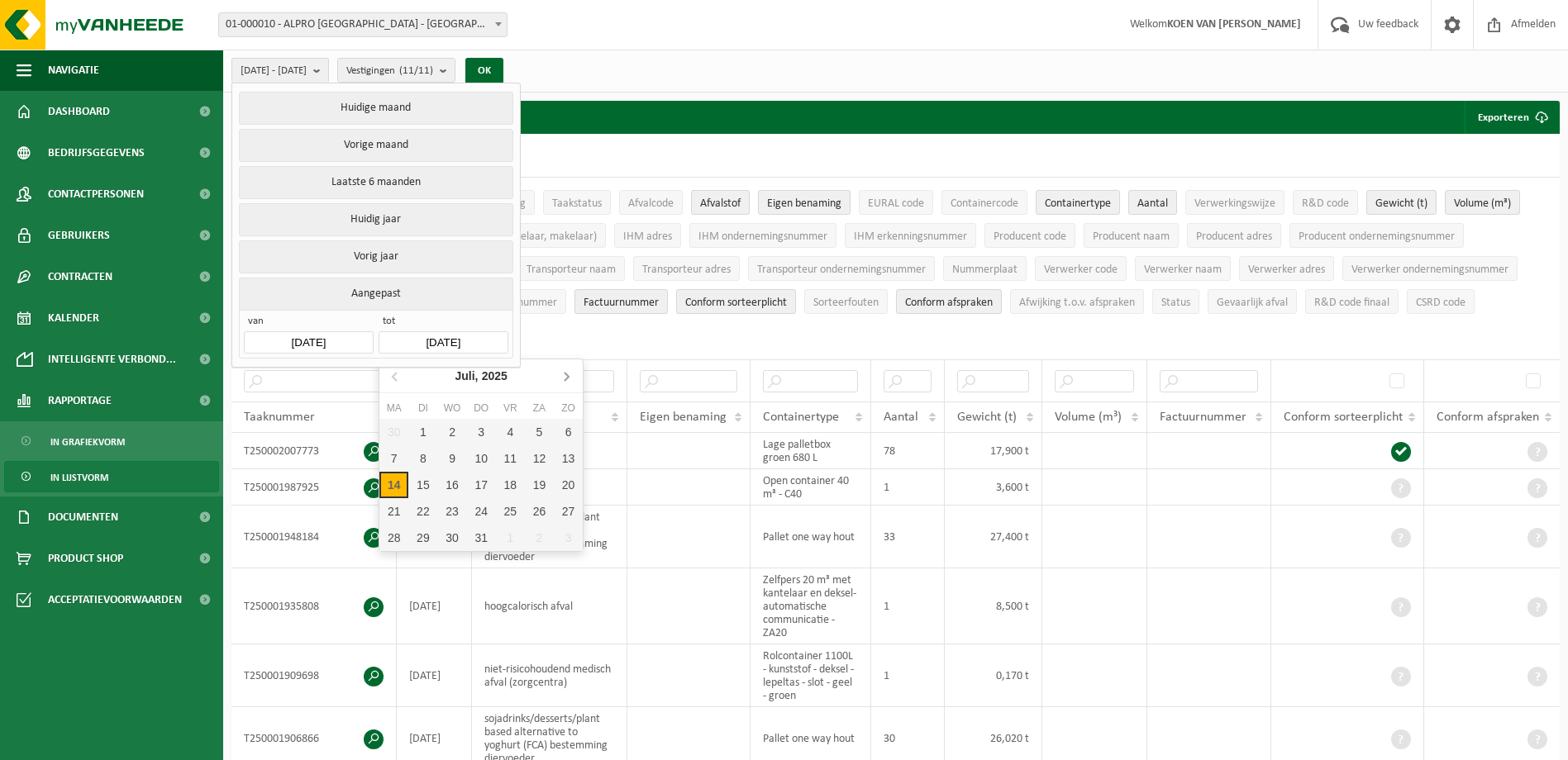 click 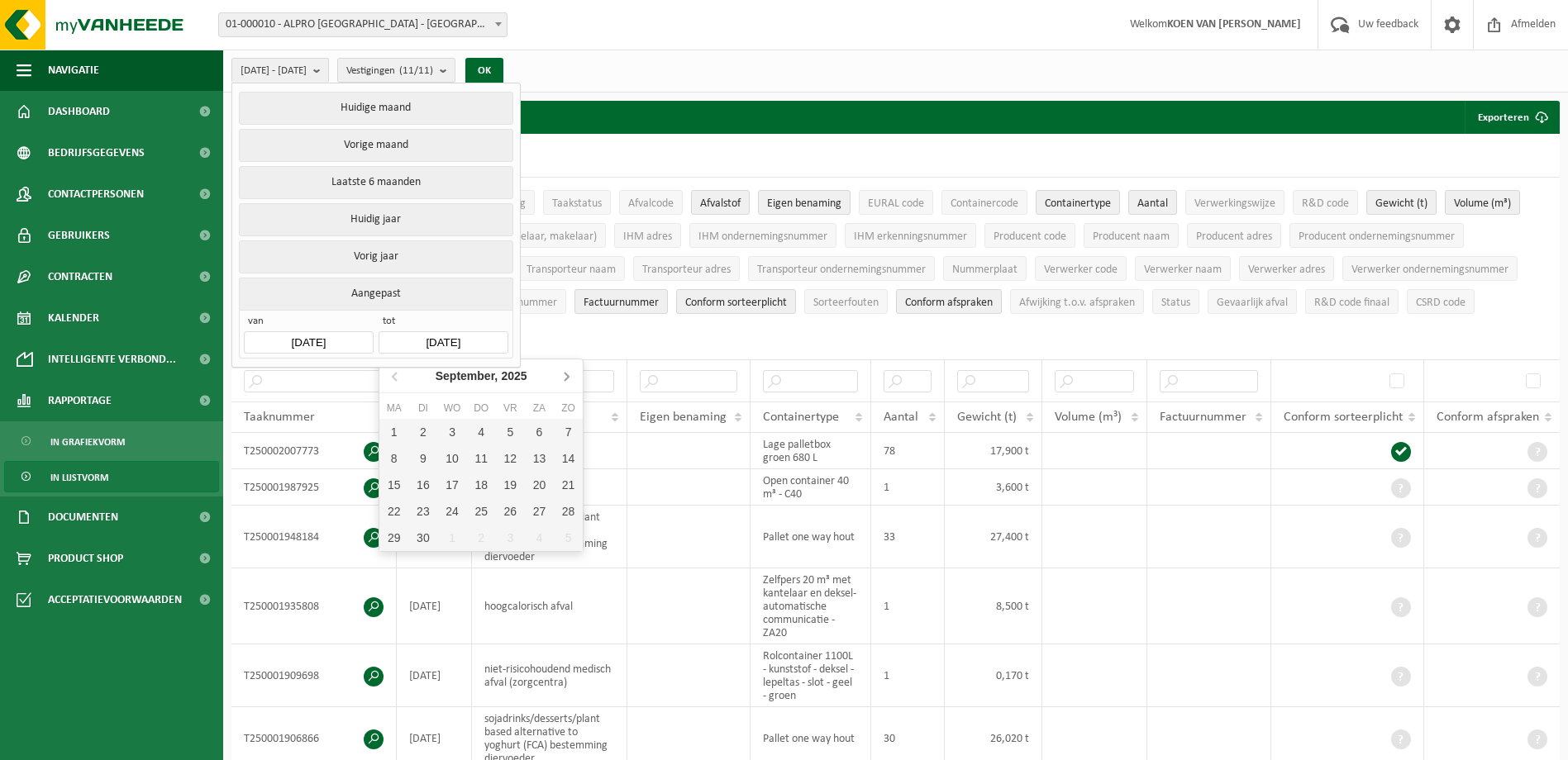 click 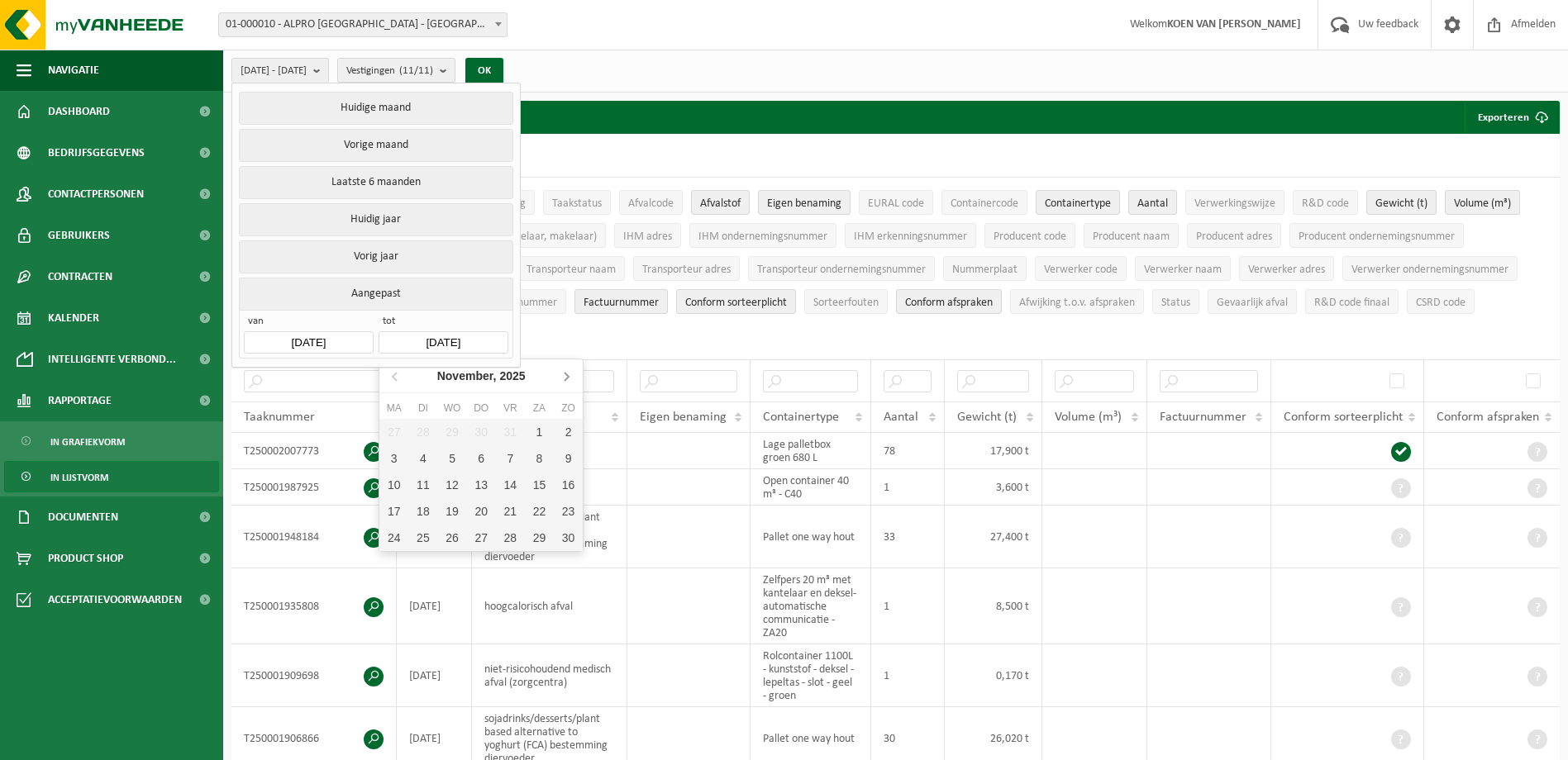 click 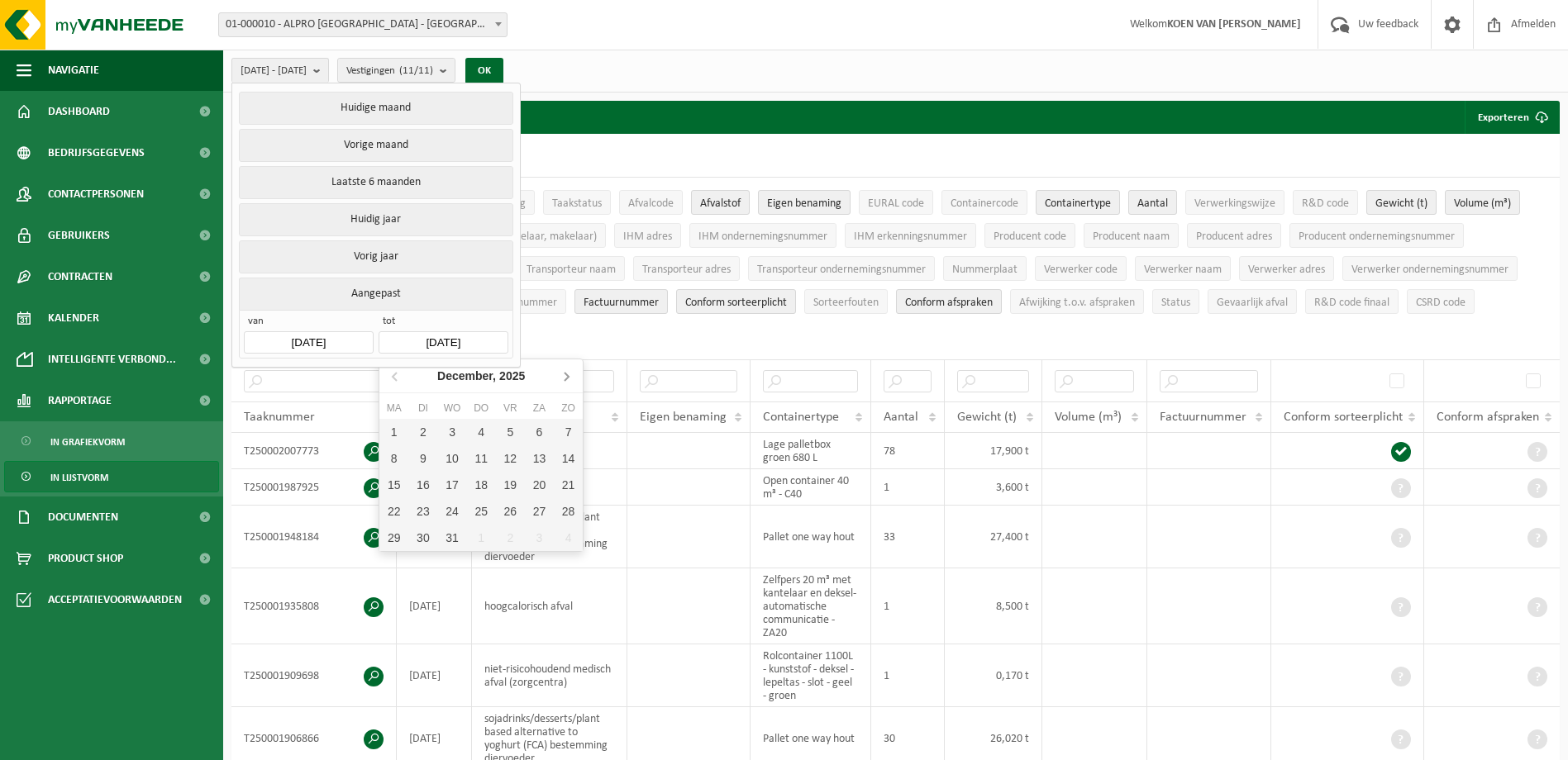 click 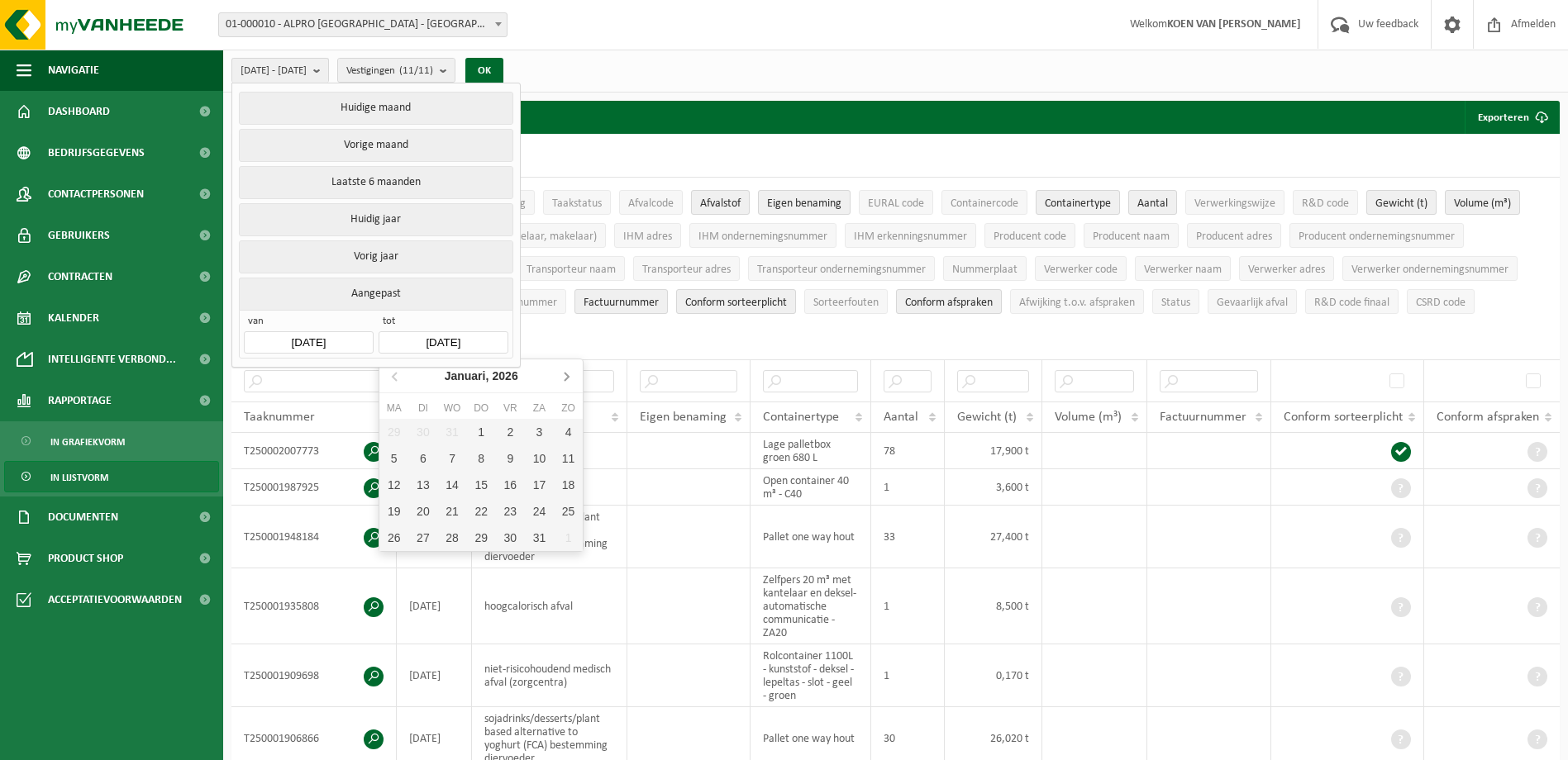click 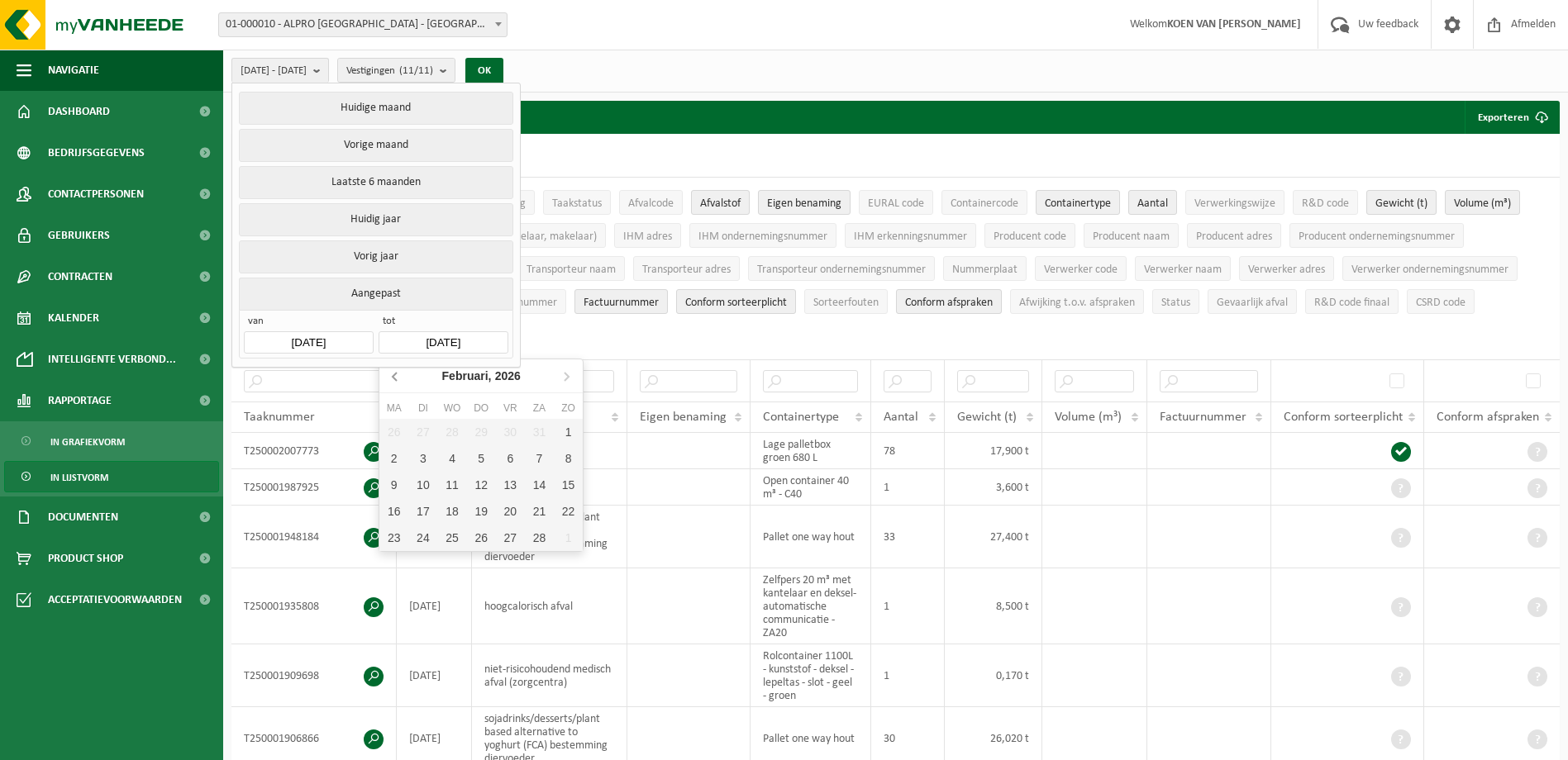 click 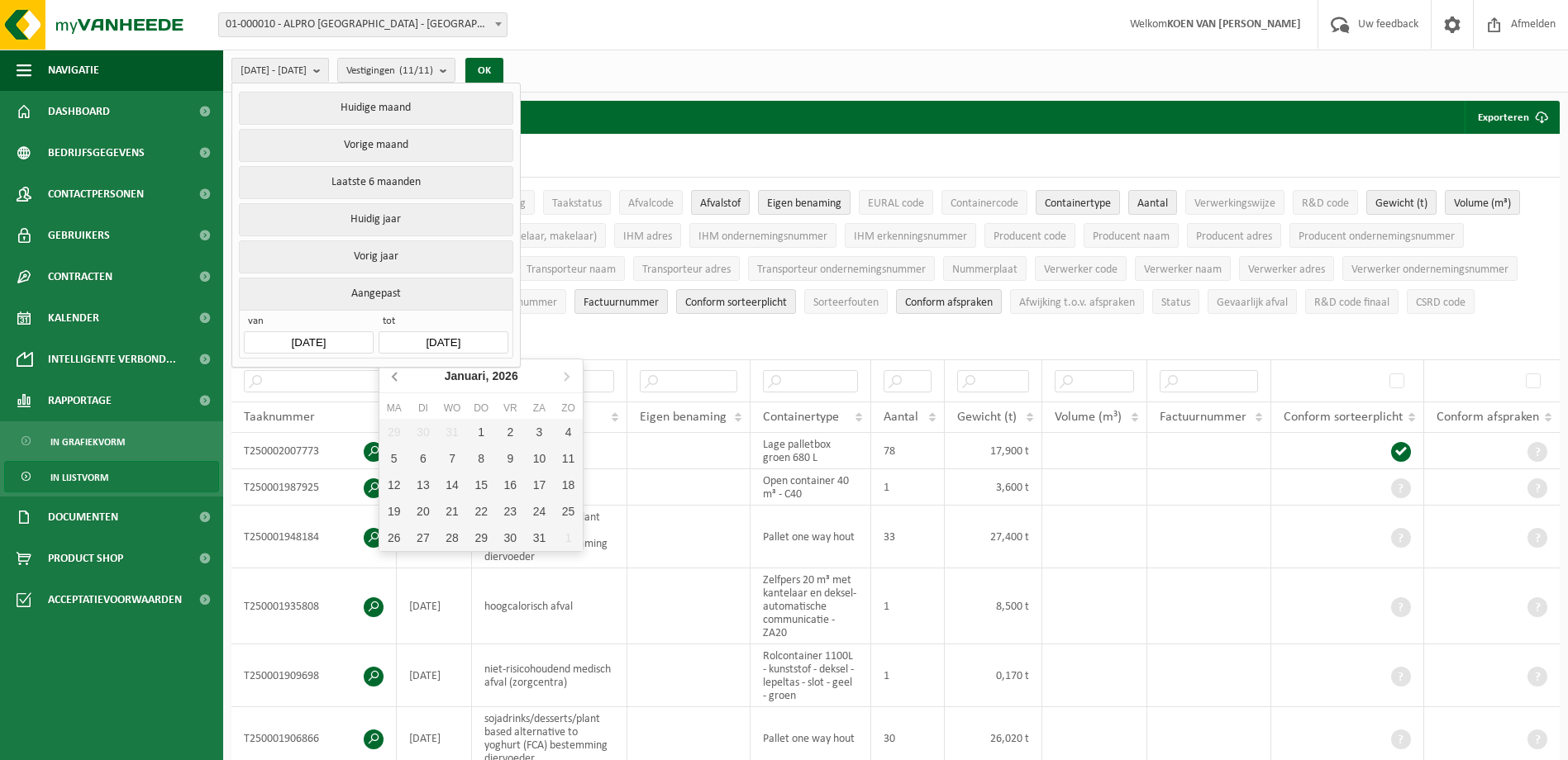 click 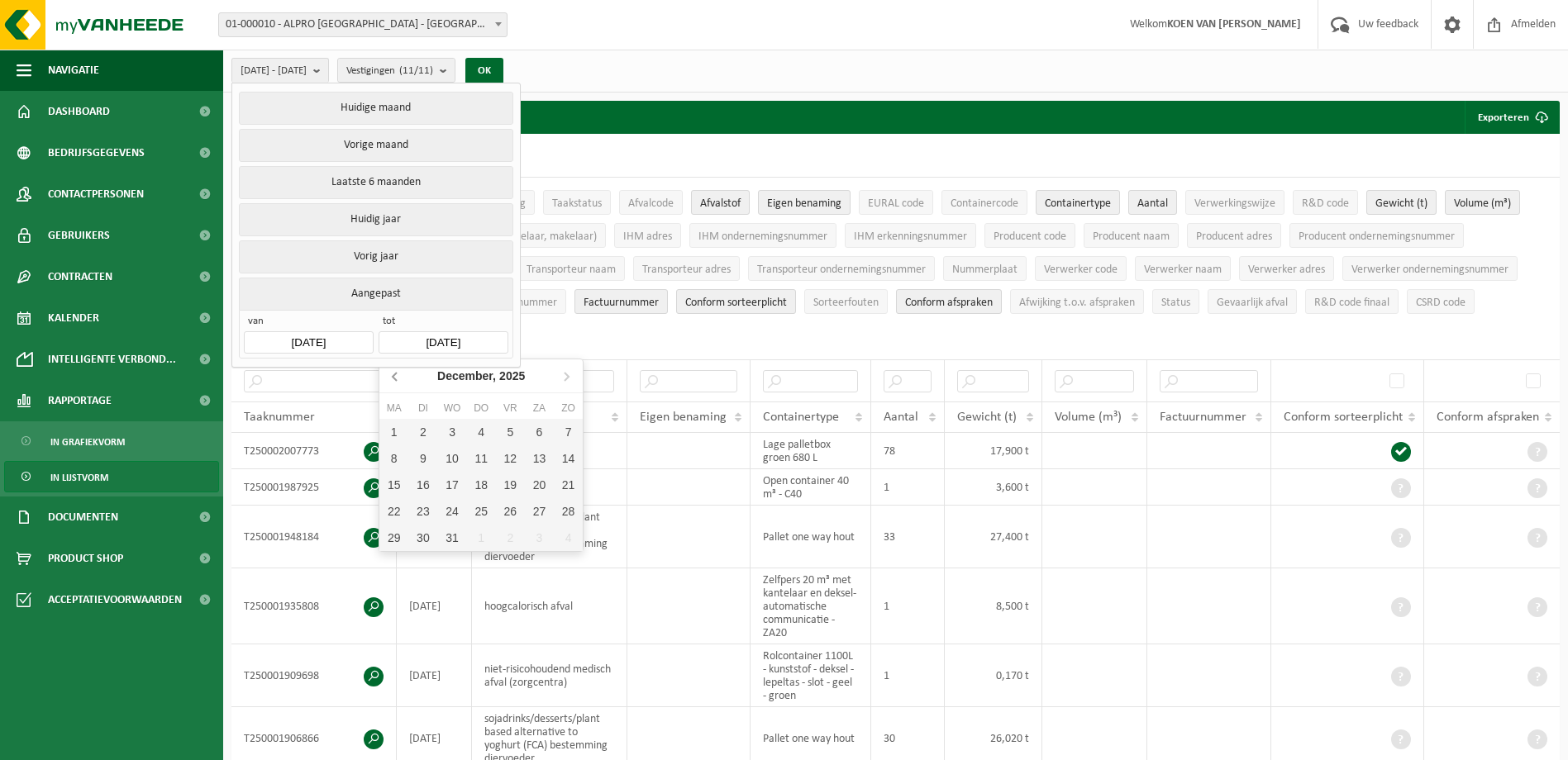click 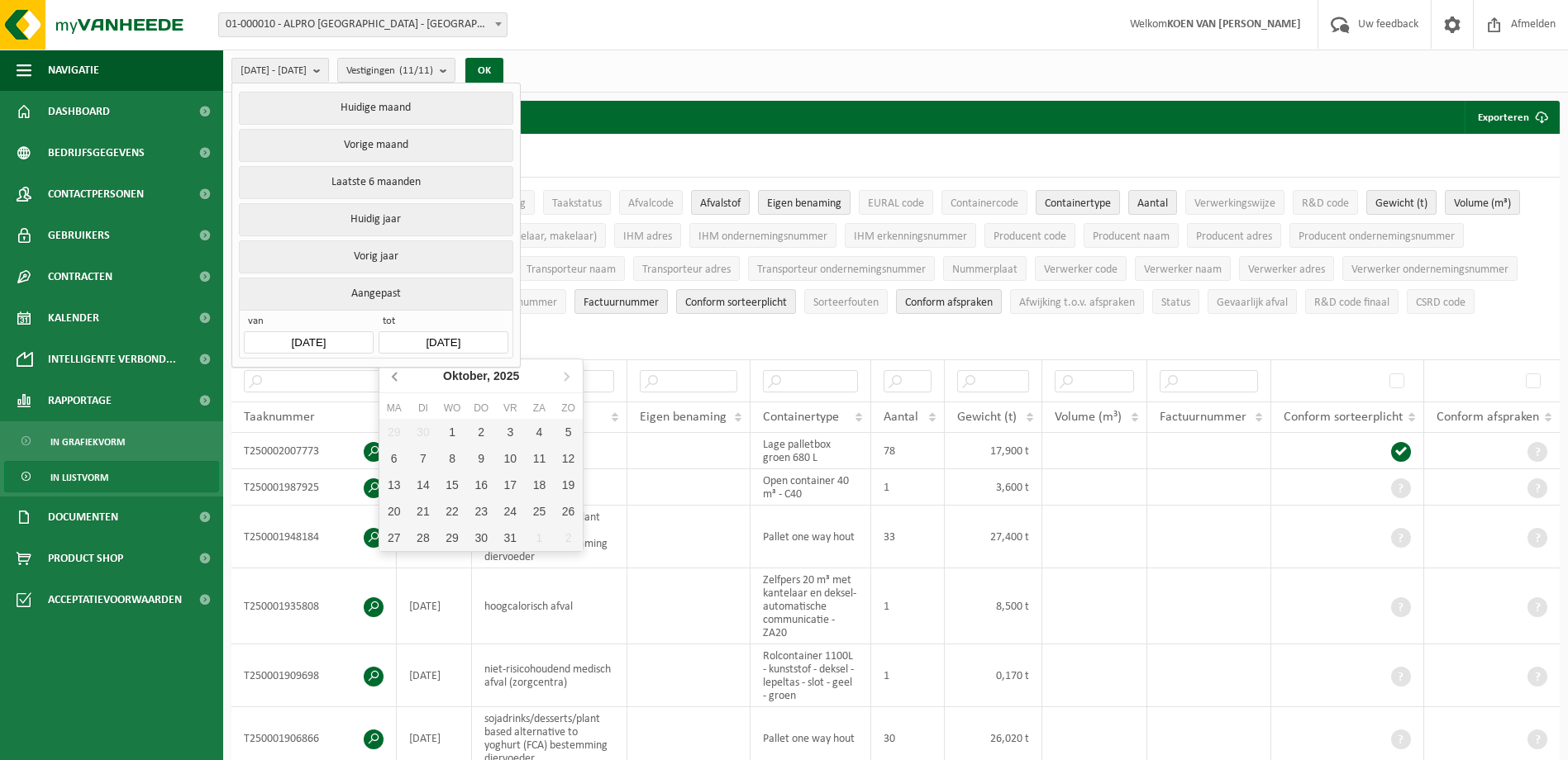 click 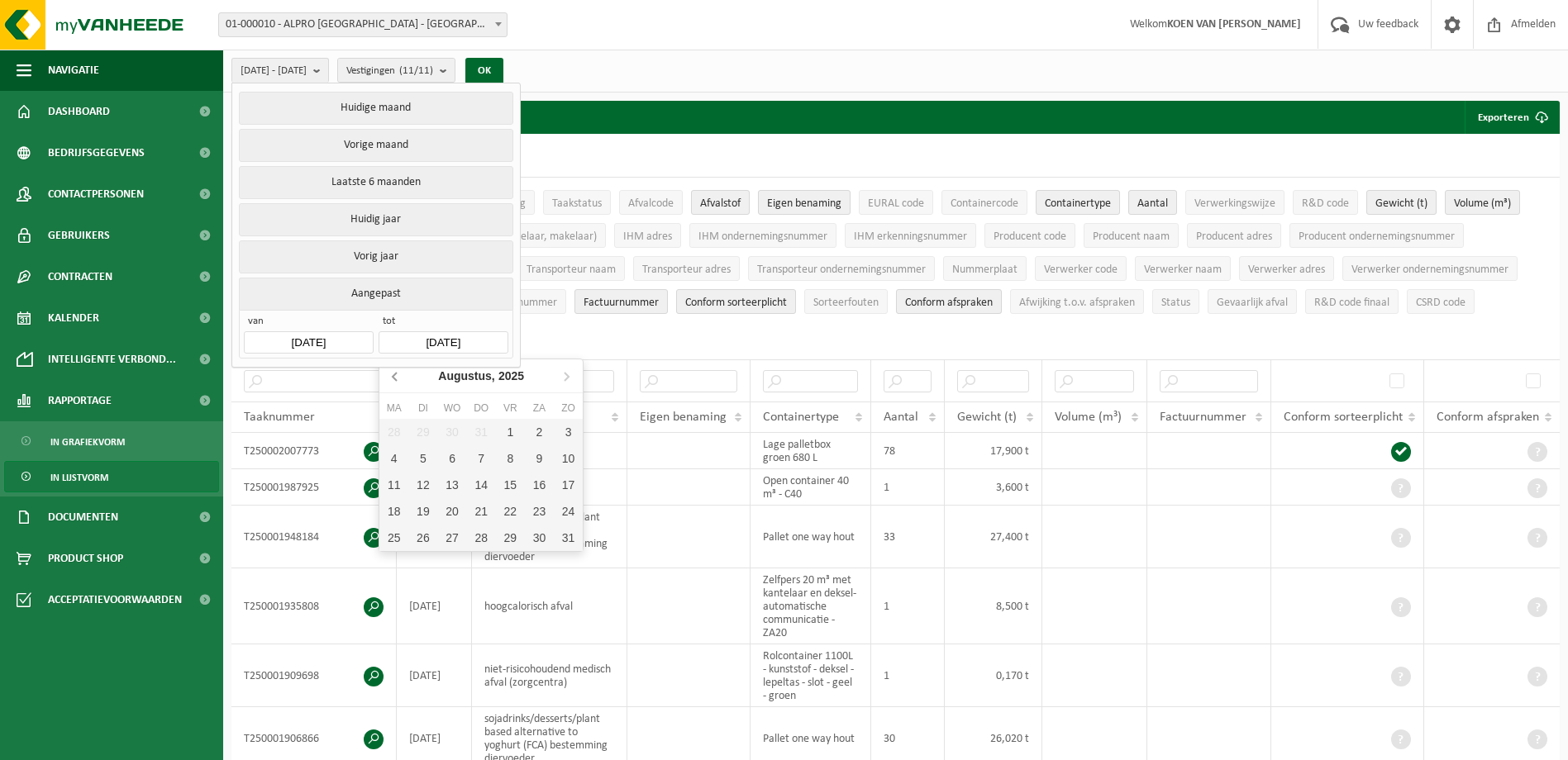 click 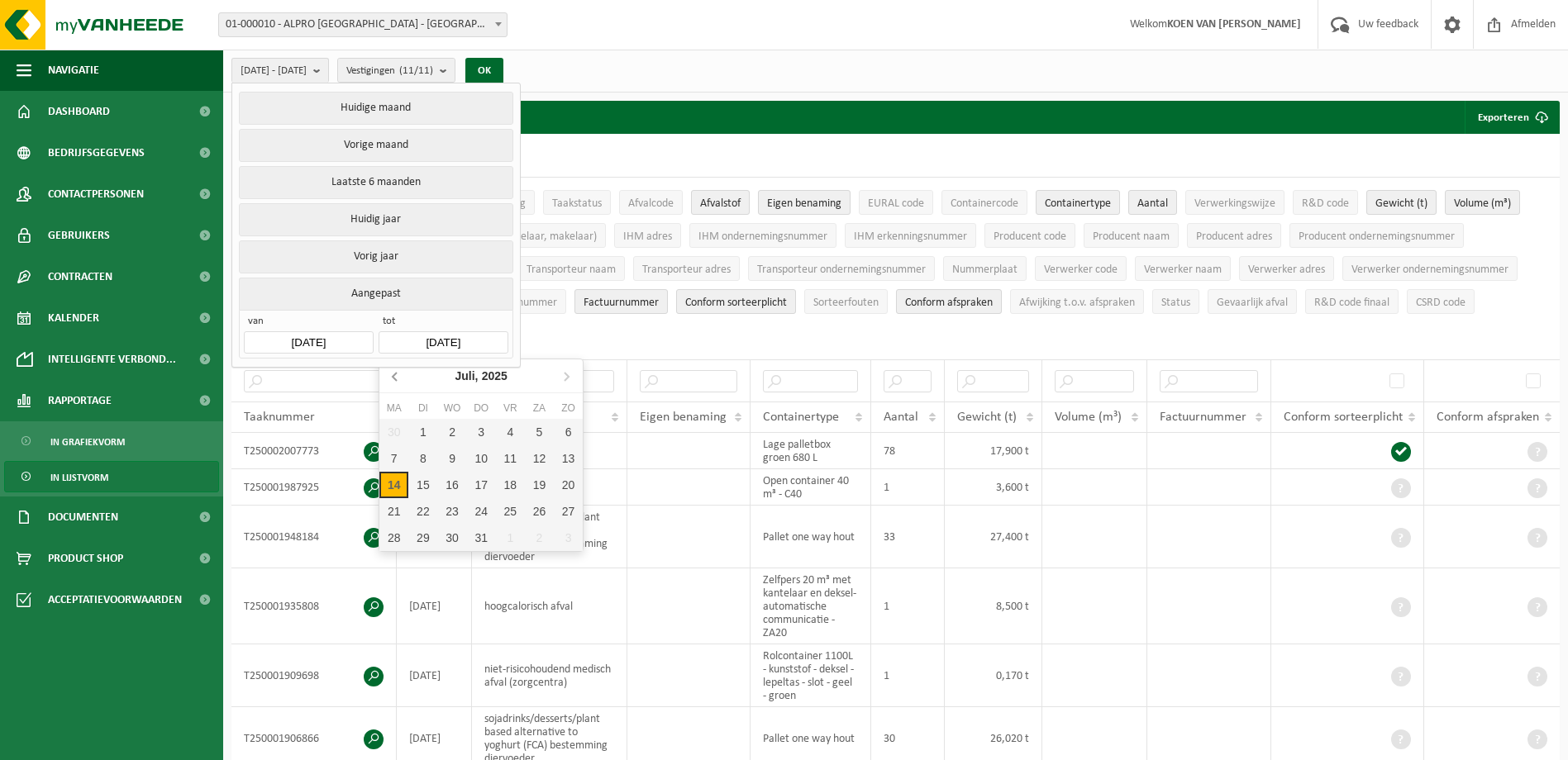 click 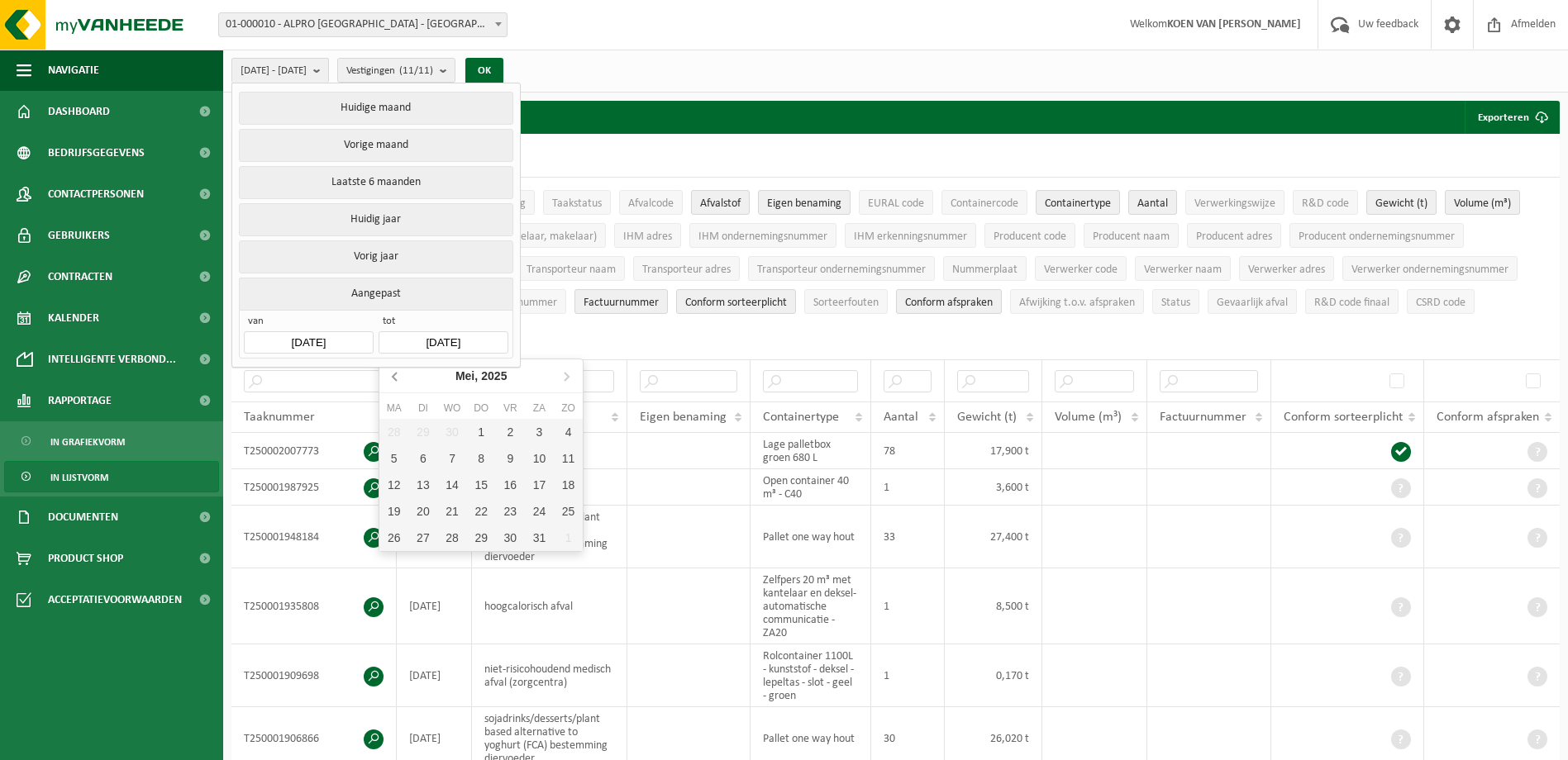 click 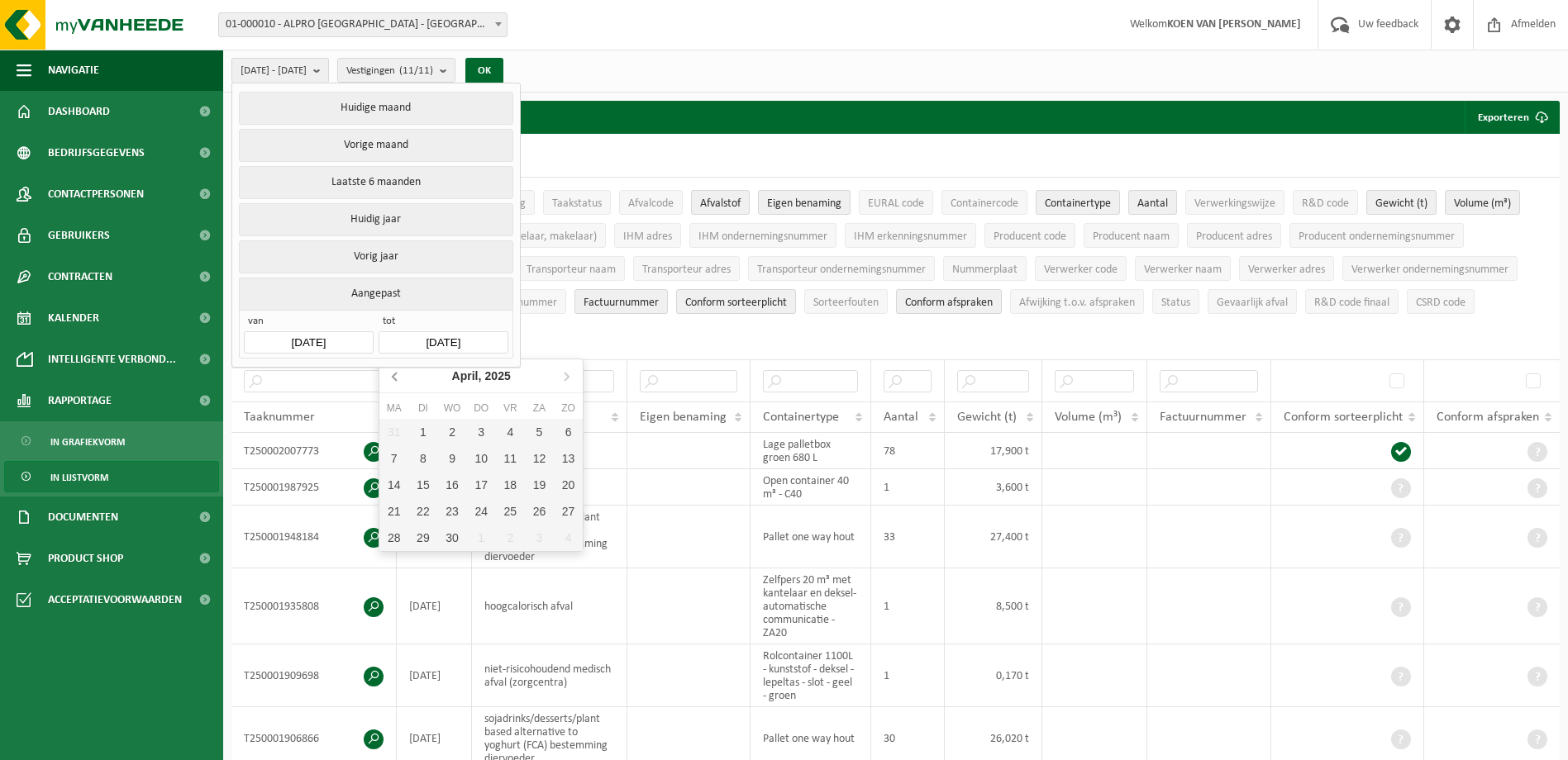 click 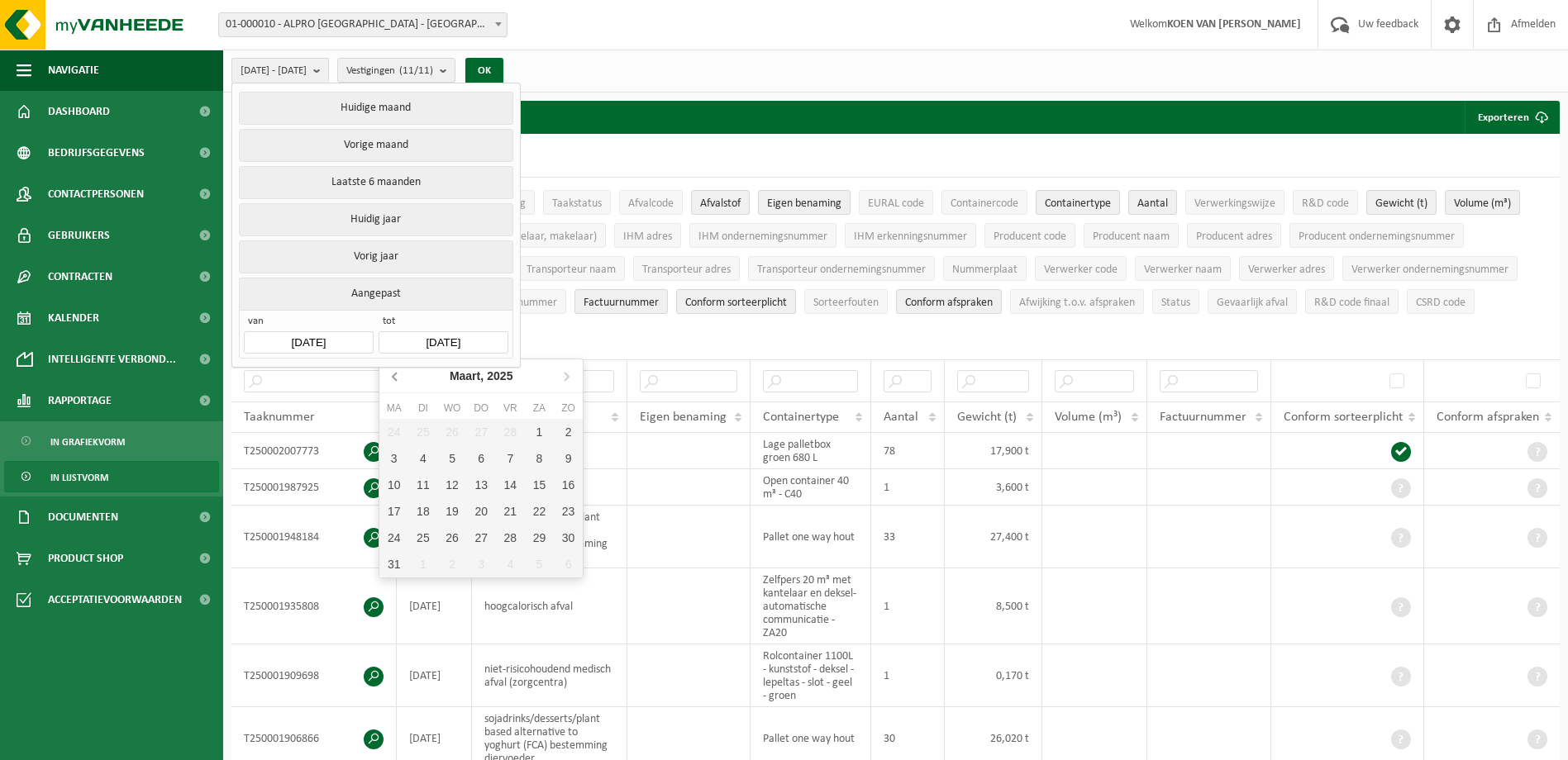 click 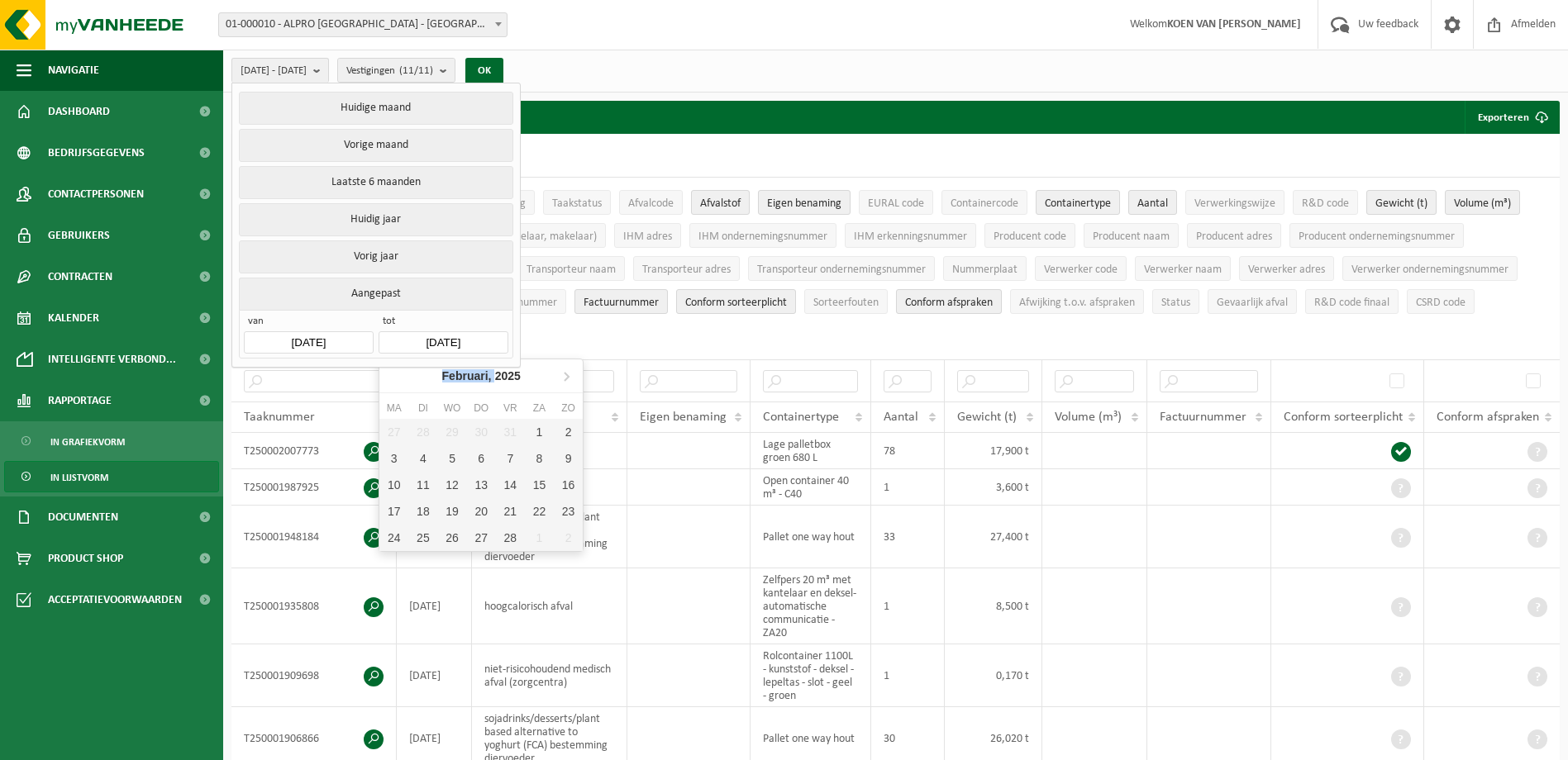 click on "Februari,  2025" at bounding box center [481, 376] 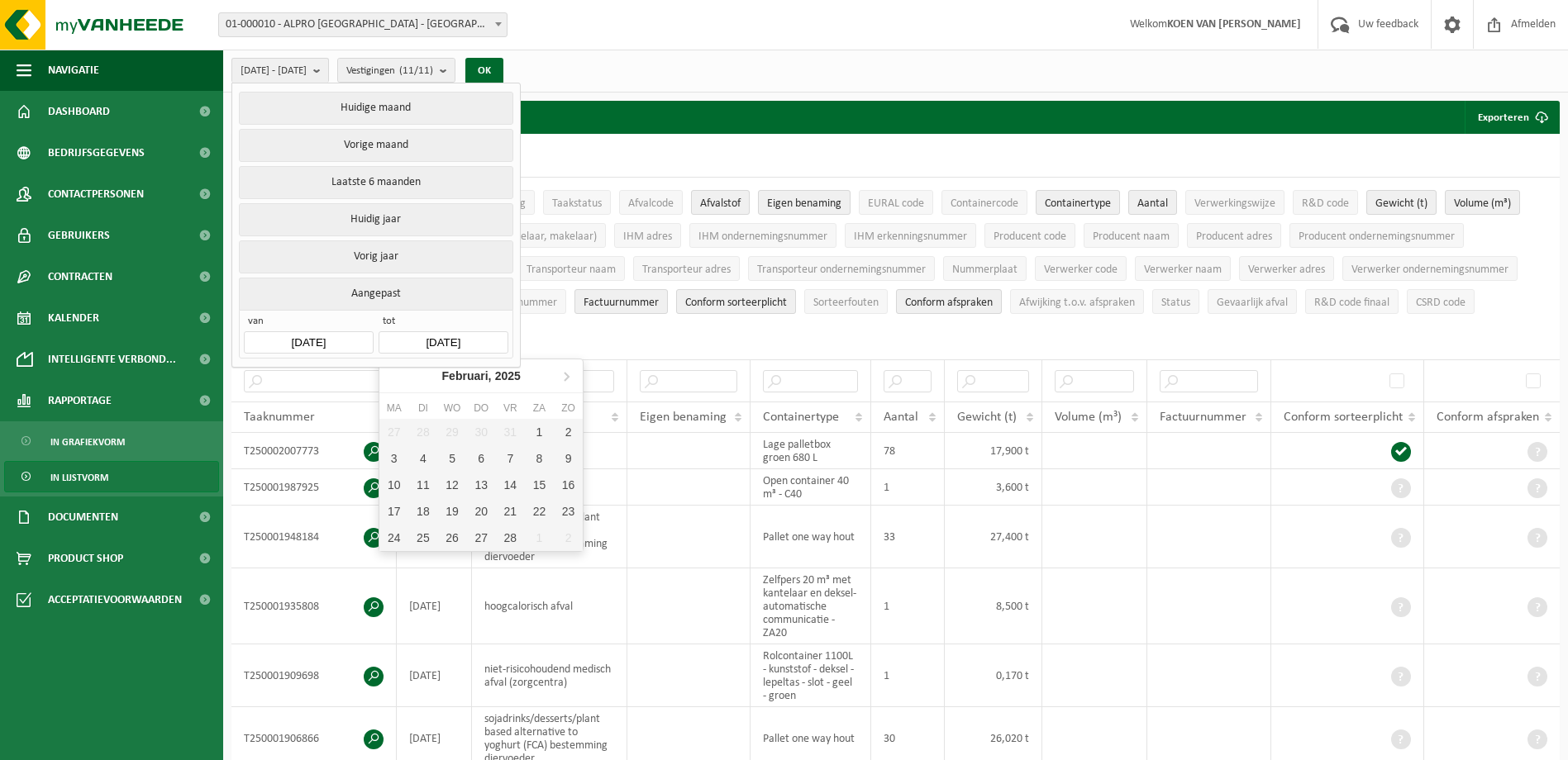 click on "[DATE]" at bounding box center (308, 342) 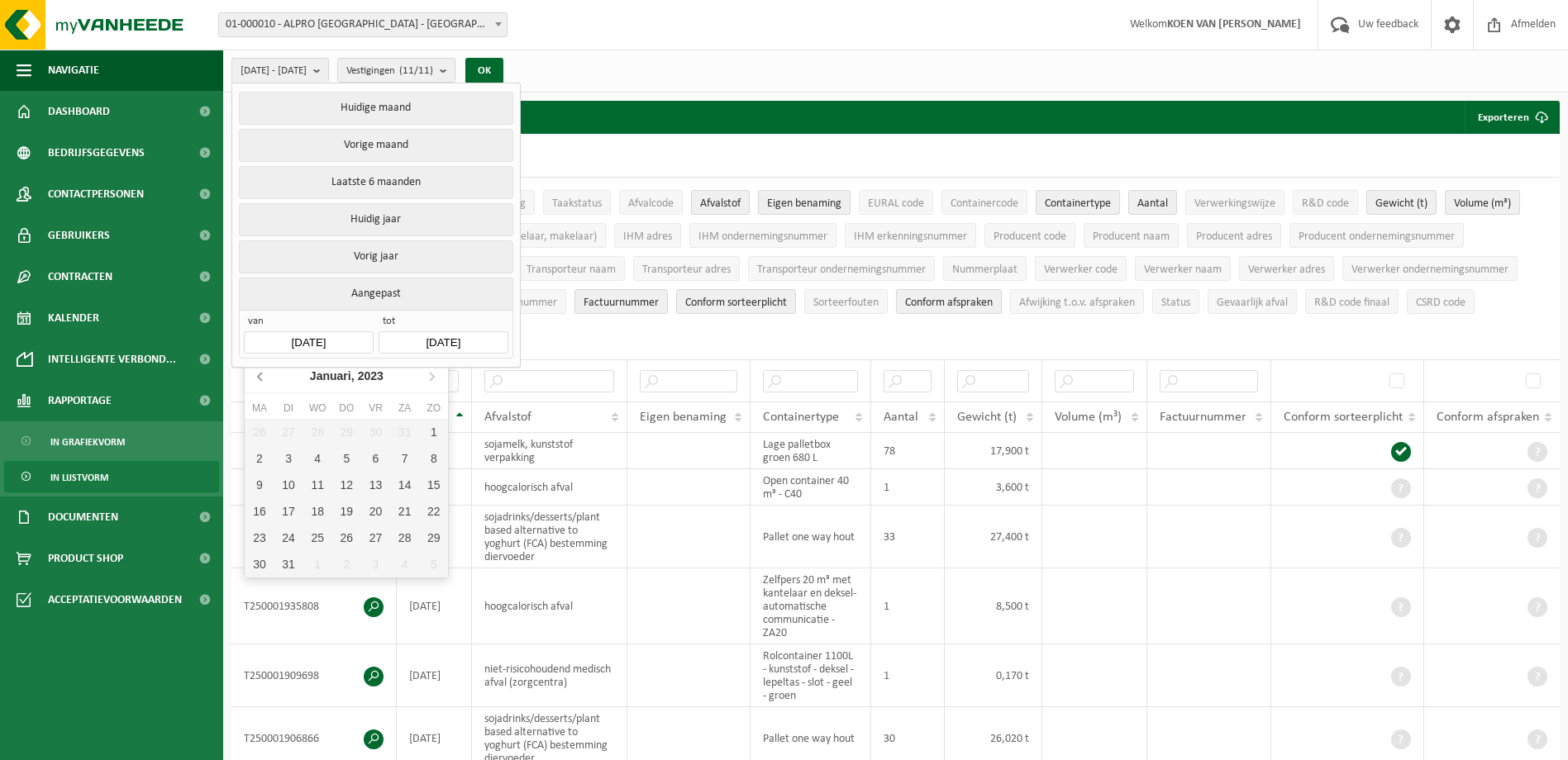 click 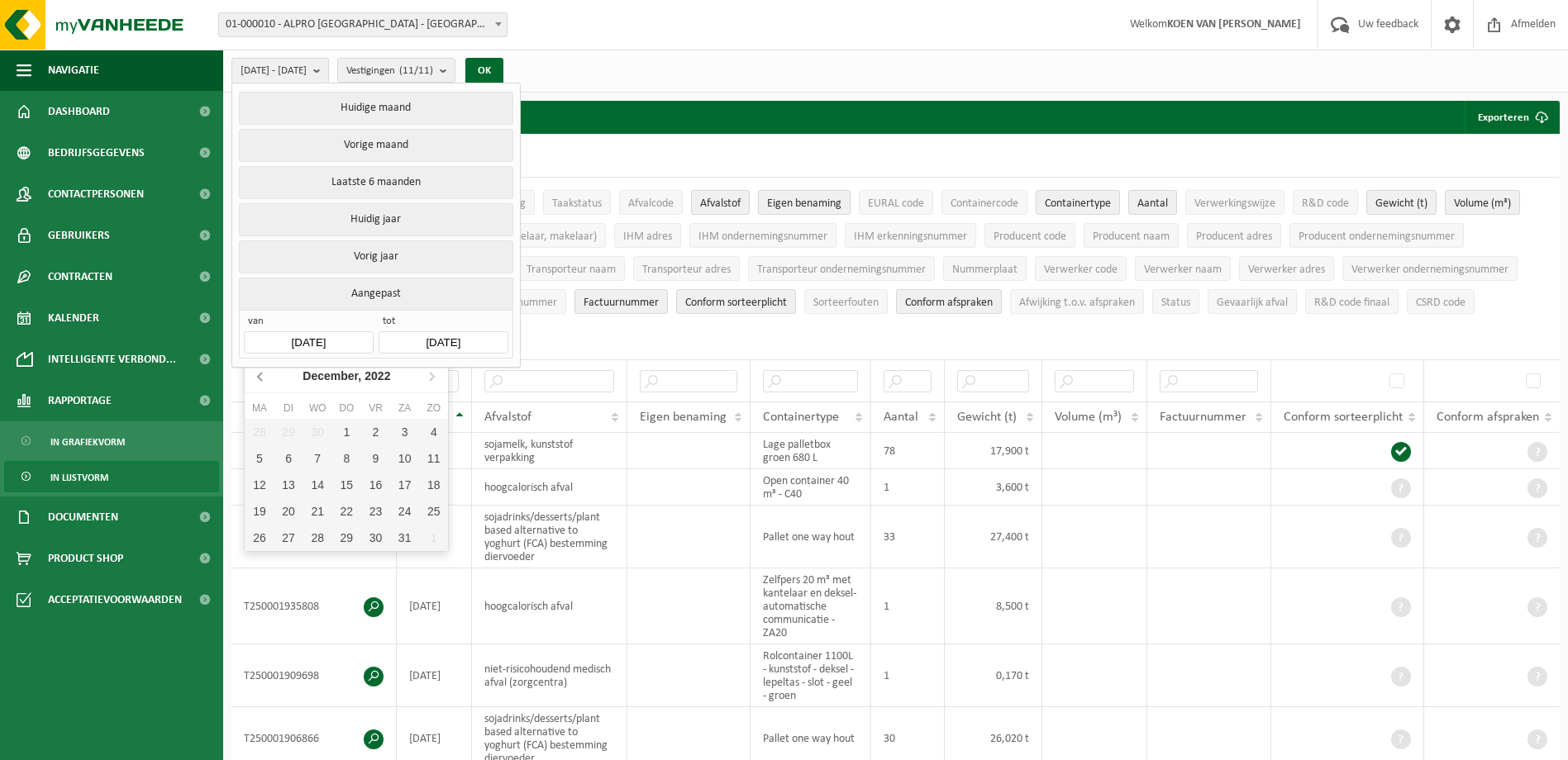 click 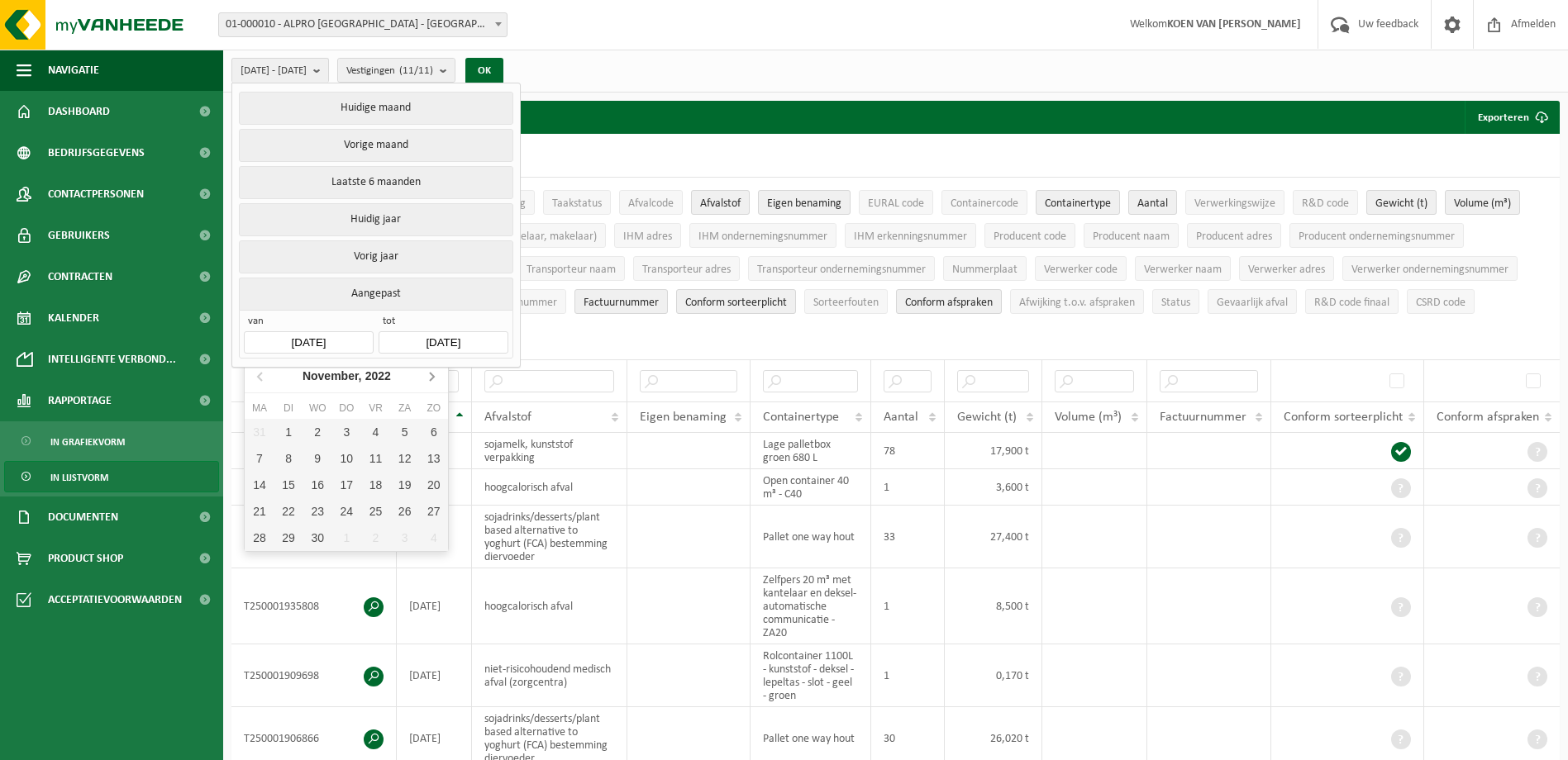click 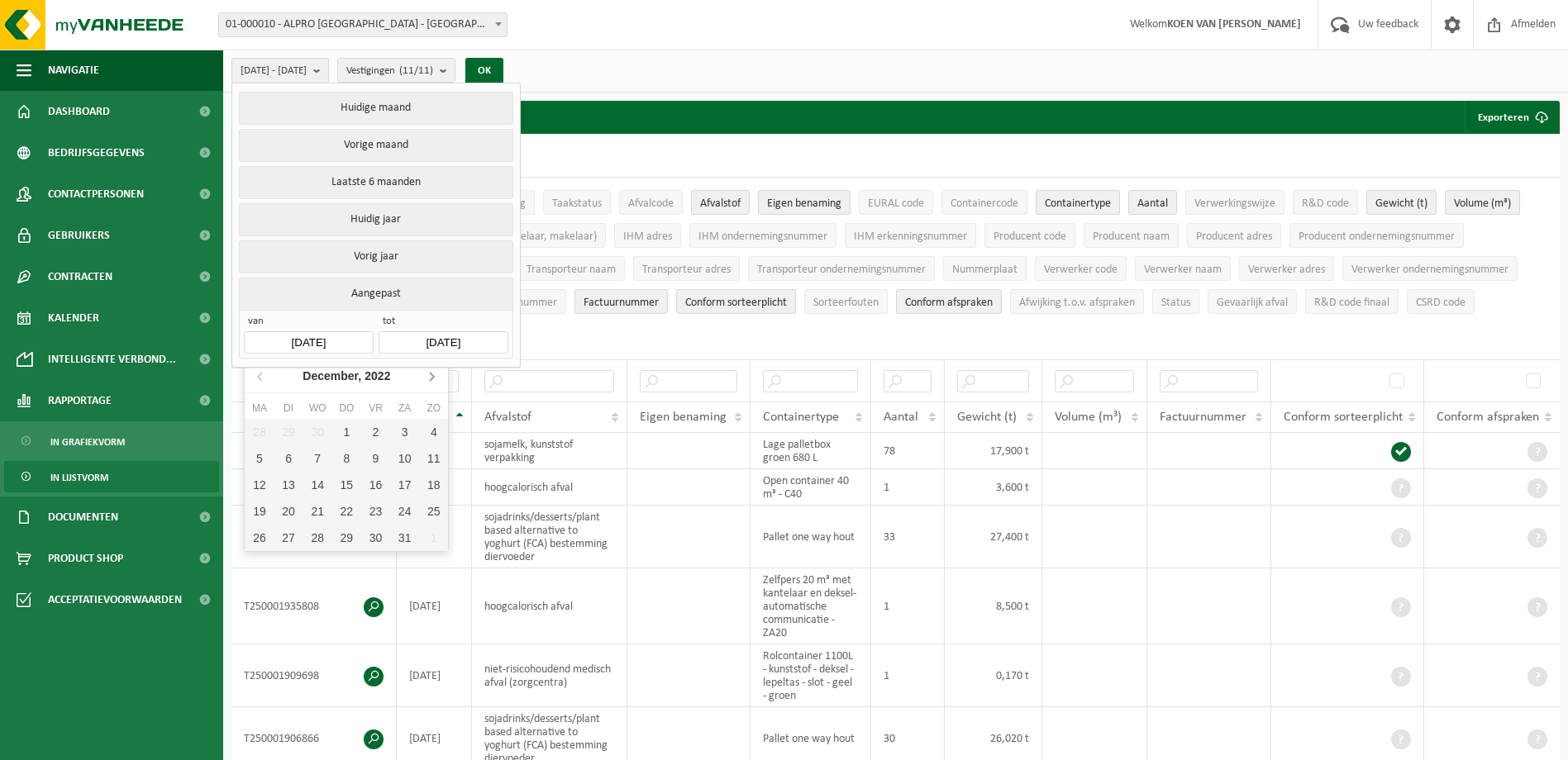 click 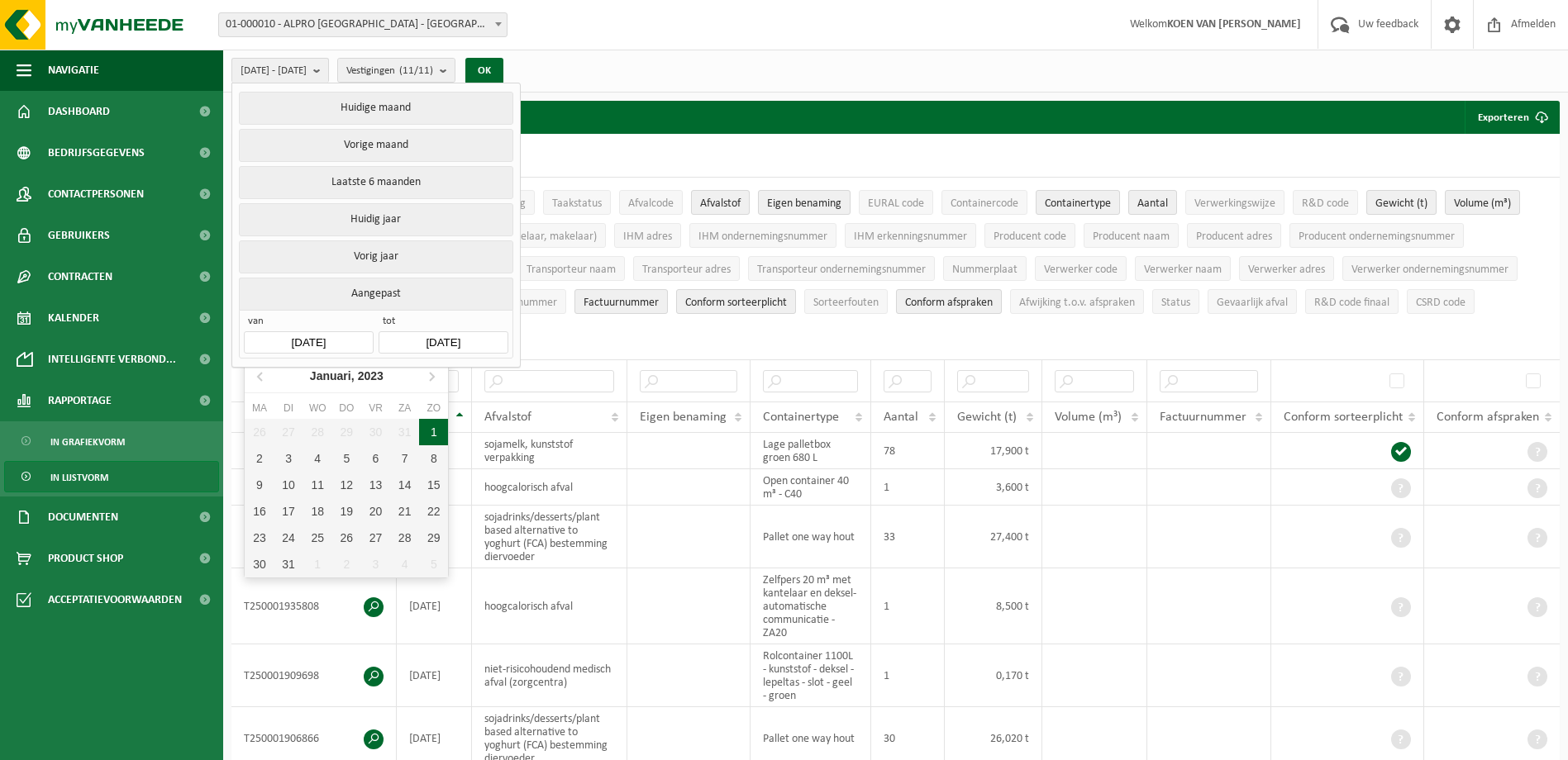 click on "1" at bounding box center (433, 432) 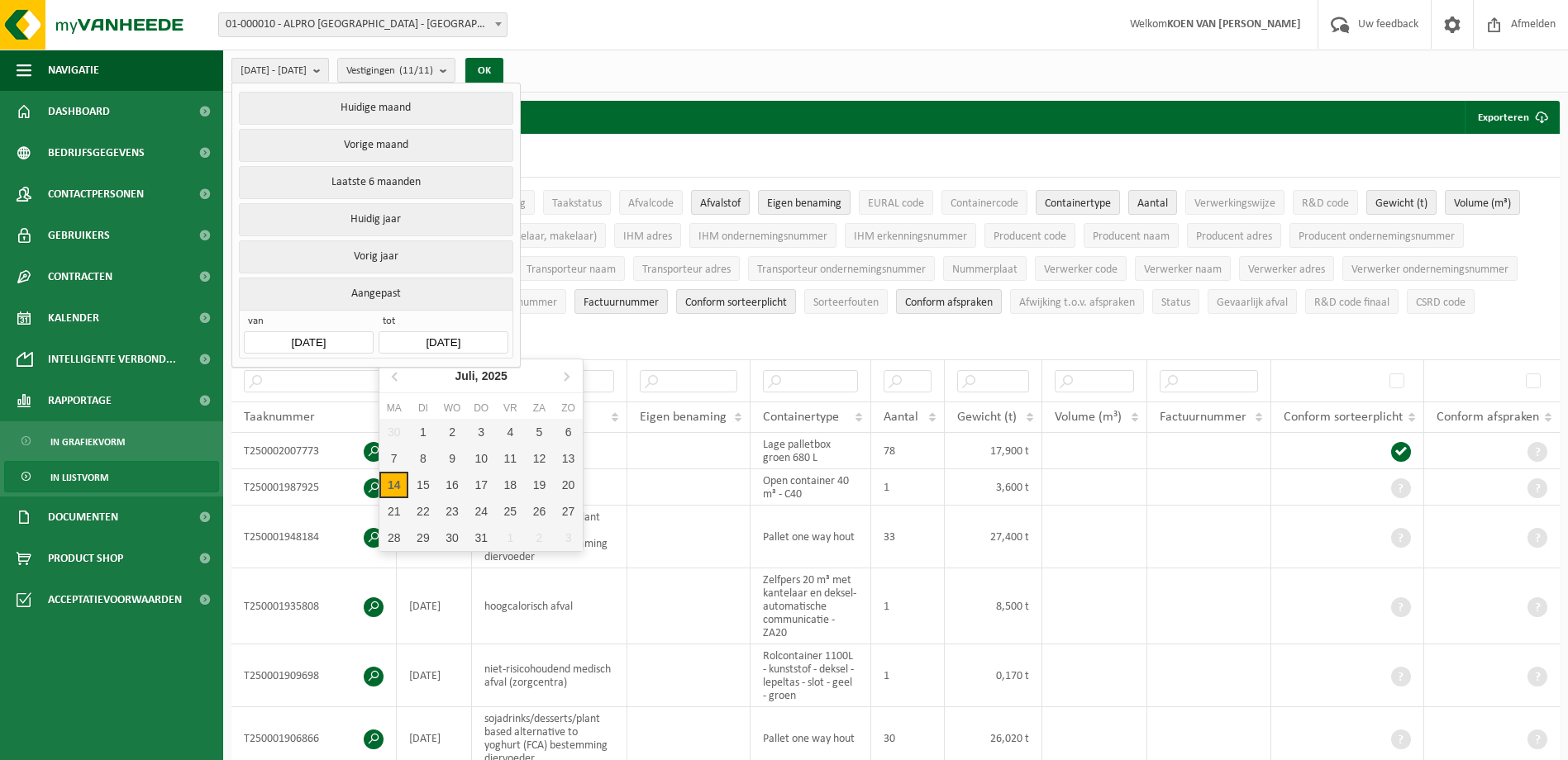 click on "[DATE]" at bounding box center (443, 342) 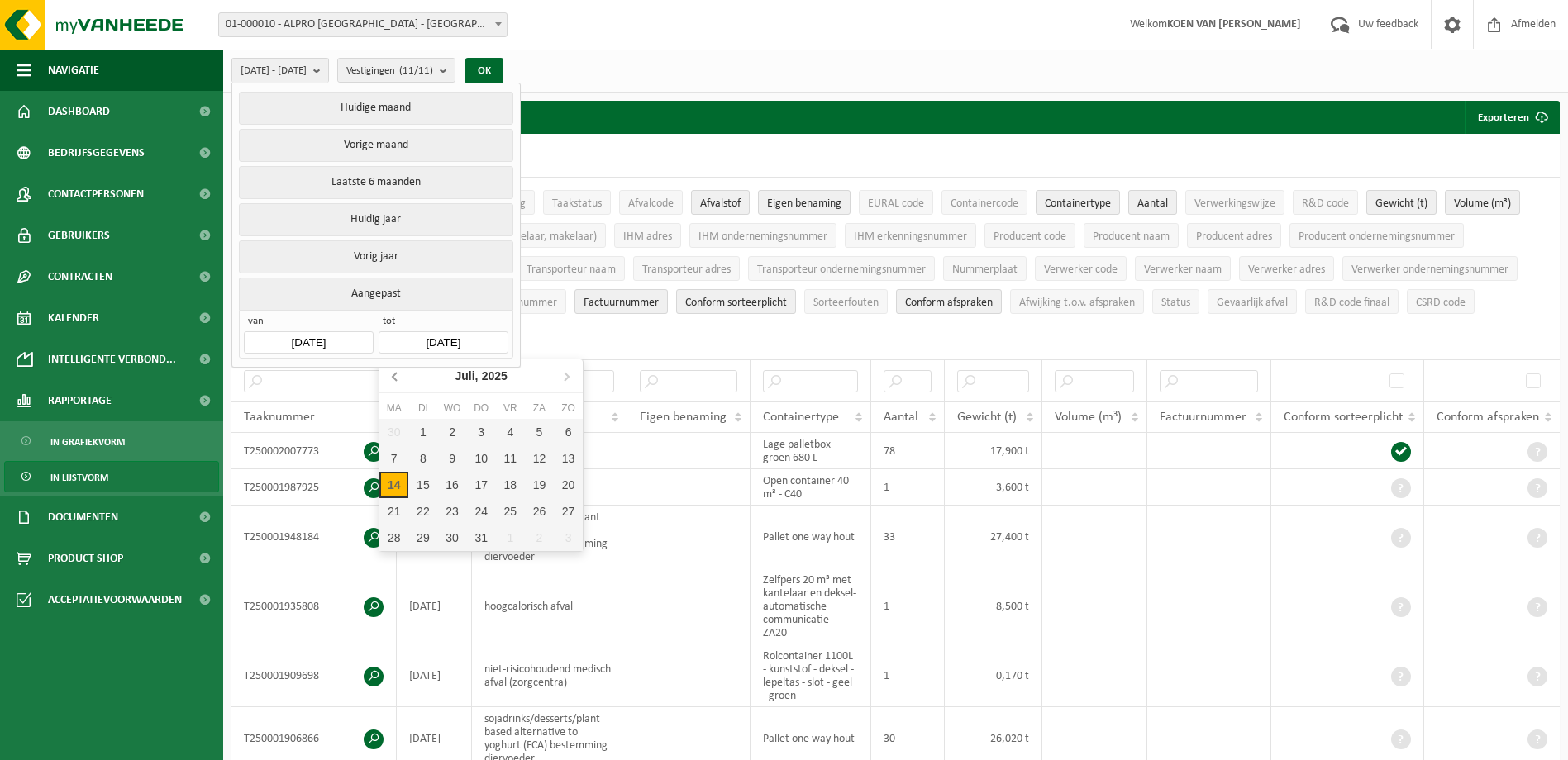 click 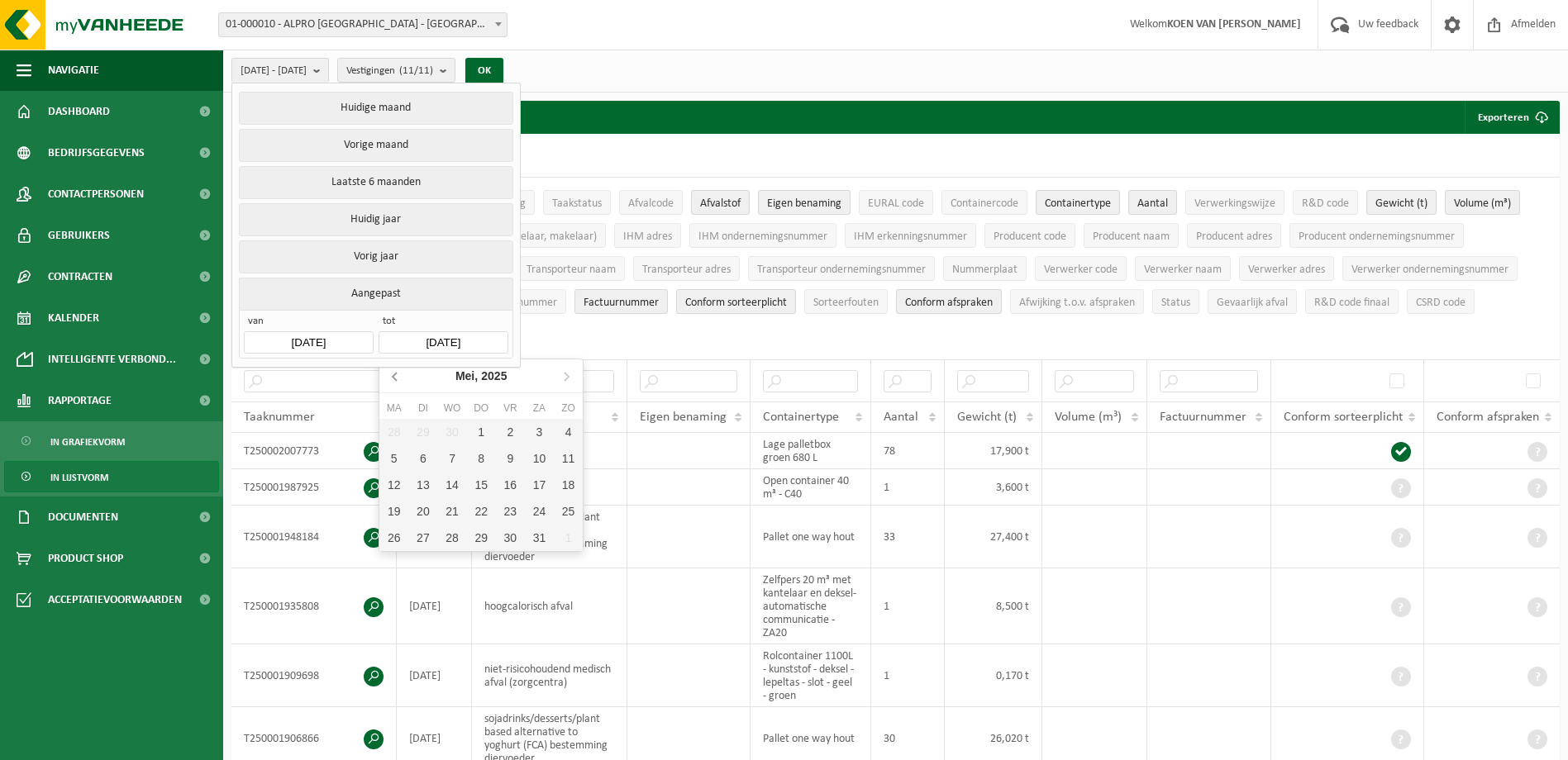 click 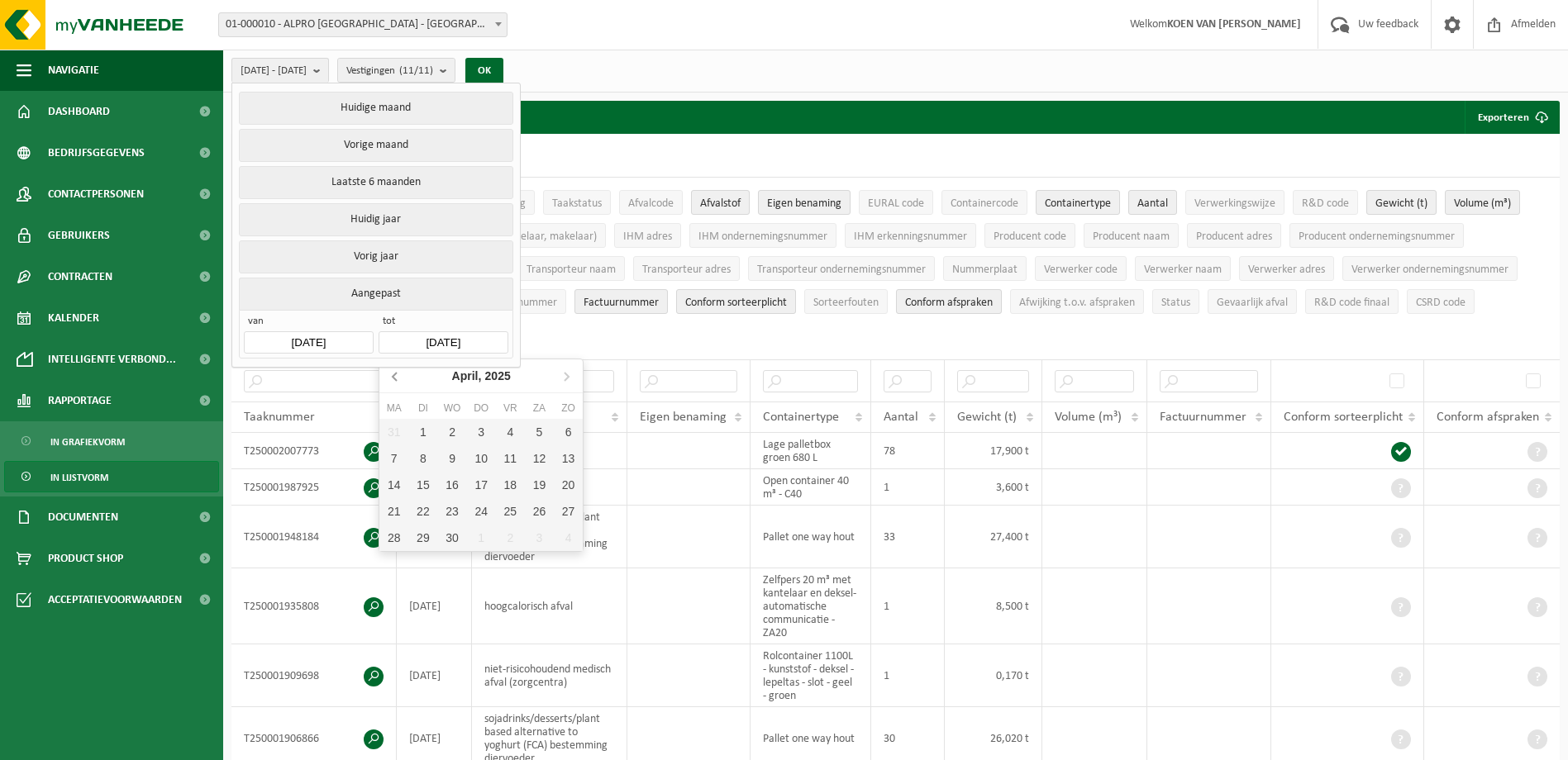 click 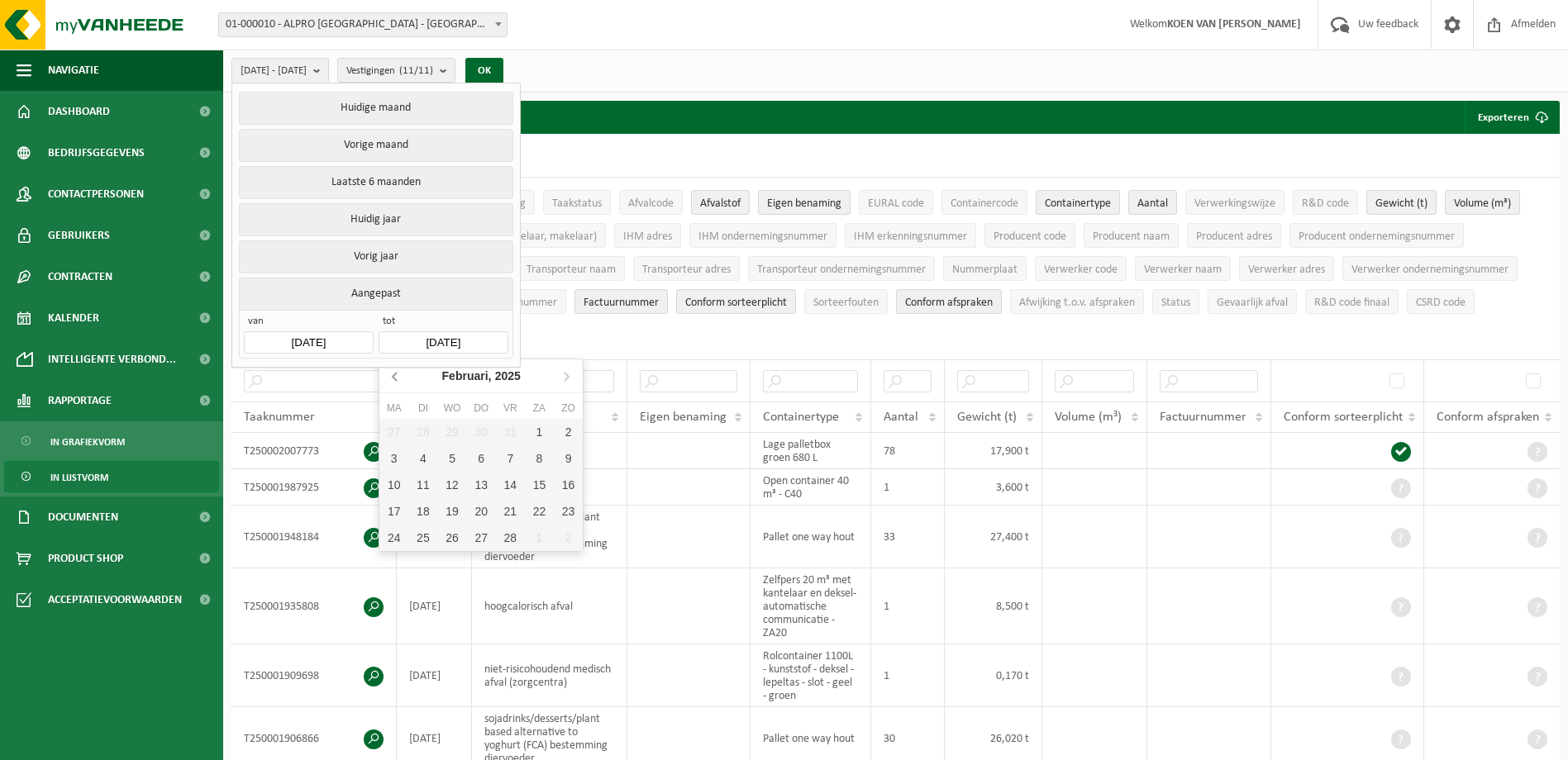 click 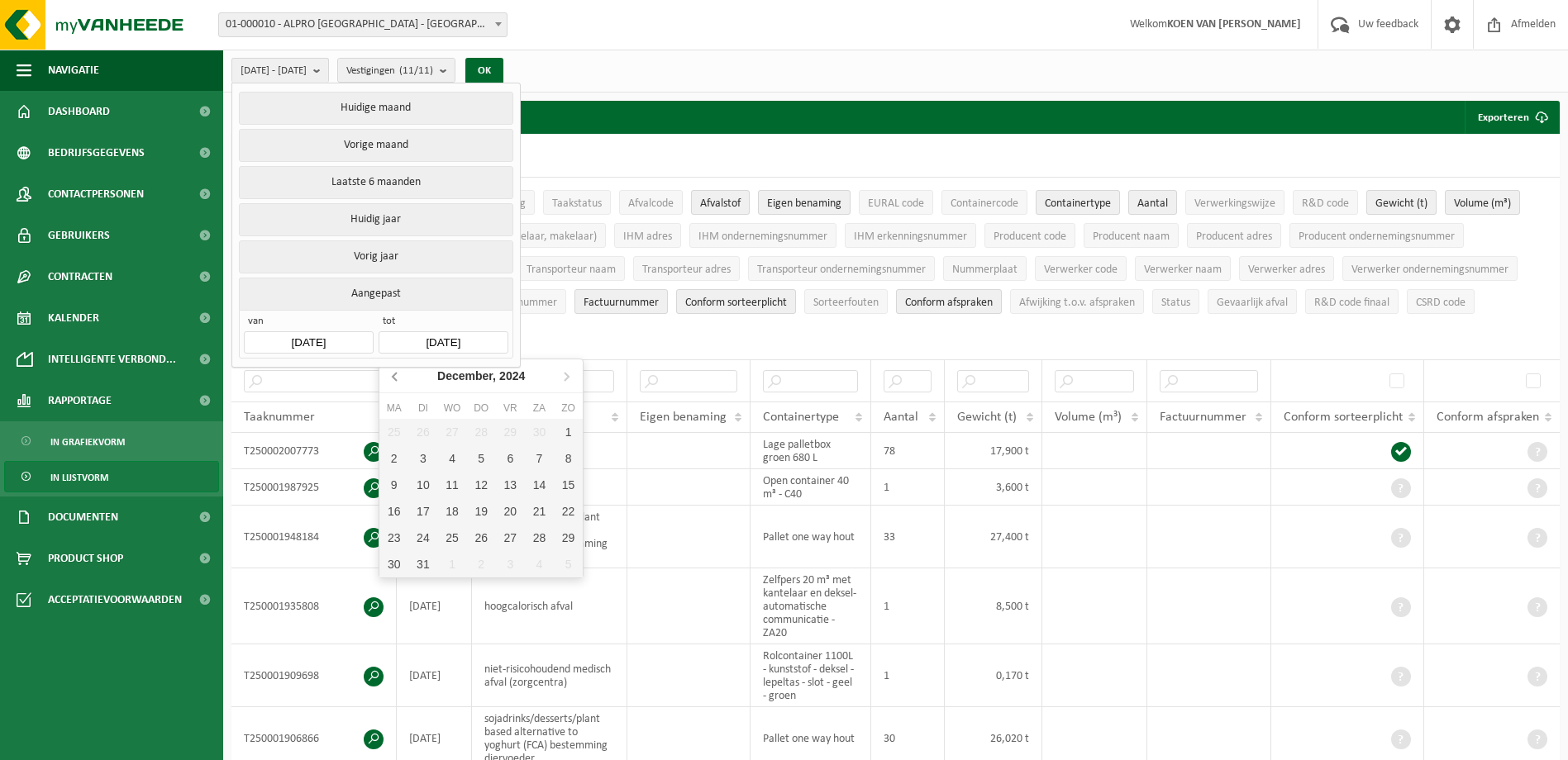 click 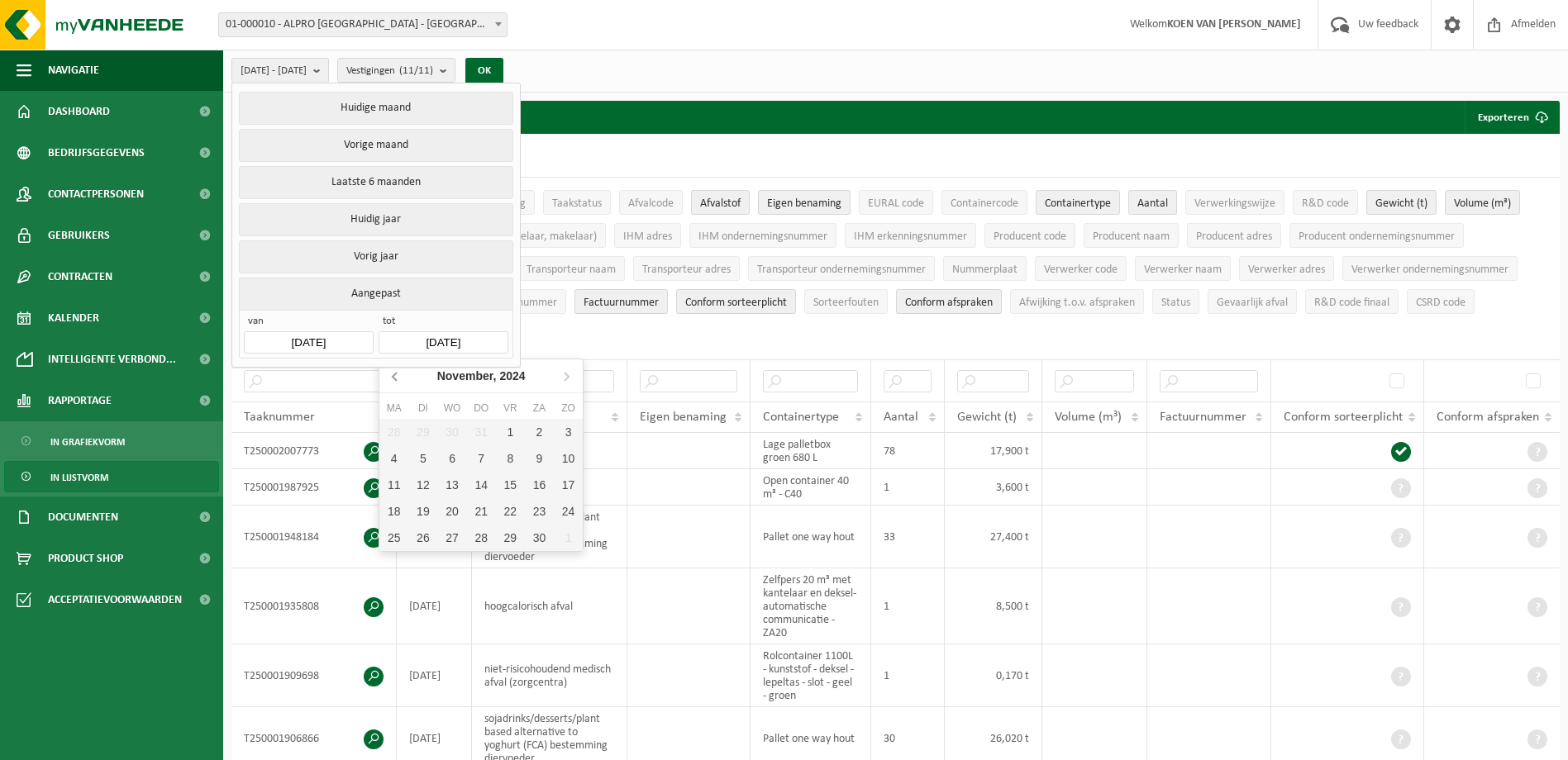 click 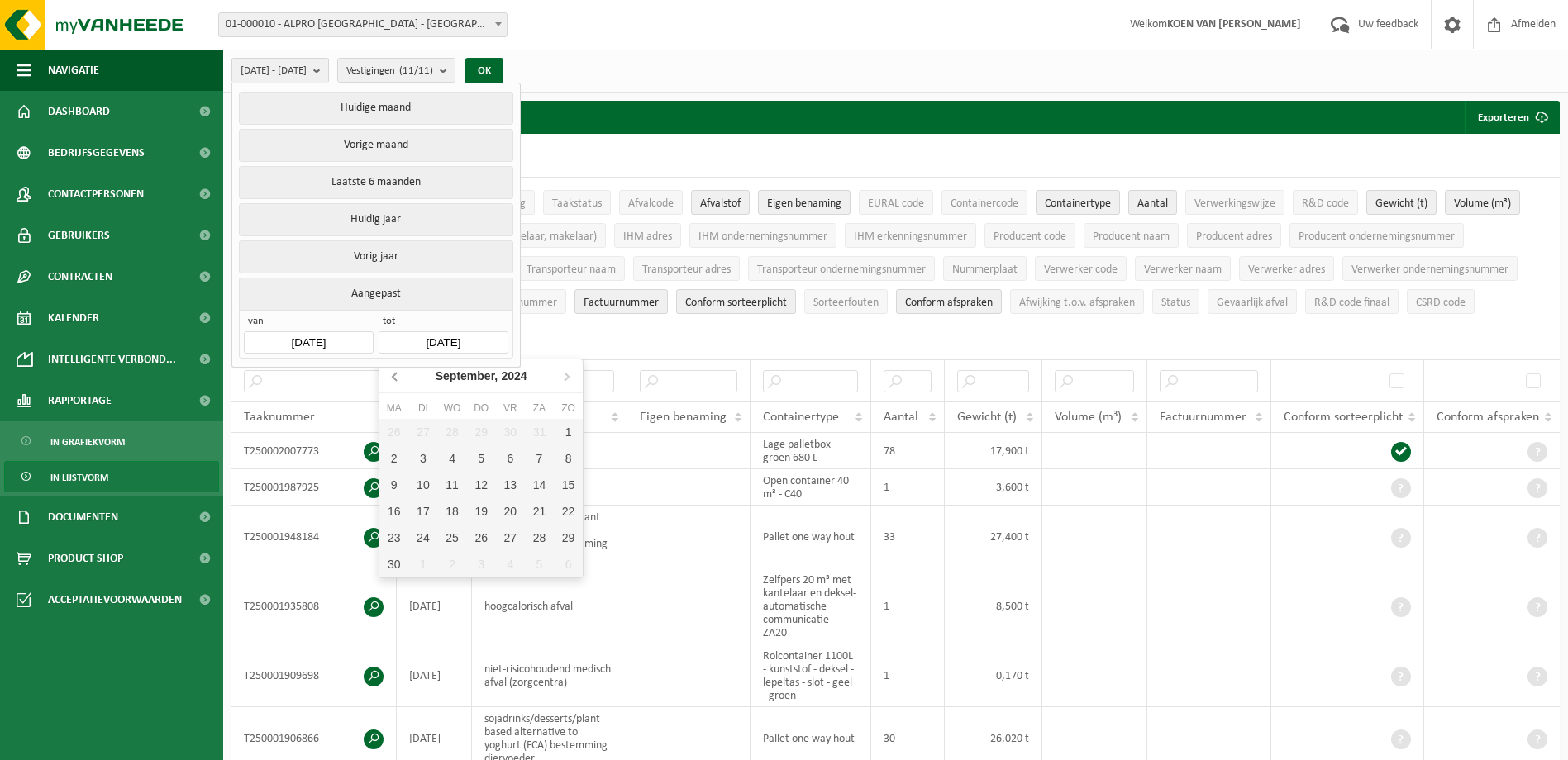 click 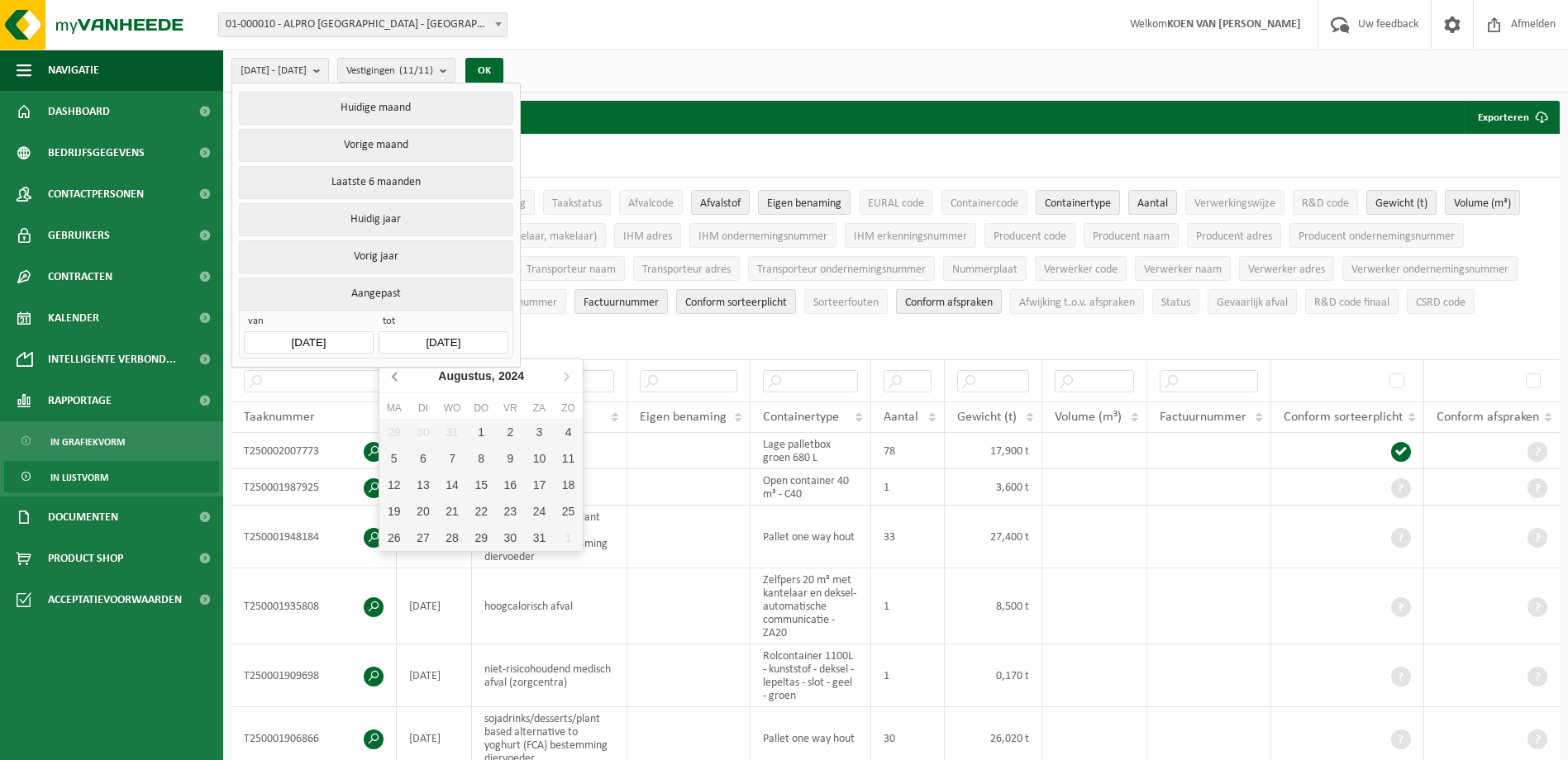 click 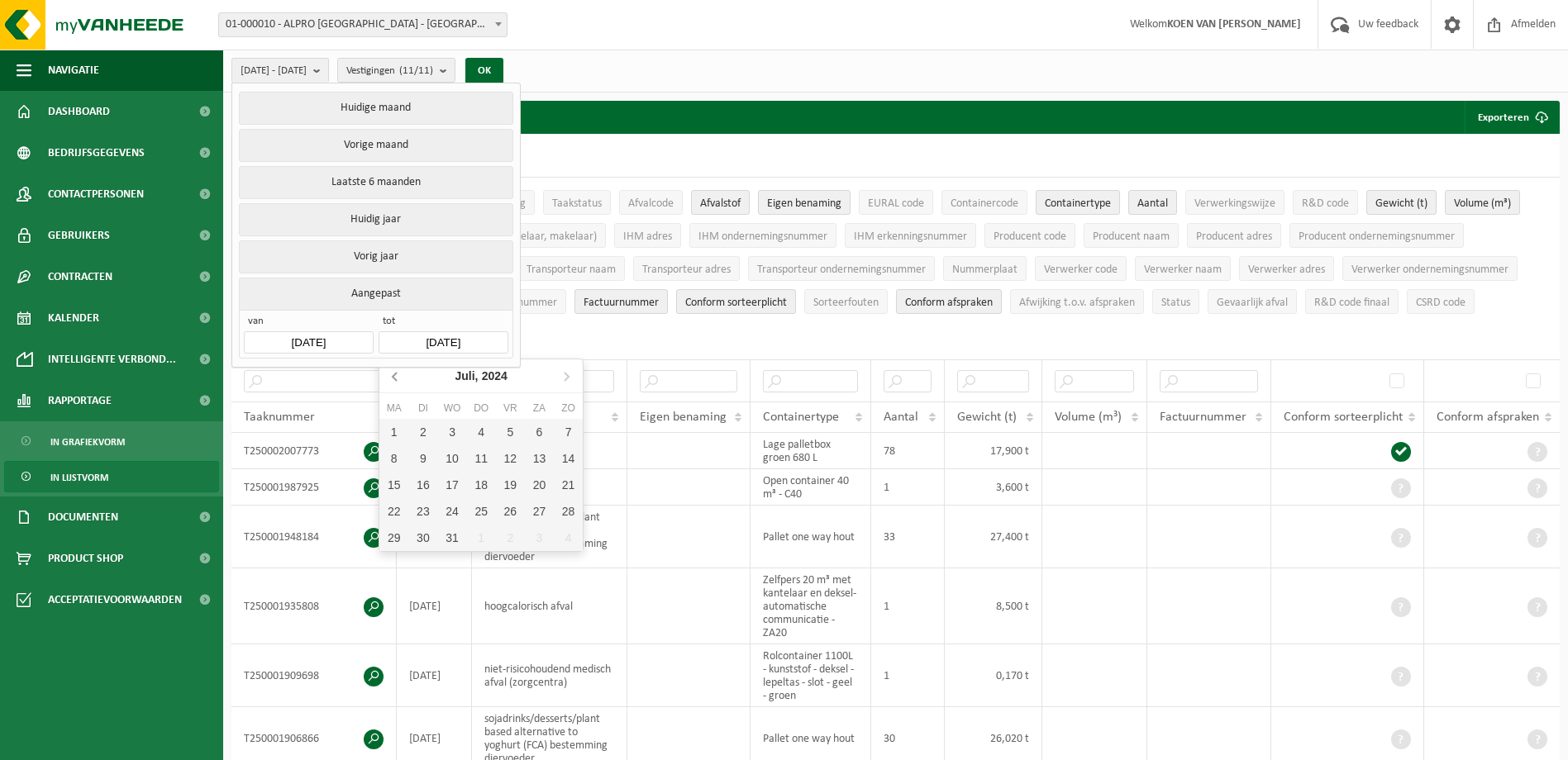 click 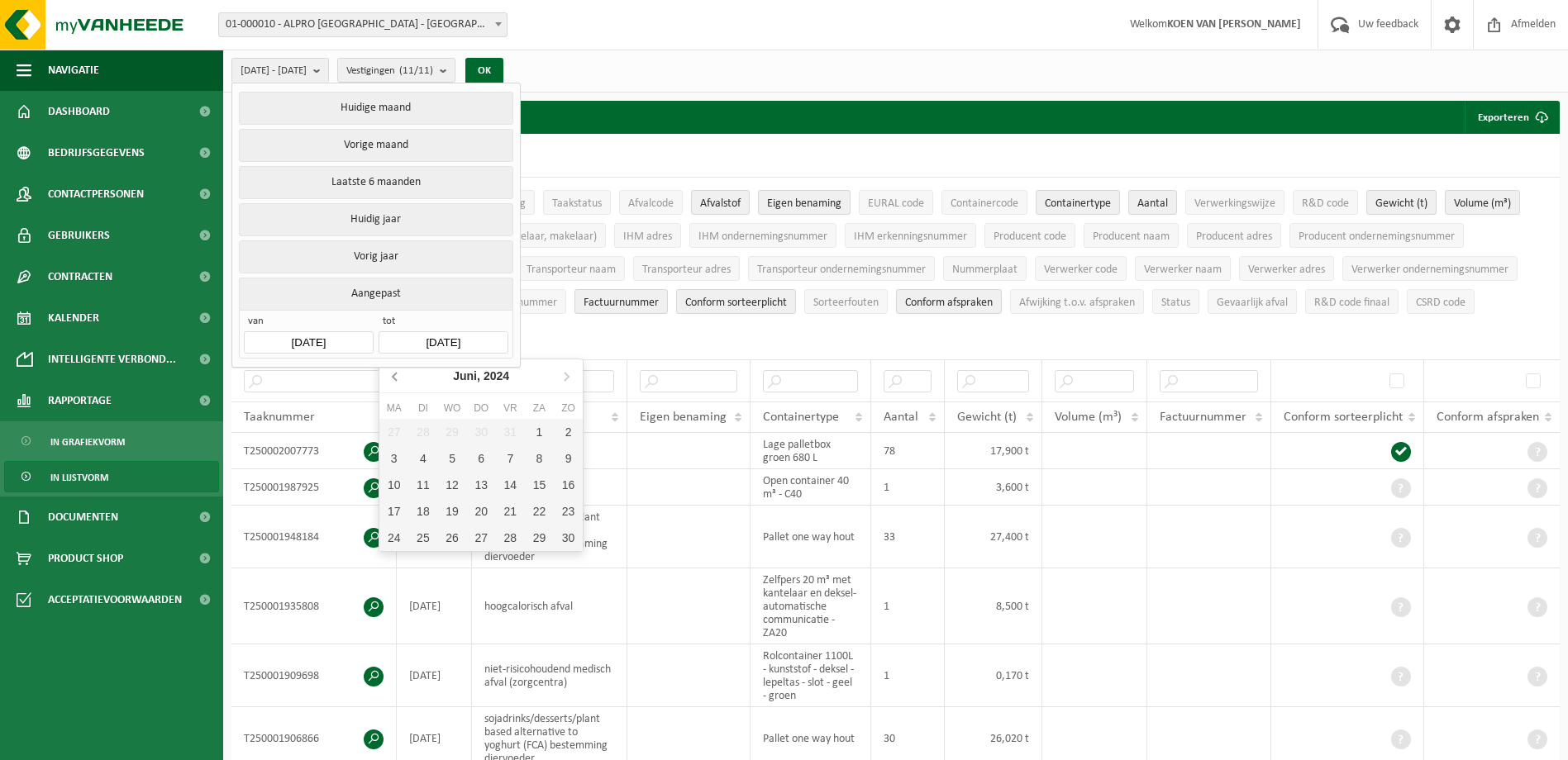 click 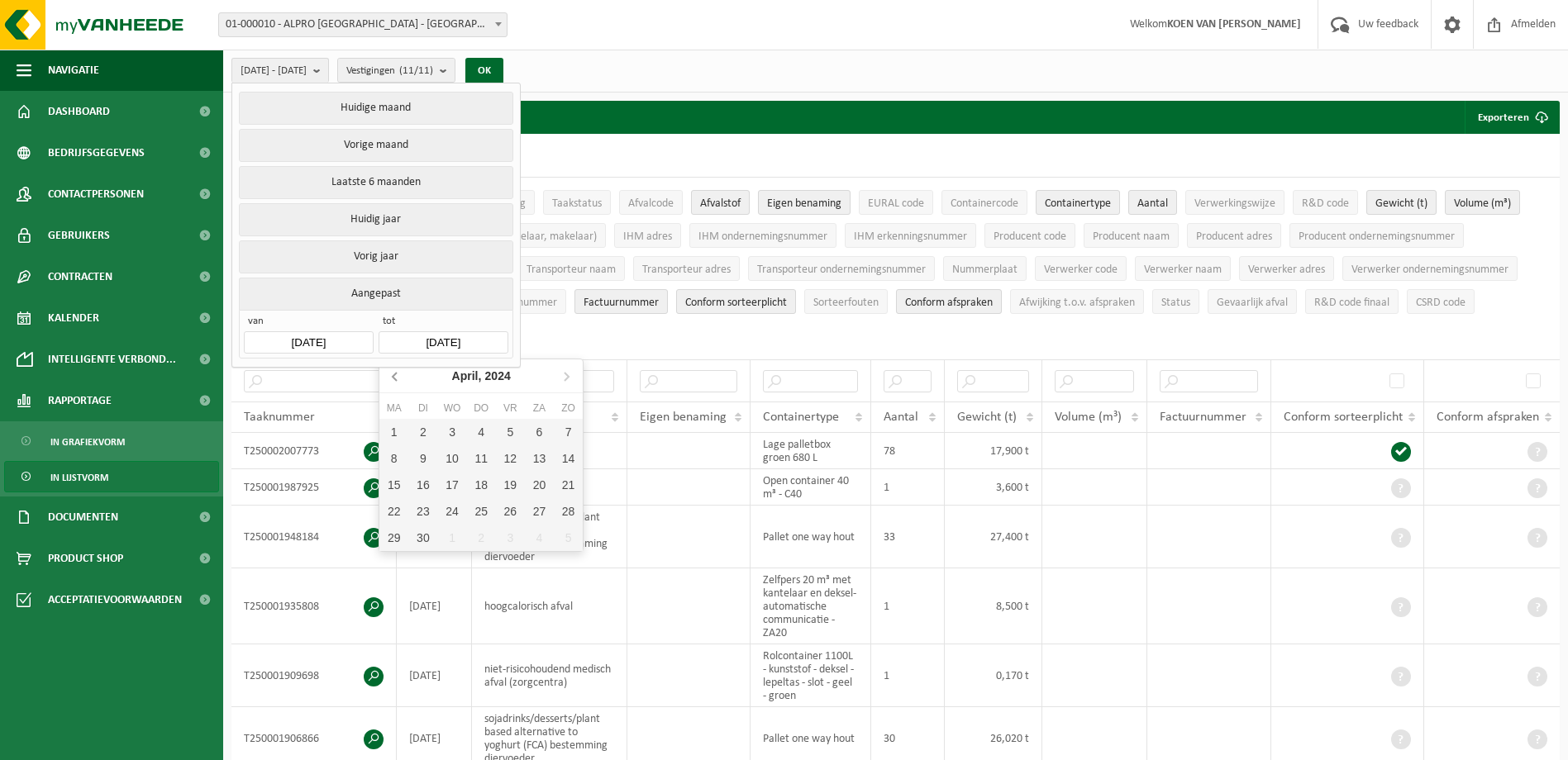 click 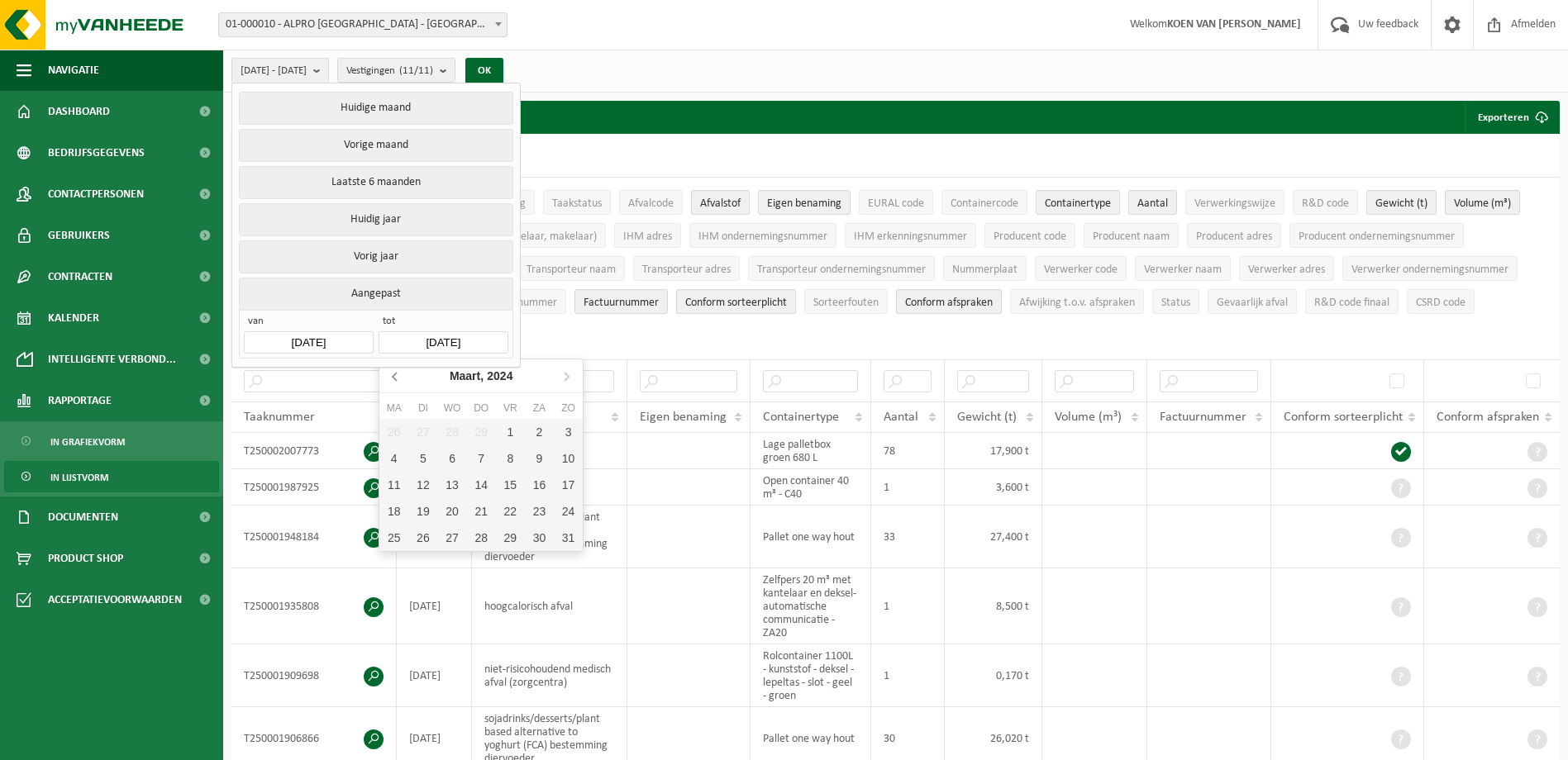 click 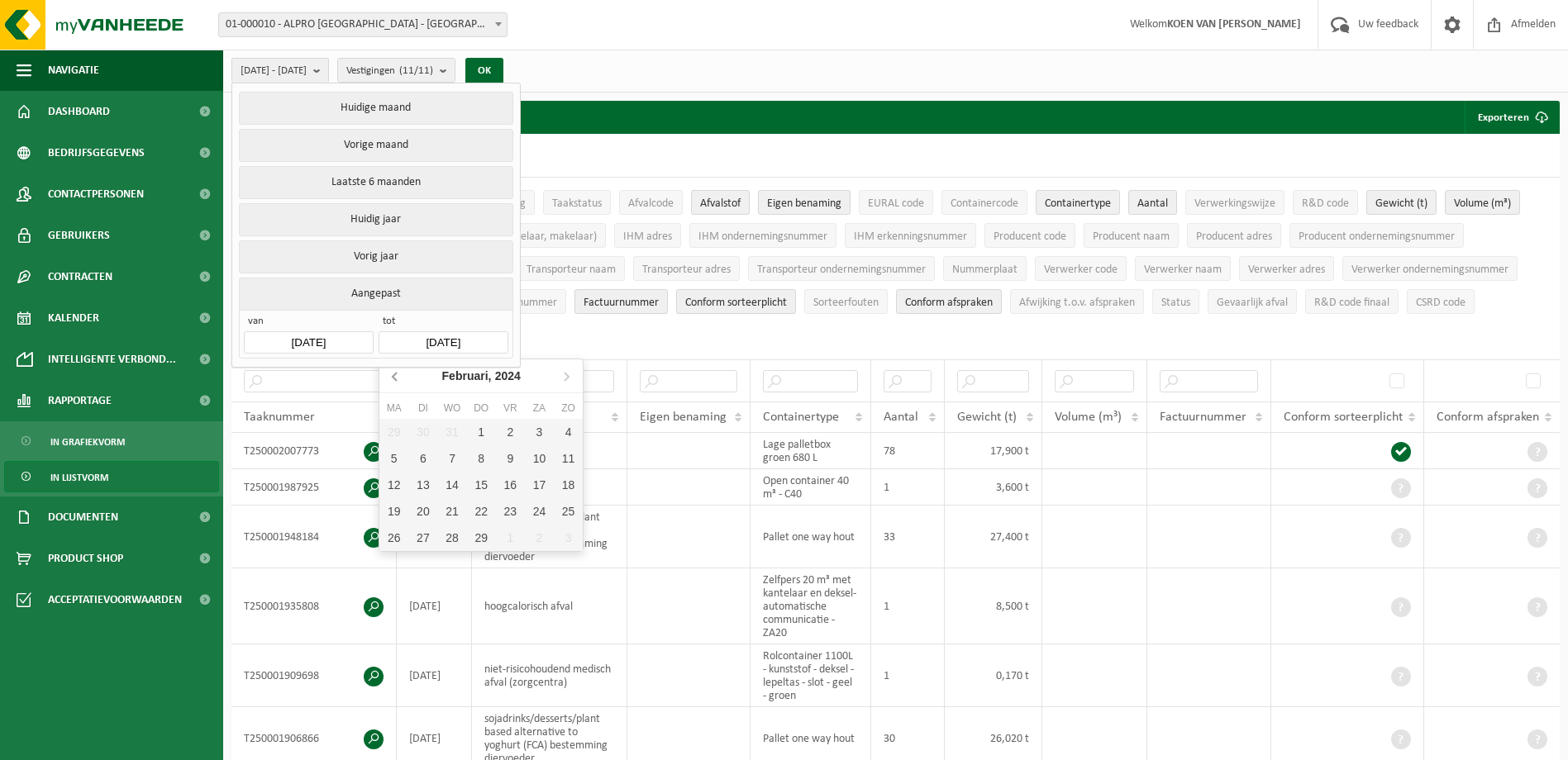 click 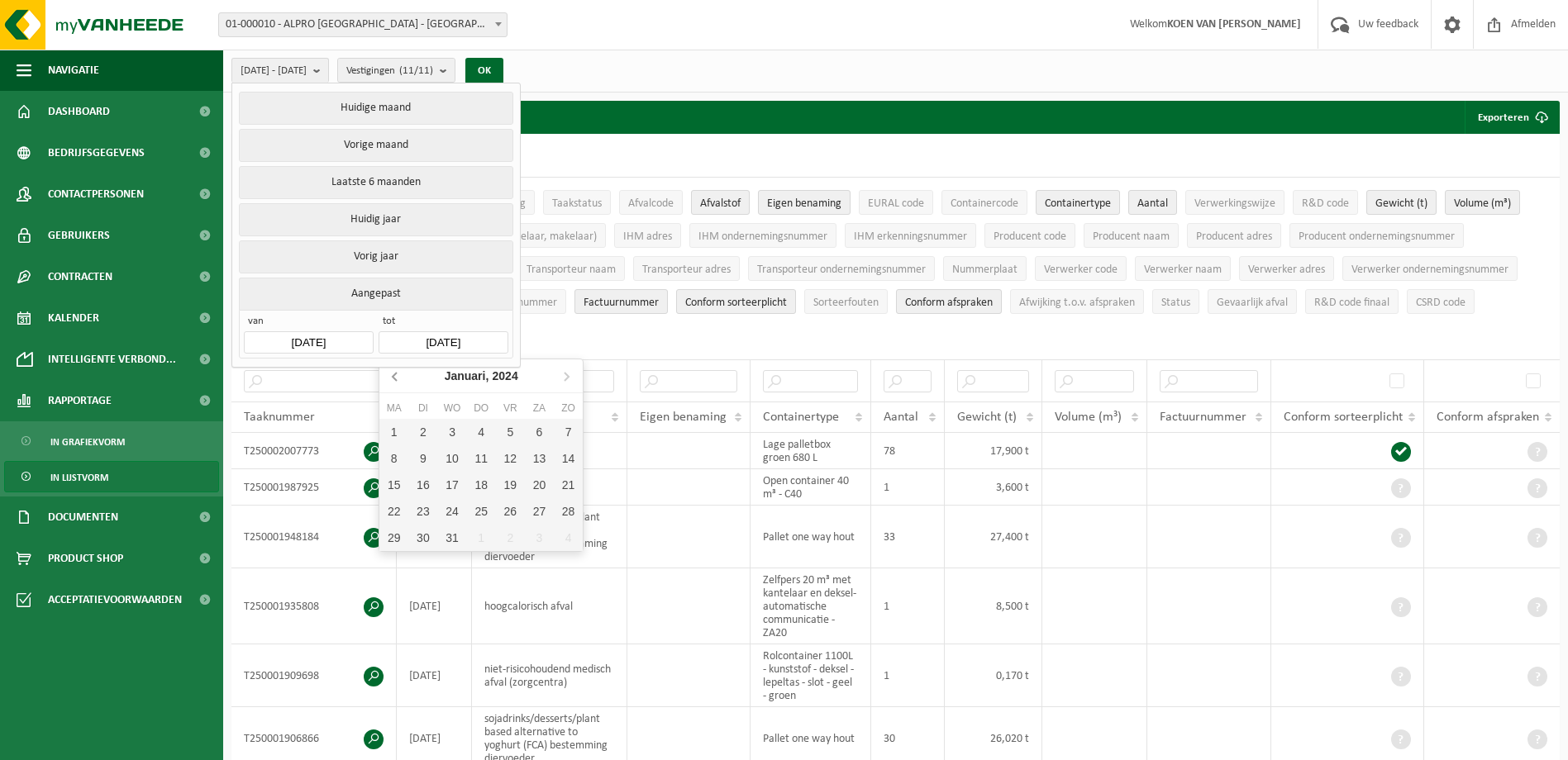 click 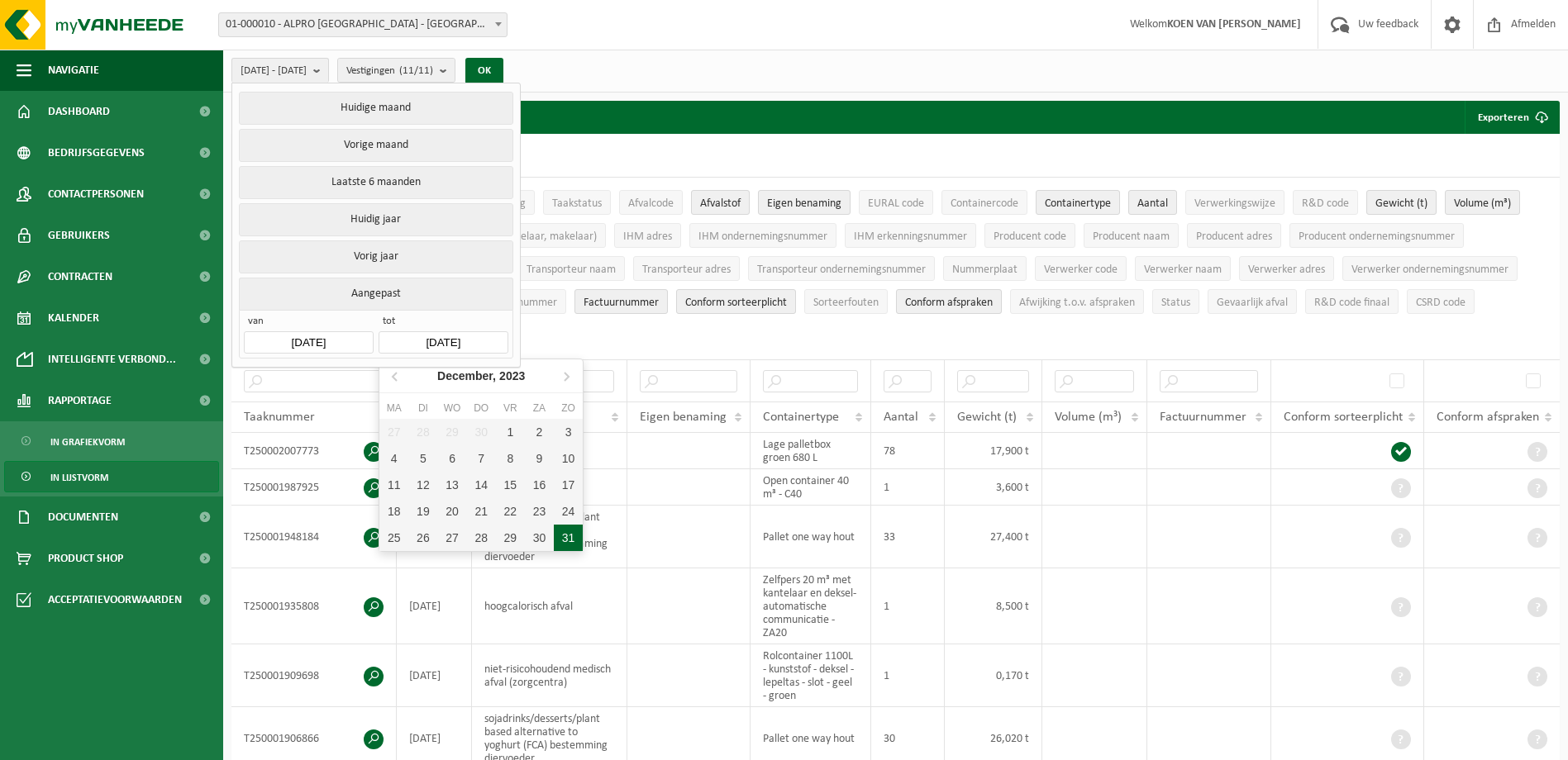 click on "31" at bounding box center [568, 538] 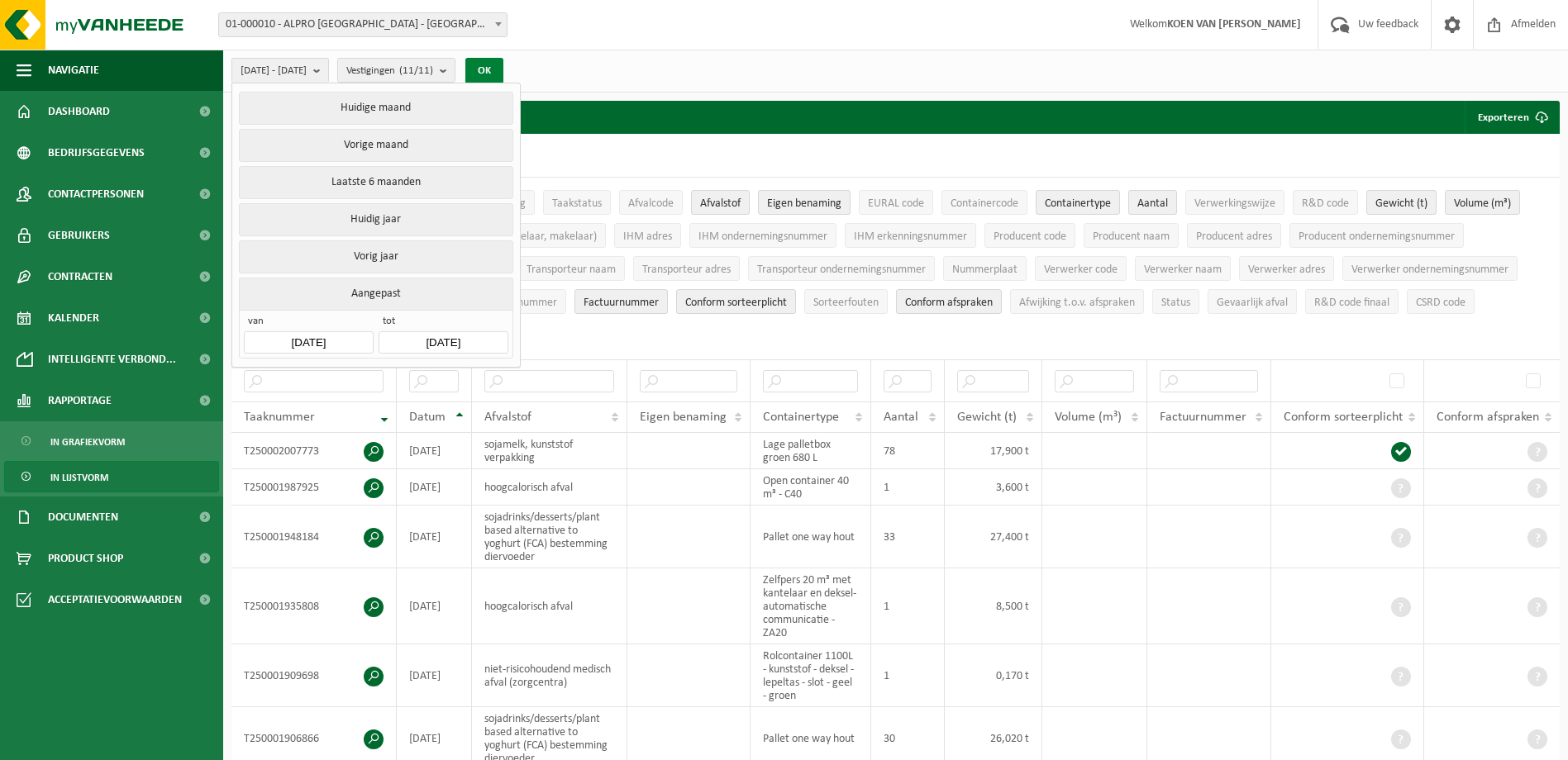 click on "OK" at bounding box center [484, 71] 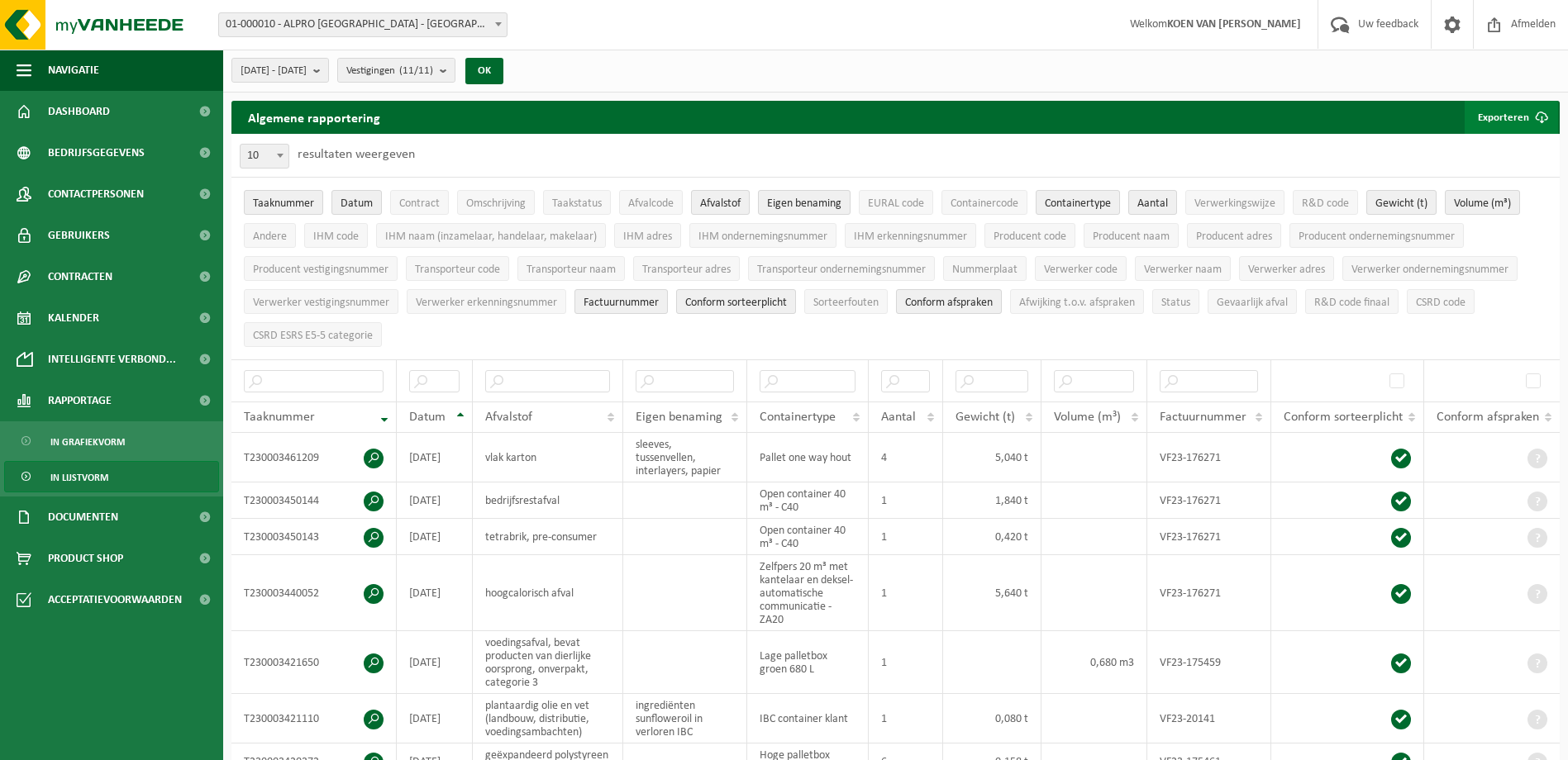 click on "Exporteren" at bounding box center (1511, 117) 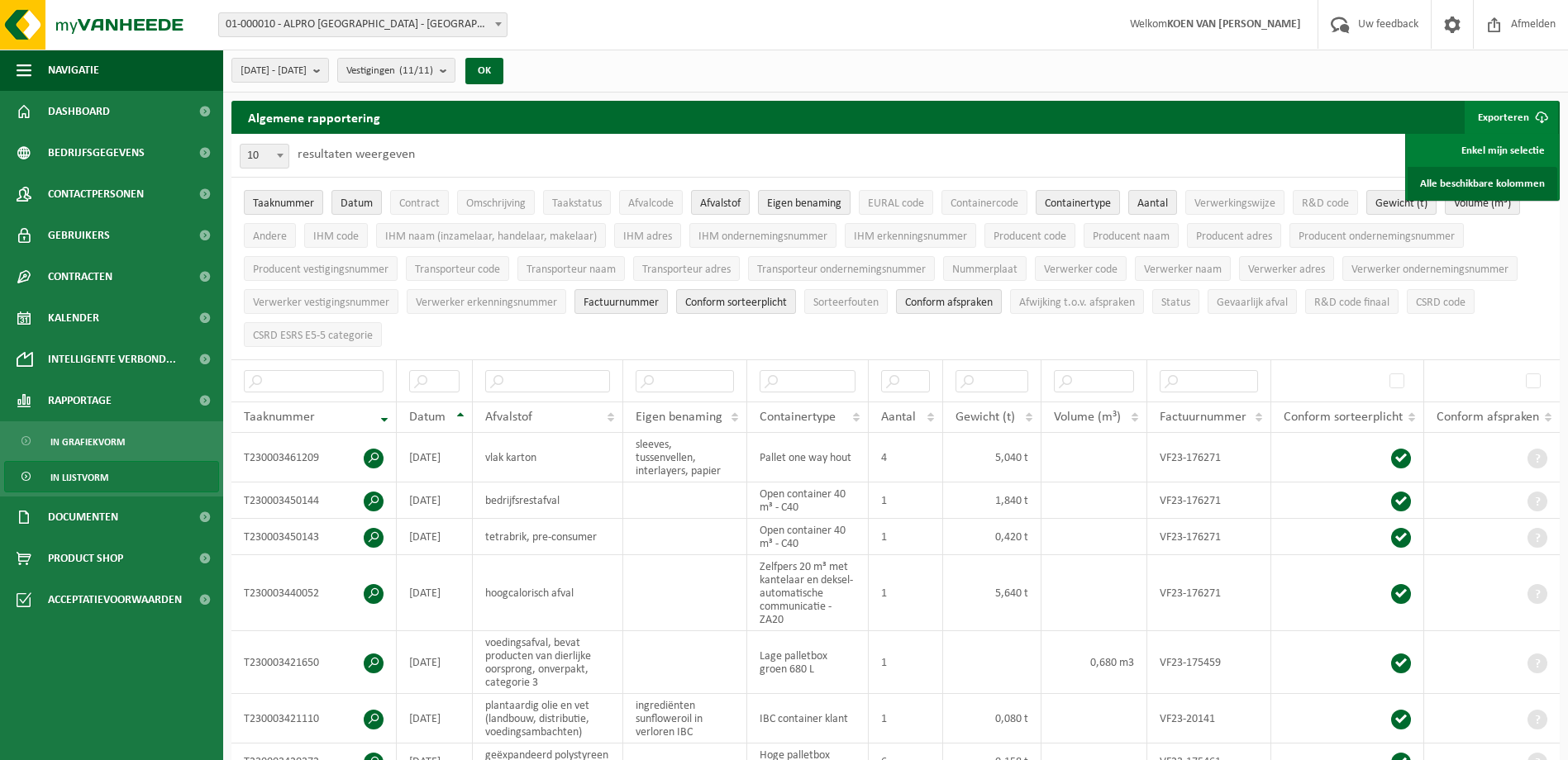 click on "Alle beschikbare kolommen" at bounding box center [1482, 183] 